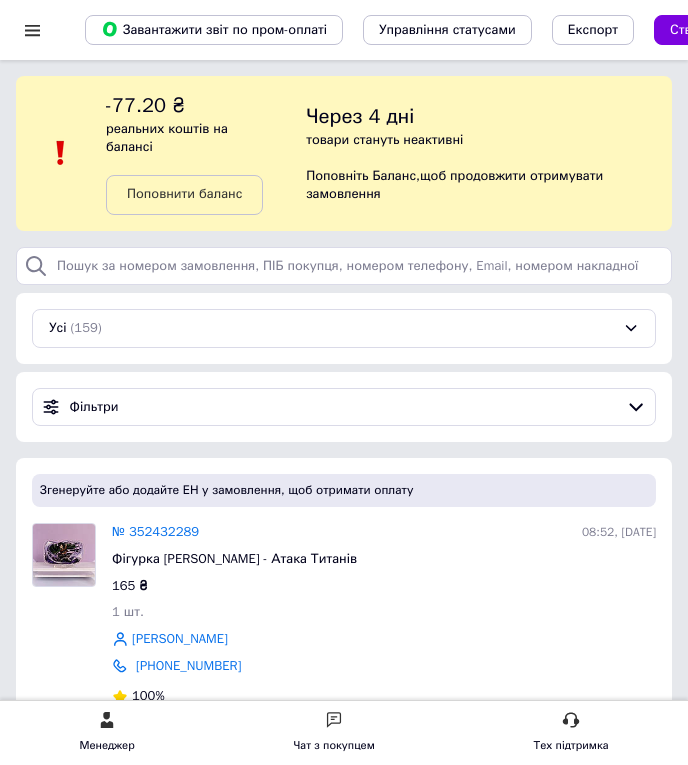 scroll, scrollTop: 0, scrollLeft: 0, axis: both 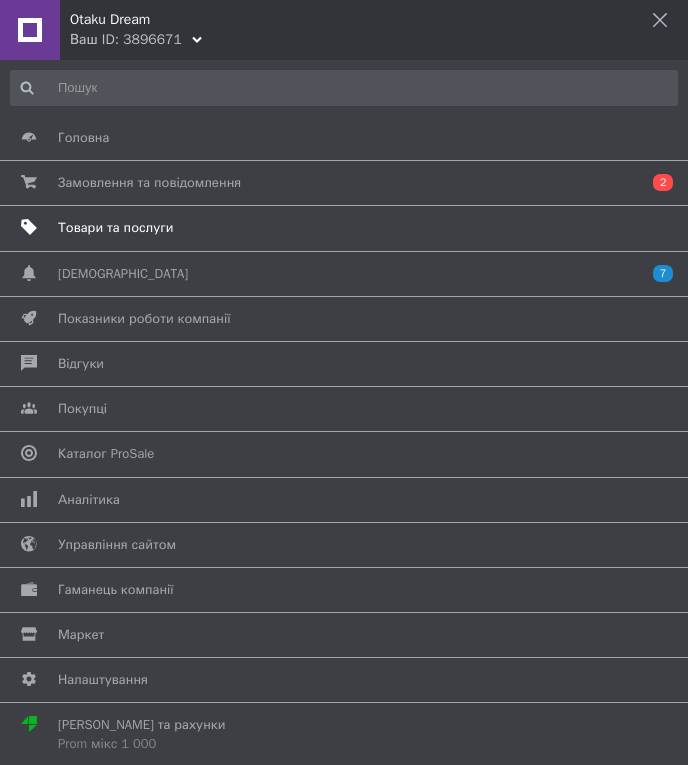 click on "Товари та послуги" at bounding box center [340, 228] 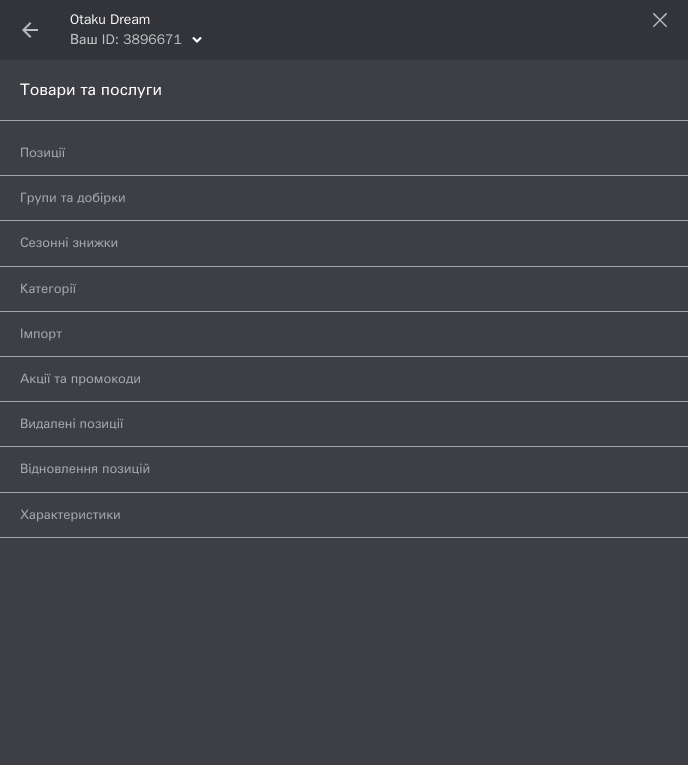 click 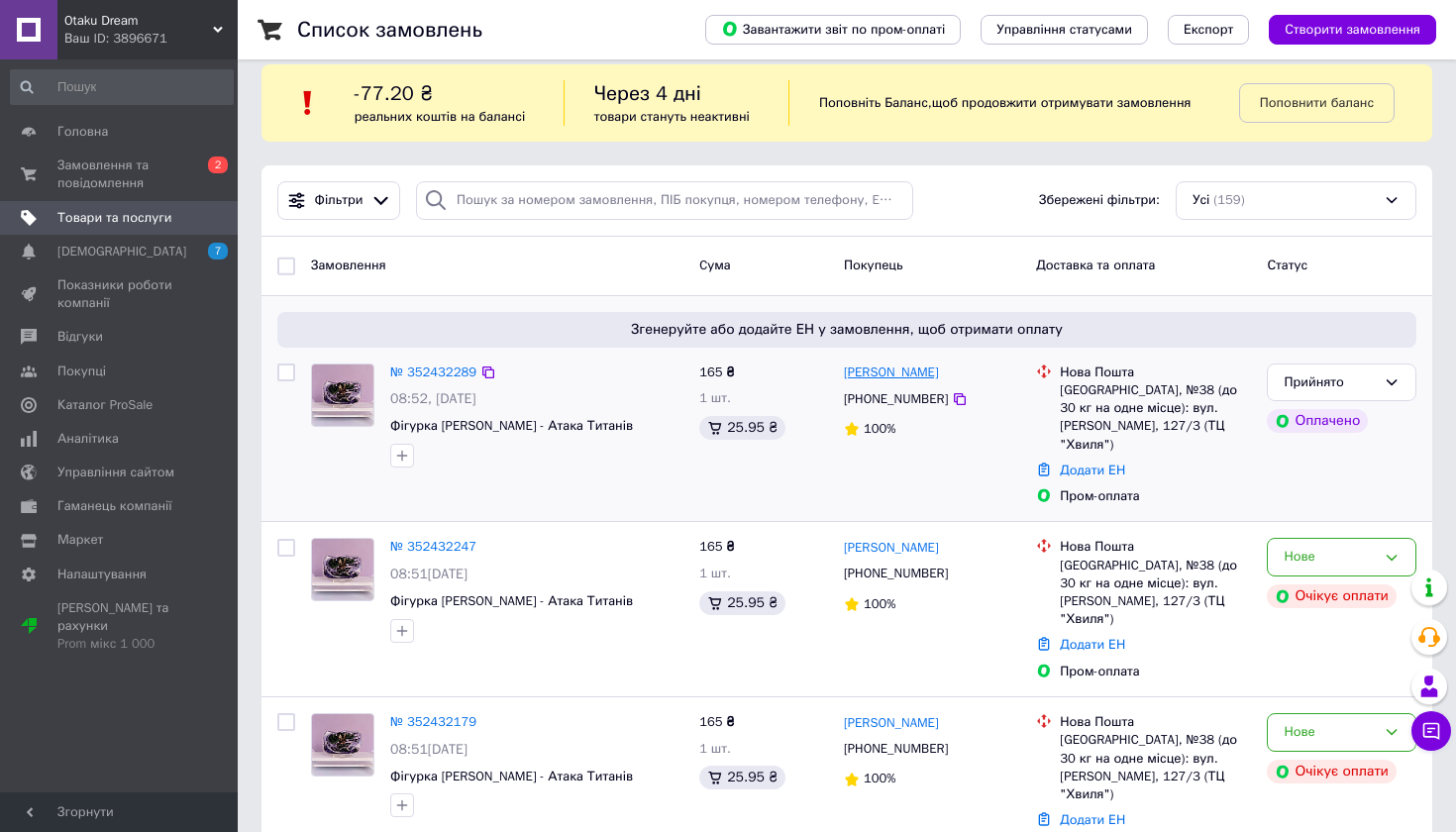 scroll, scrollTop: 28, scrollLeft: 0, axis: vertical 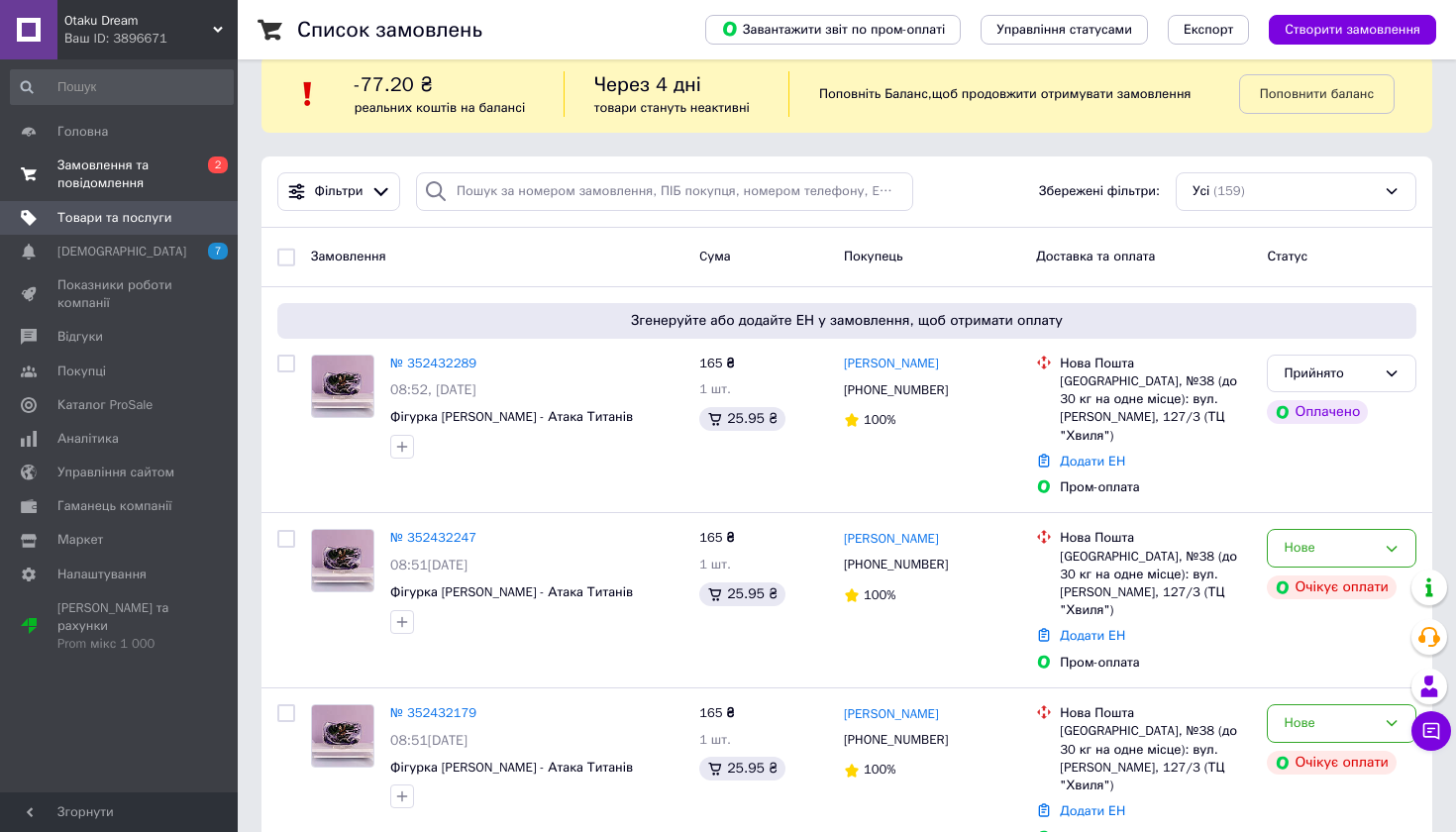click on "Замовлення та повідомлення" at bounding box center (120, 174) 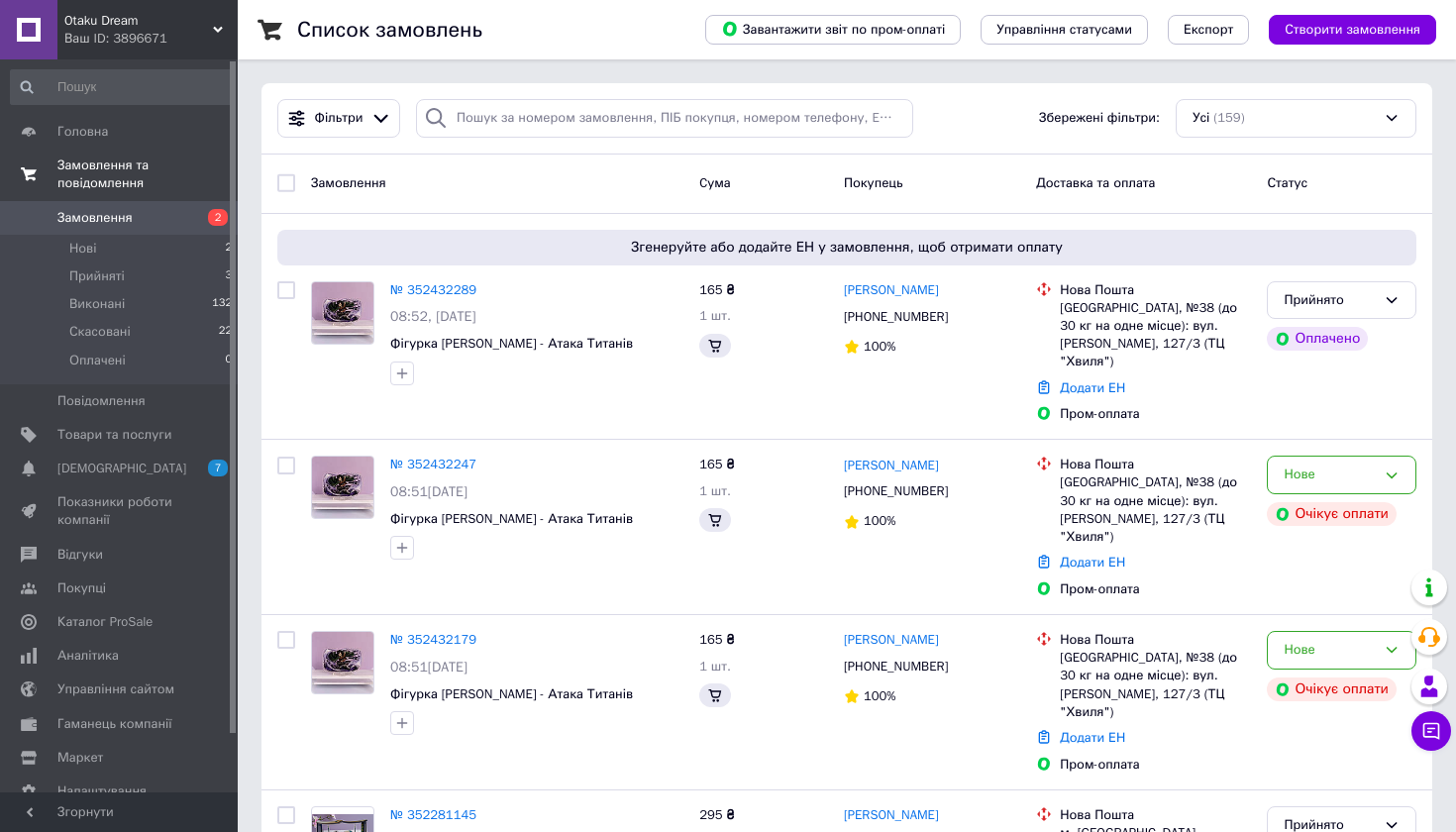 click on "Замовлення та повідомлення" at bounding box center (148, 174) 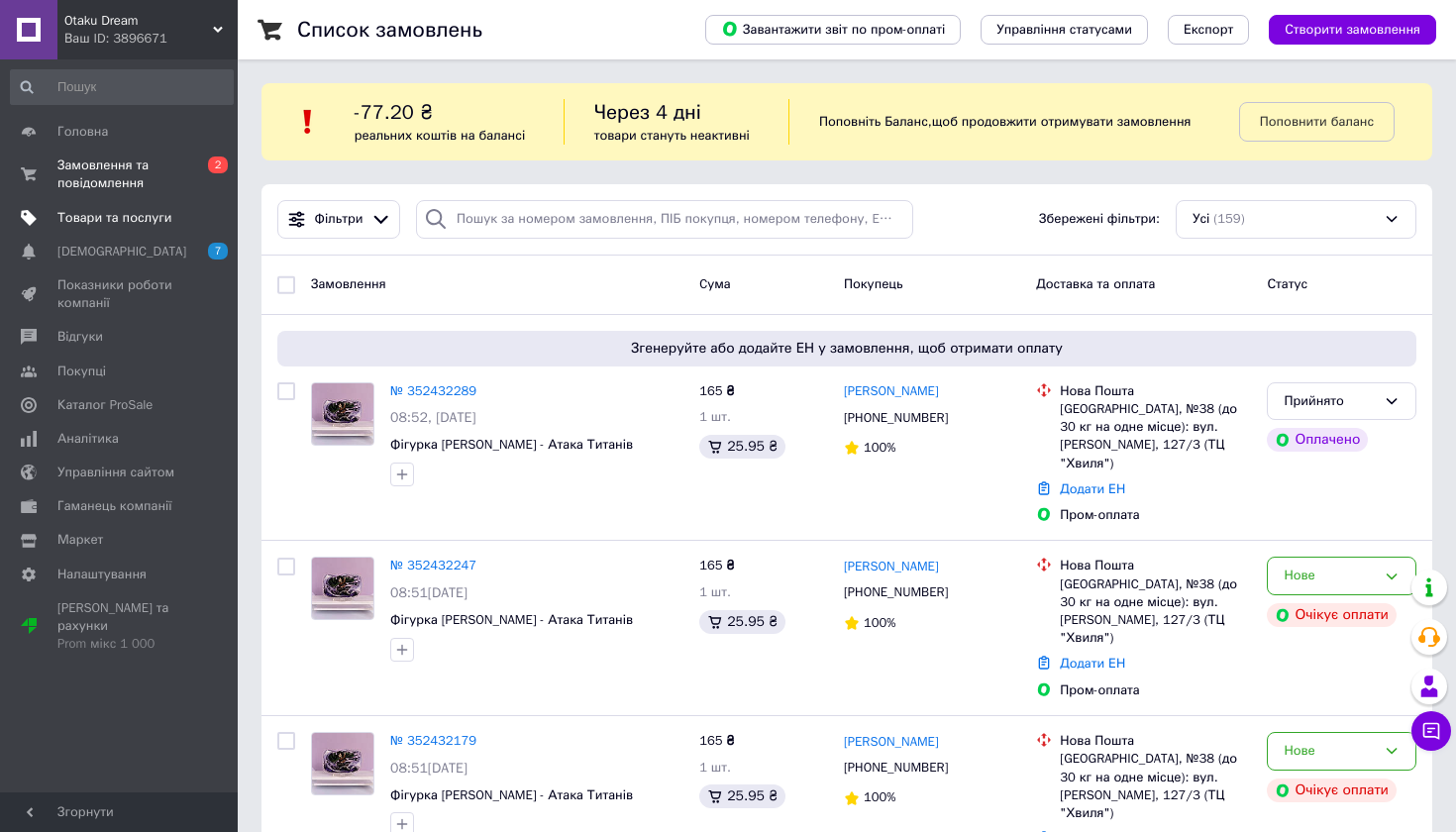 click on "Товари та послуги" at bounding box center (114, 218) 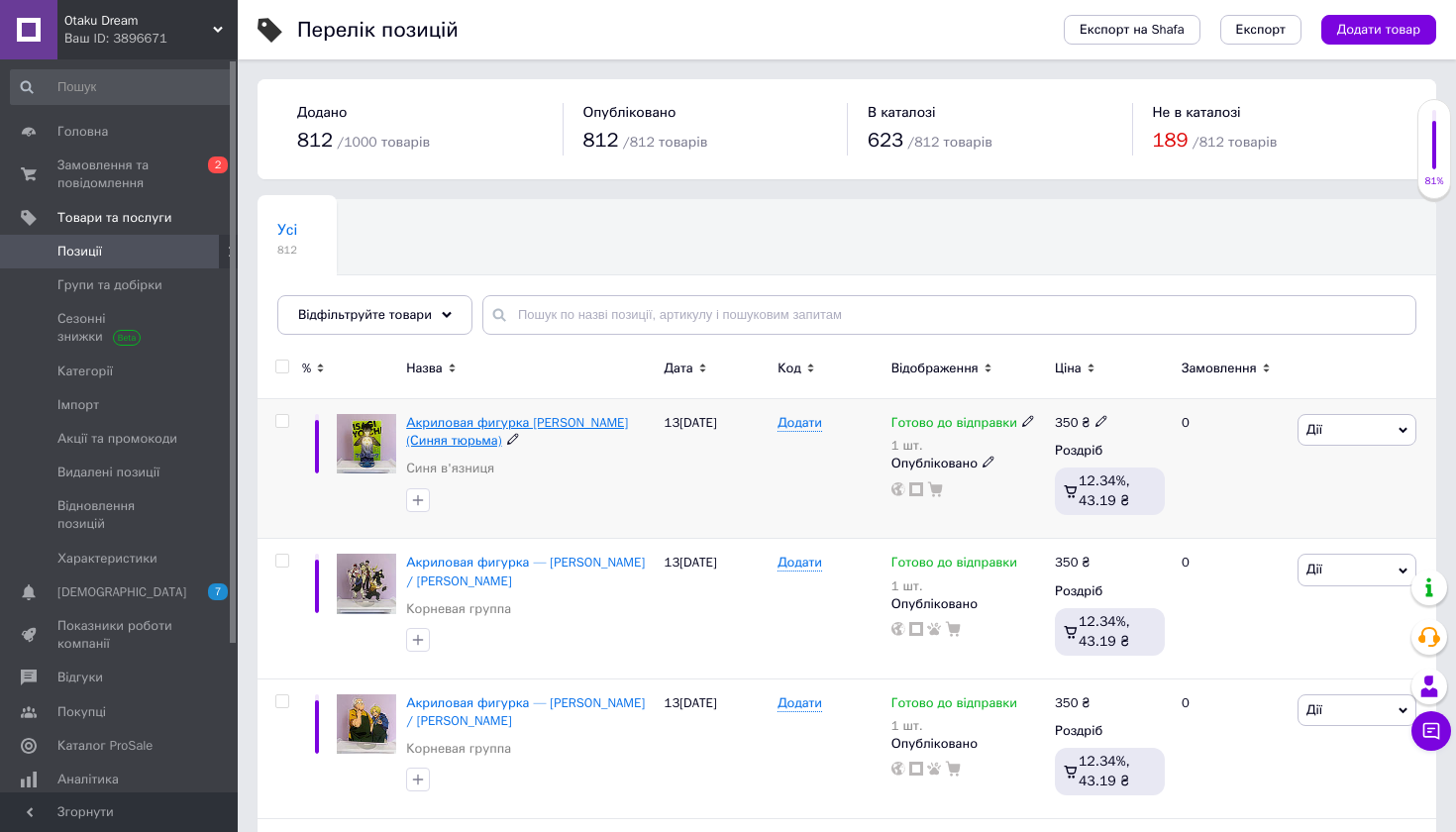 click on "Акриловая фигурка [PERSON_NAME] (Синяя тюрьма)" at bounding box center (517, 431) 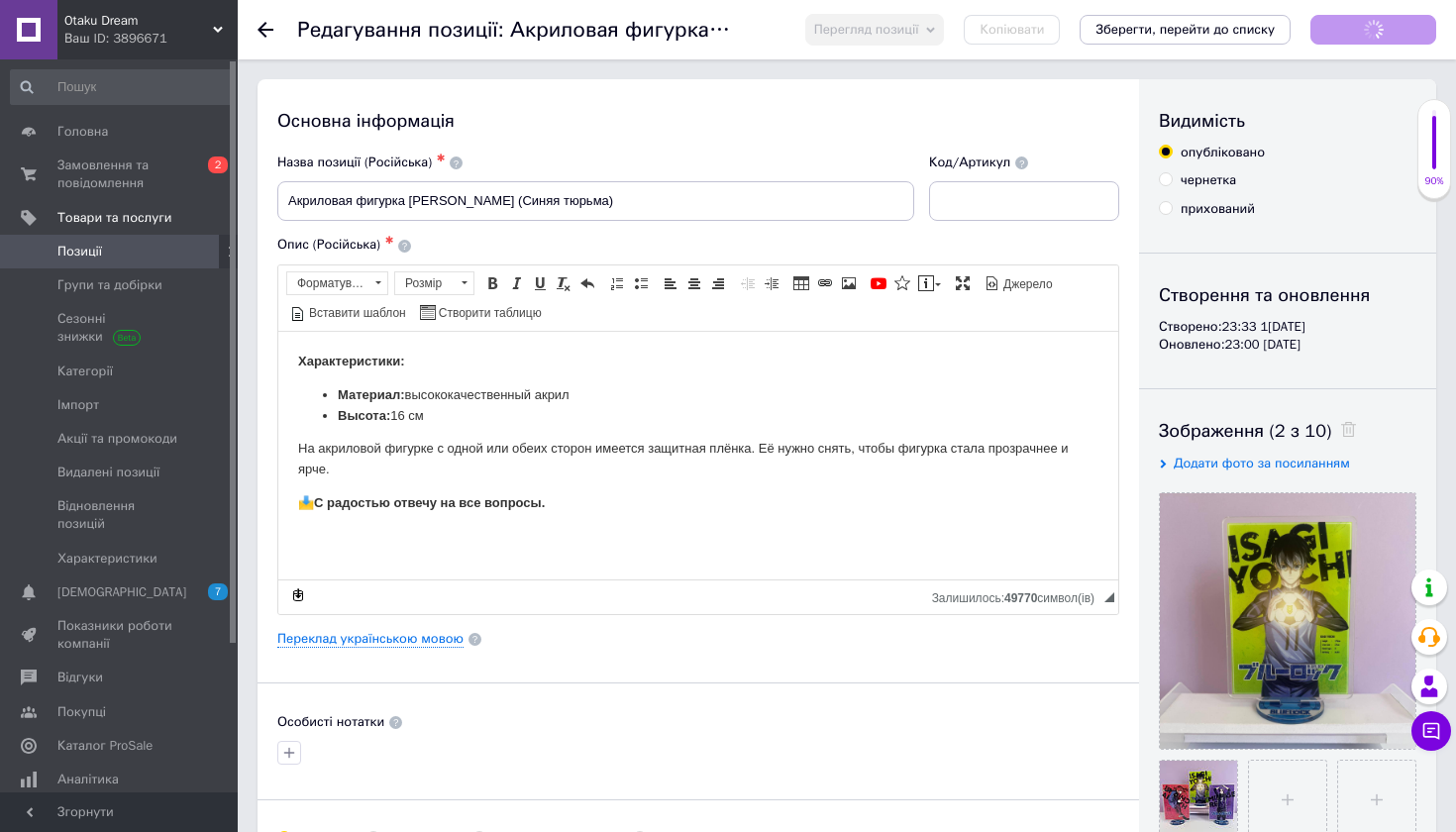 scroll, scrollTop: 0, scrollLeft: 0, axis: both 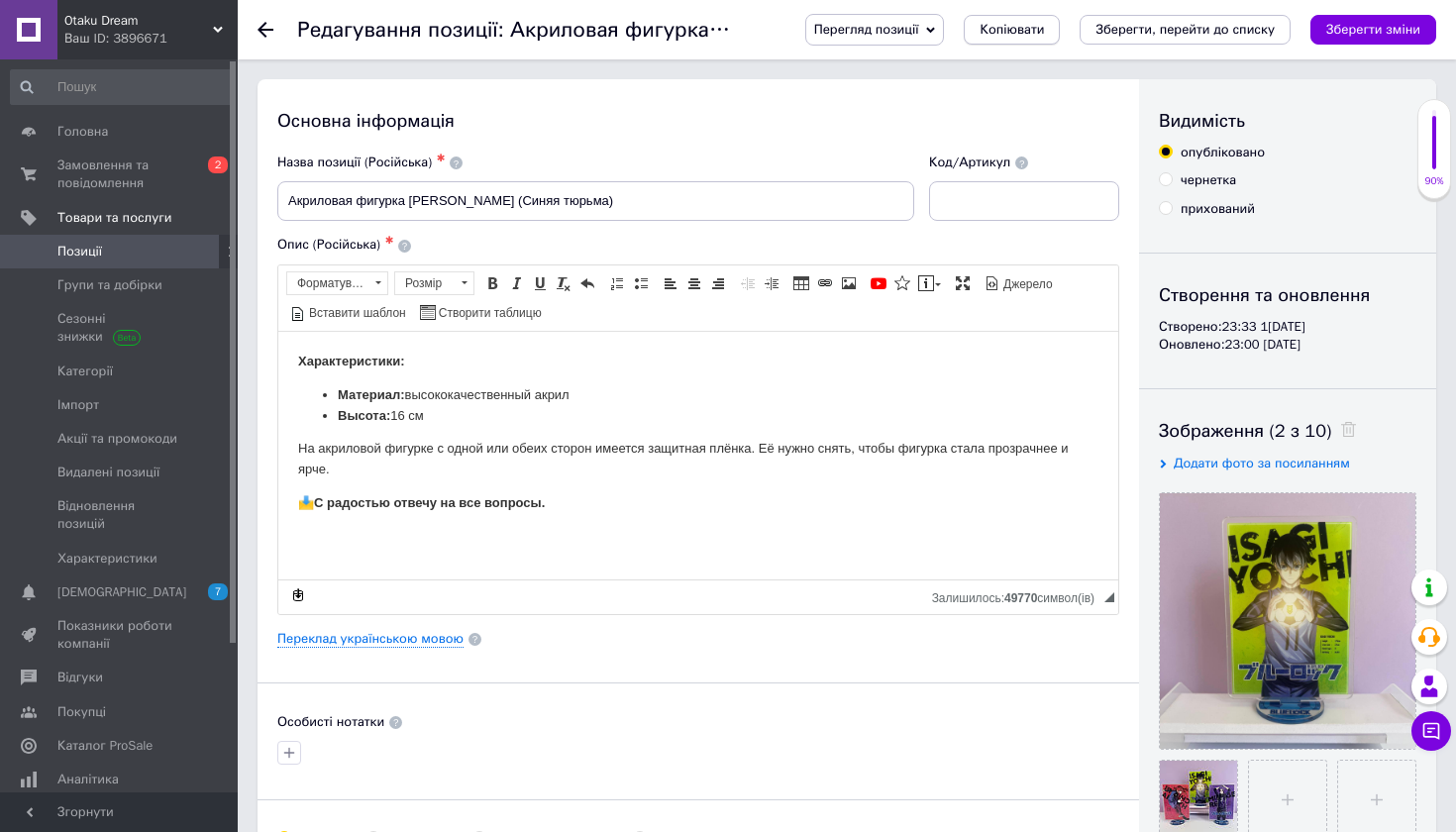 click on "Копіювати" at bounding box center (1011, 30) 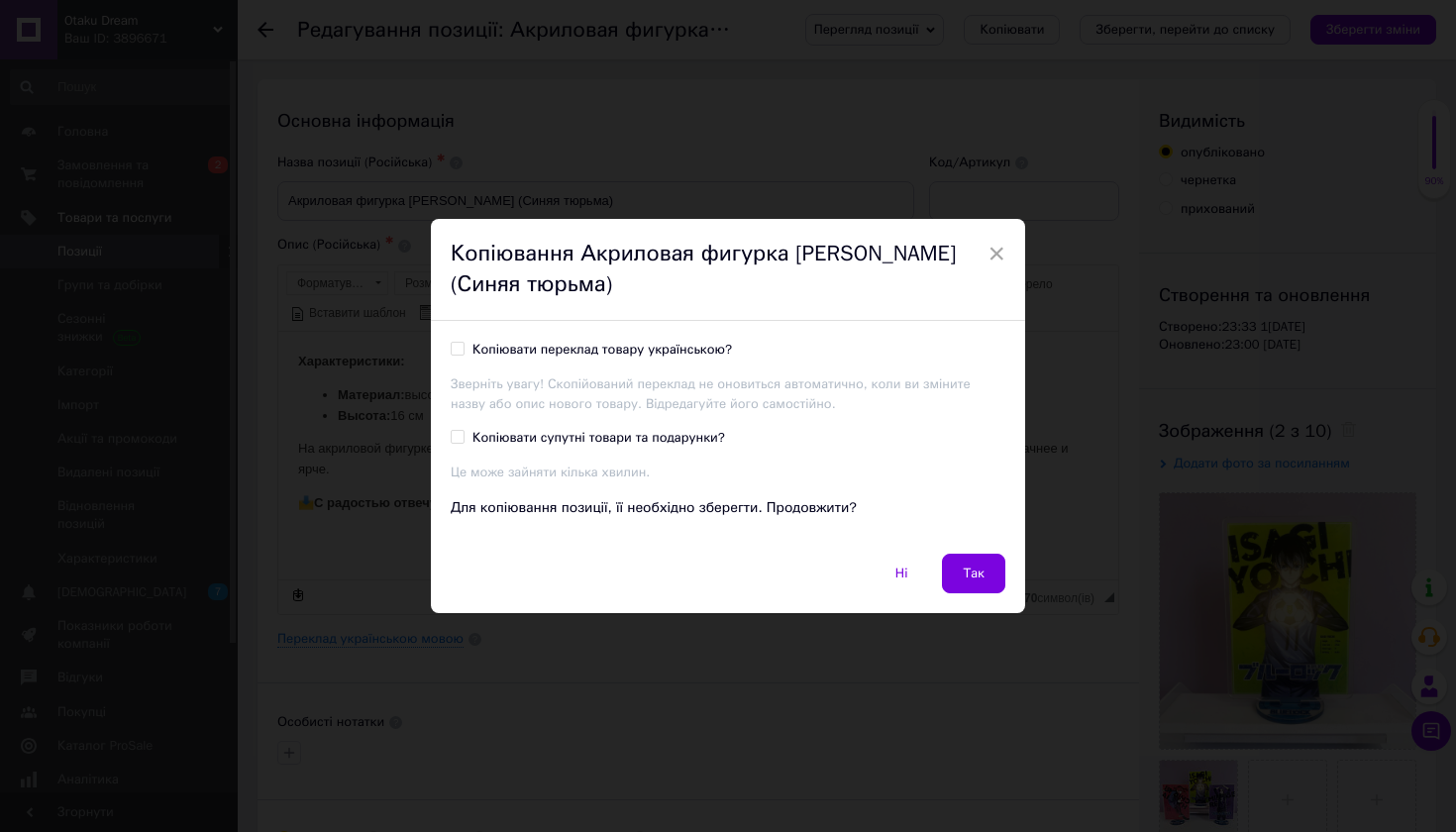 click on "Копіювати переклад товару українською?" at bounding box center [602, 350] 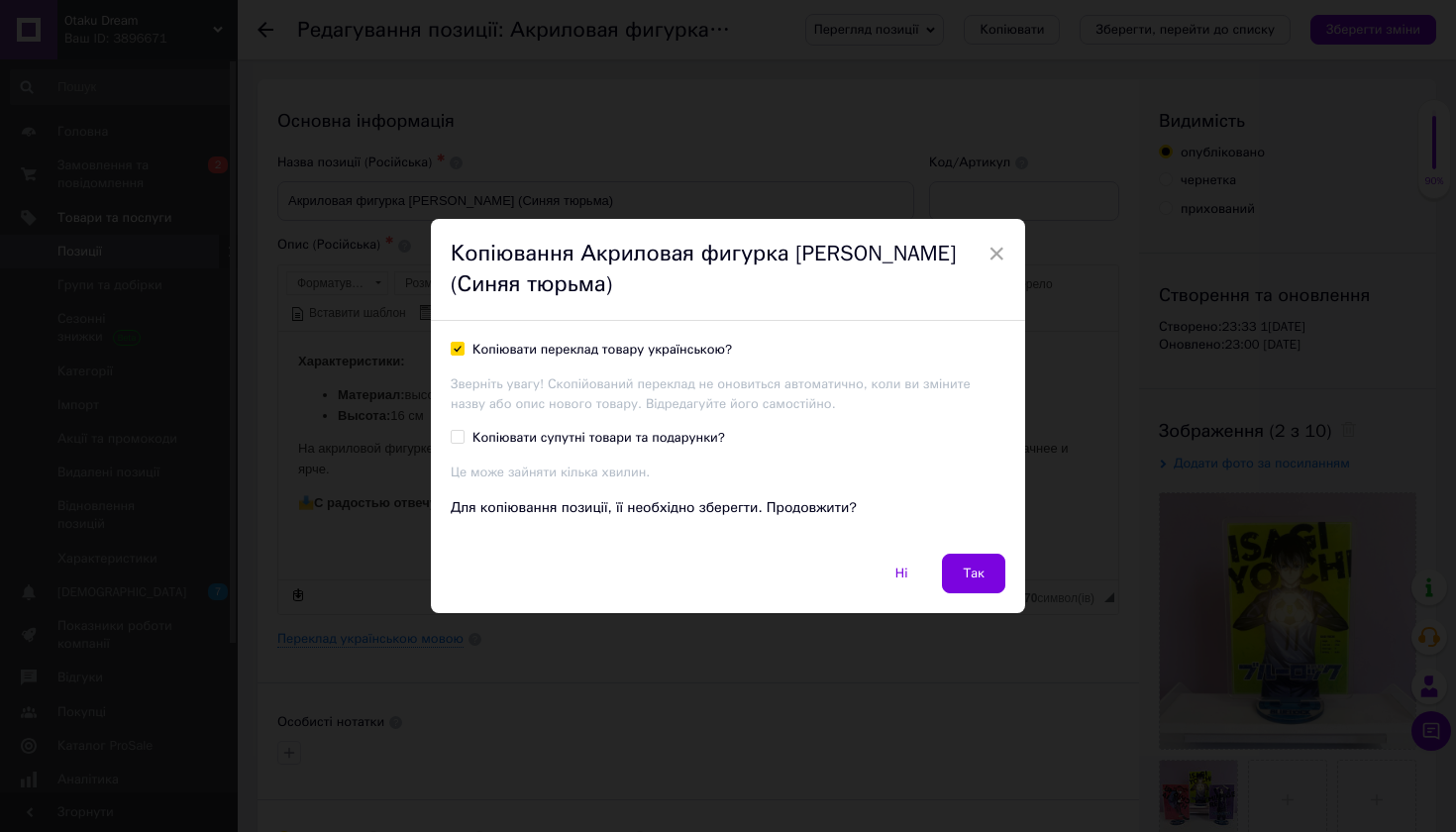 checkbox on "true" 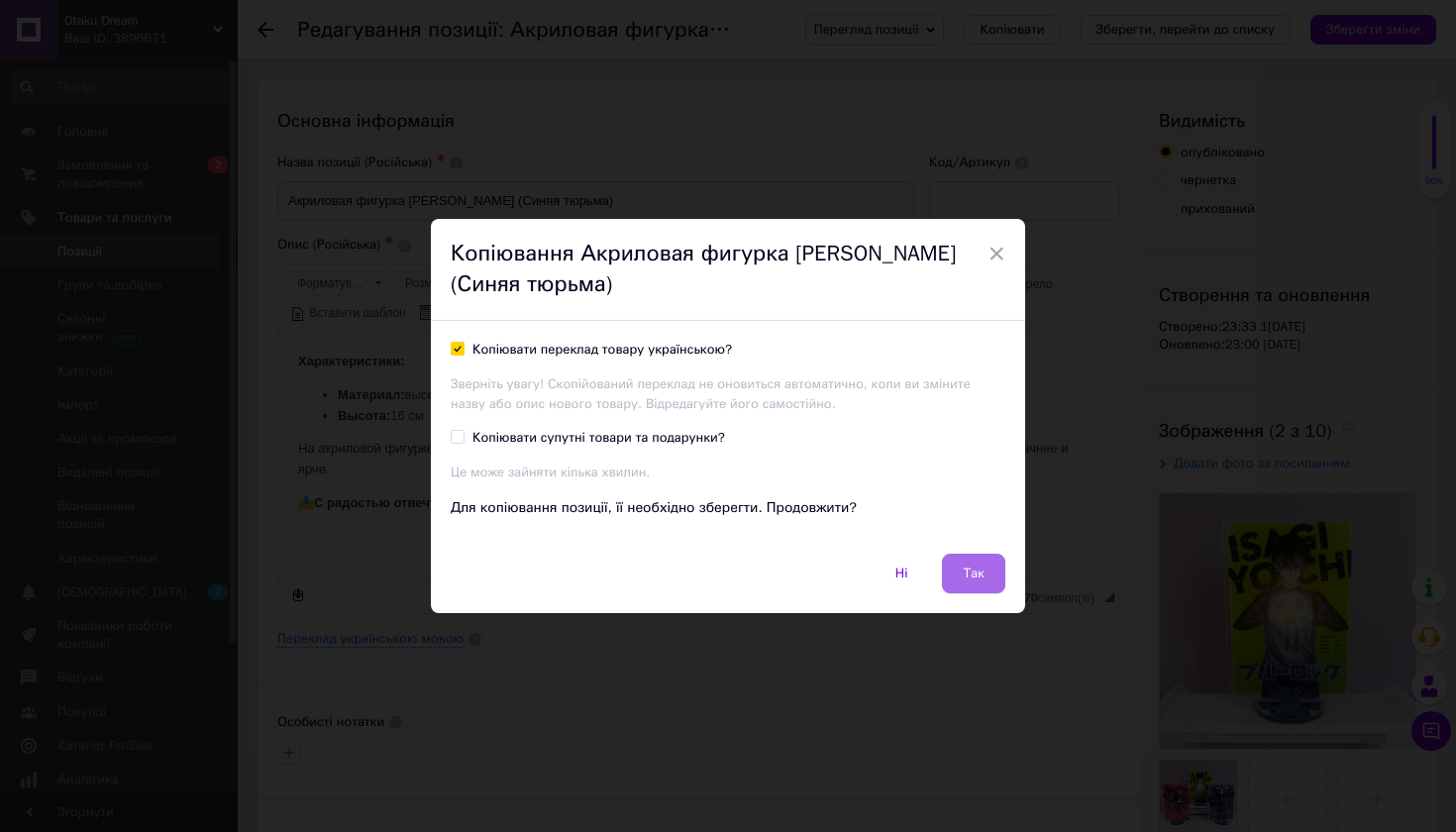 click on "Так" at bounding box center [974, 573] 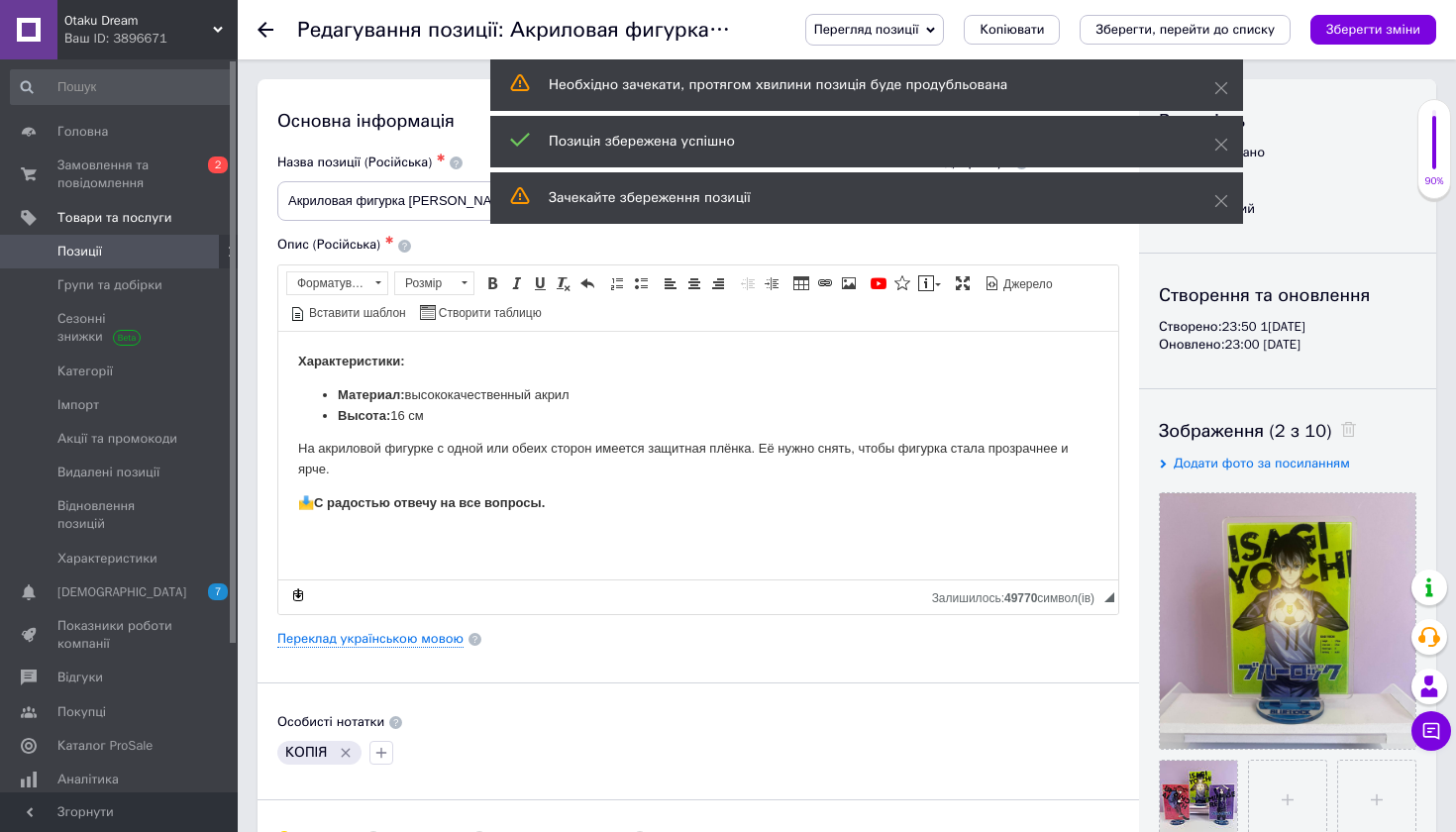scroll, scrollTop: 81, scrollLeft: 0, axis: vertical 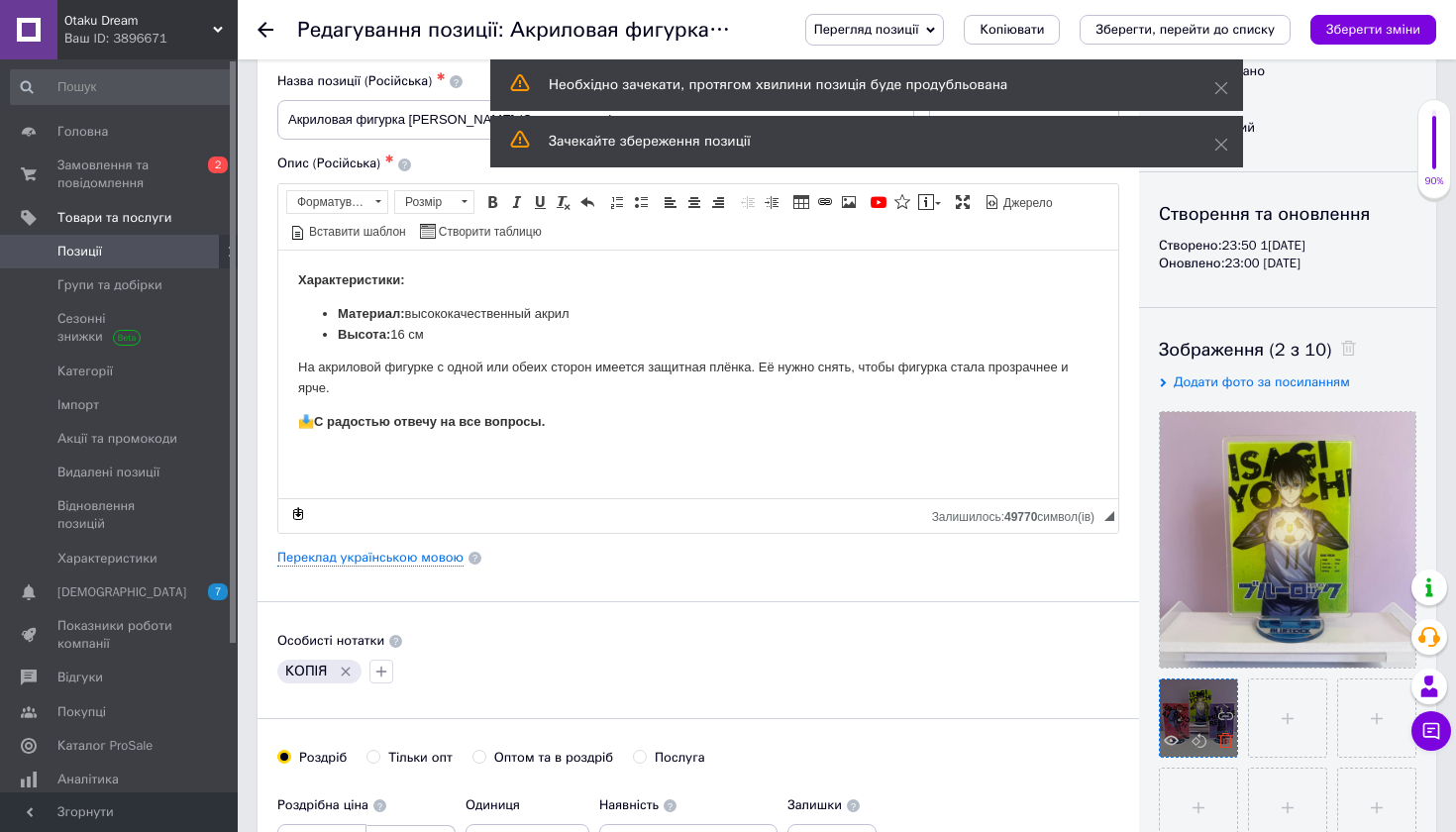 click 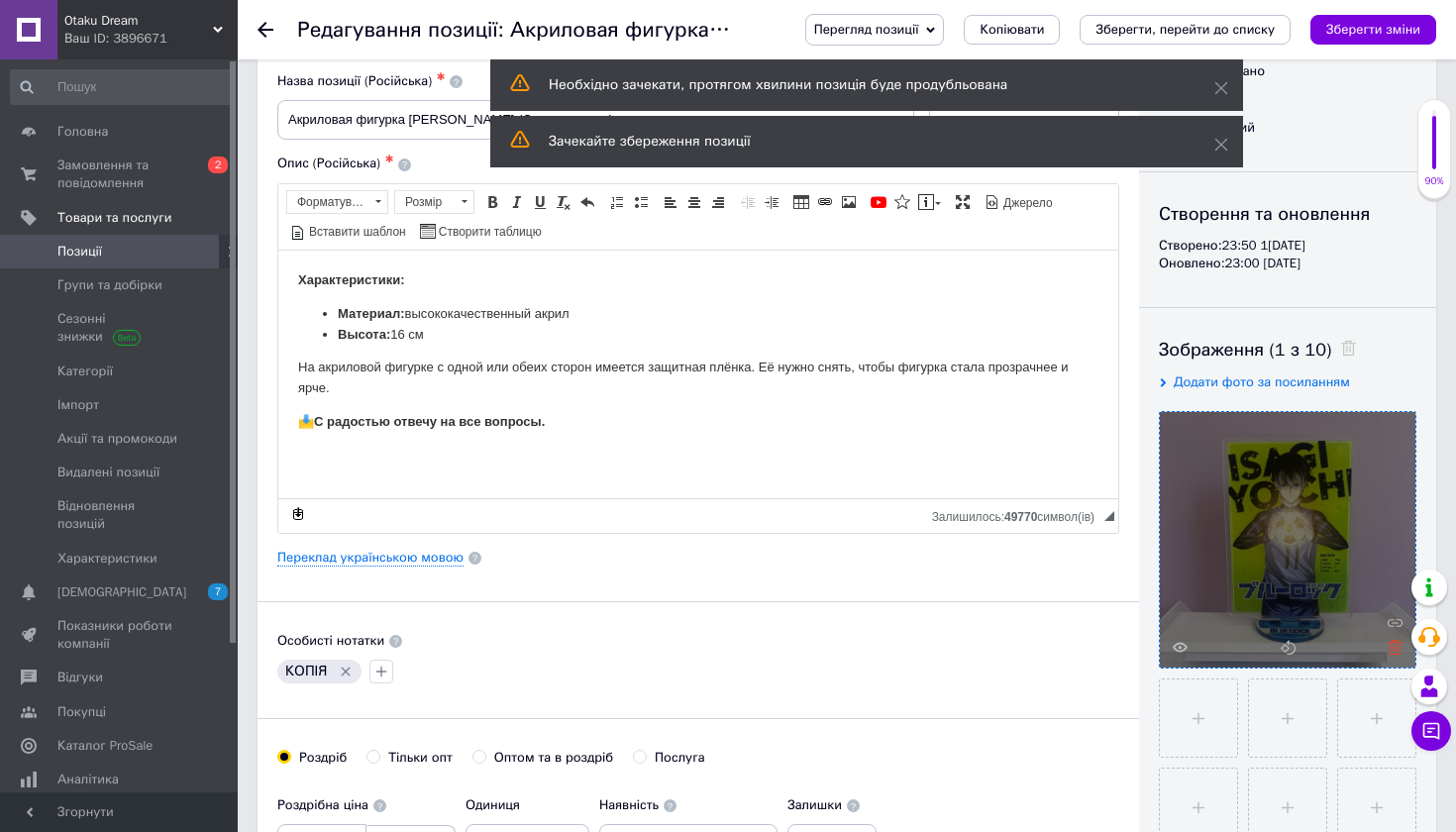 click 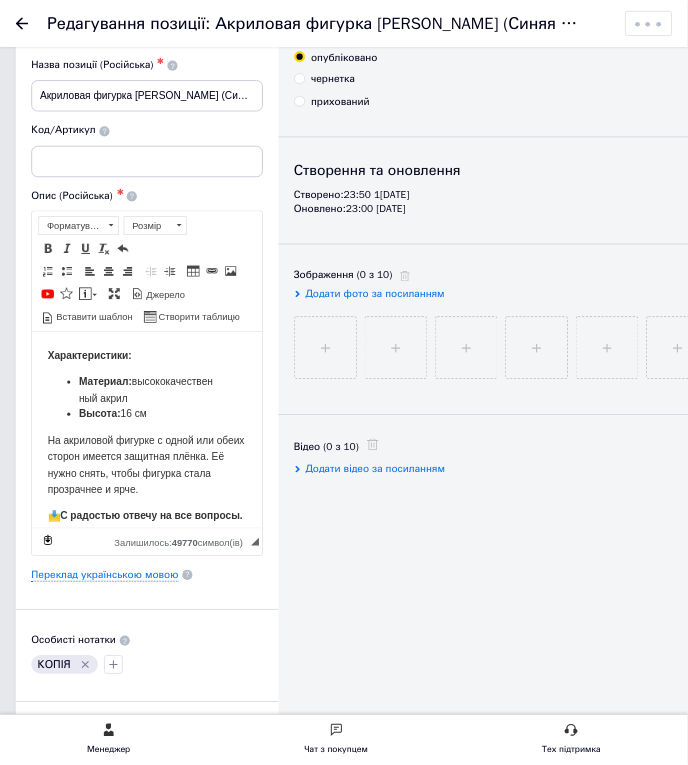scroll, scrollTop: 82, scrollLeft: 0, axis: vertical 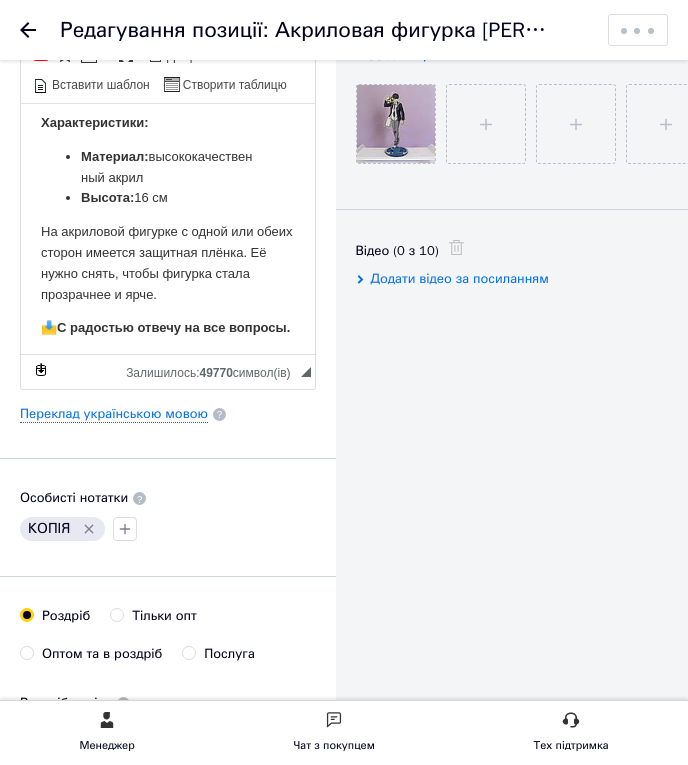 click 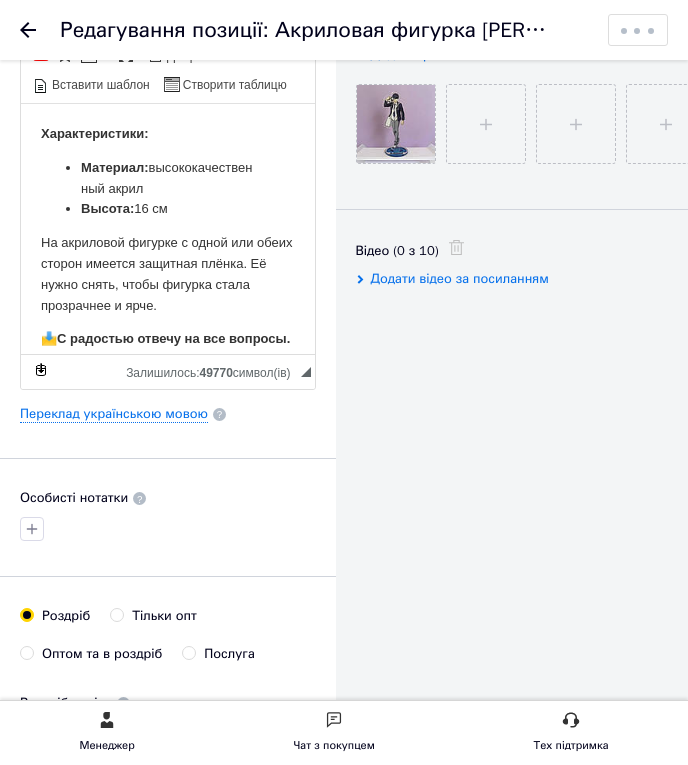 scroll, scrollTop: 0, scrollLeft: 0, axis: both 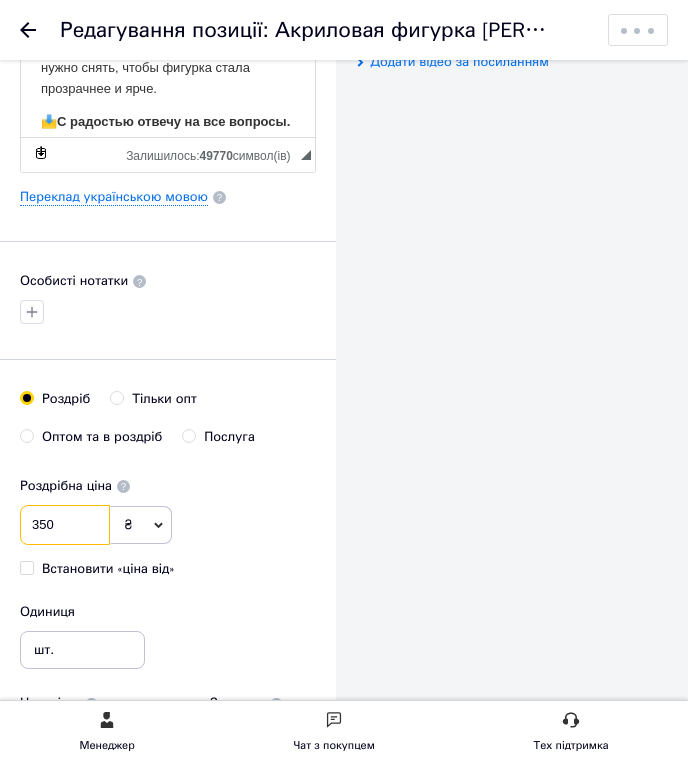 click on "350" at bounding box center (65, 525) 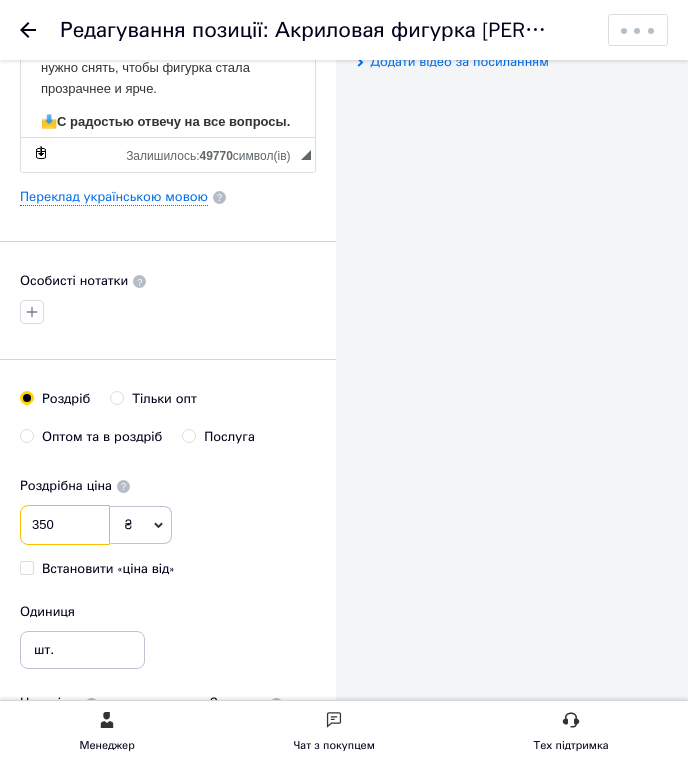 drag, startPoint x: 78, startPoint y: 530, endPoint x: -13, endPoint y: 521, distance: 91.44397 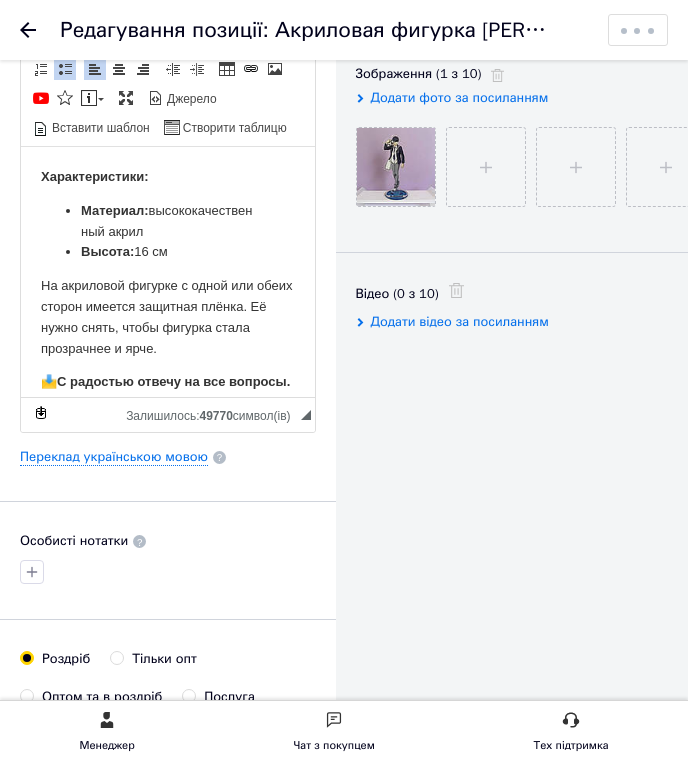scroll, scrollTop: 306, scrollLeft: 0, axis: vertical 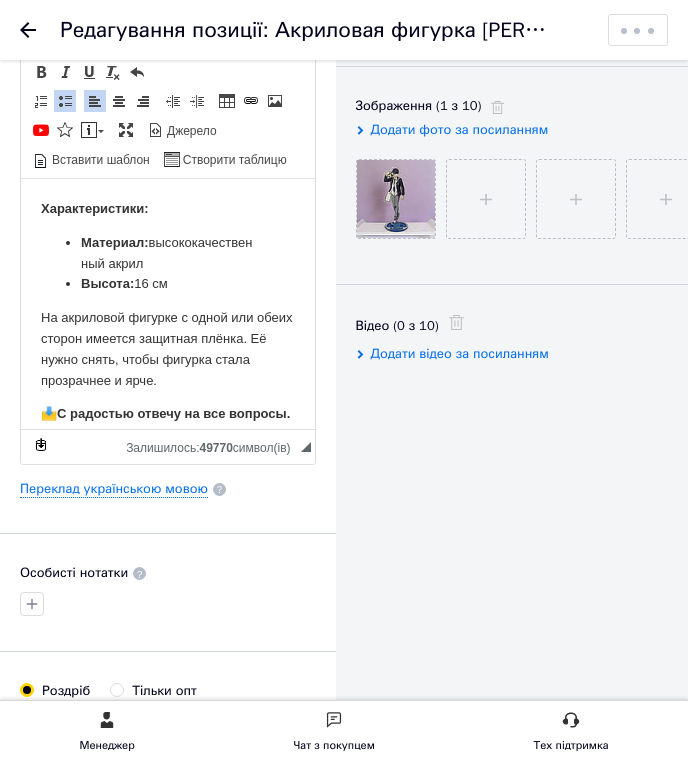 click on "Высота:  16 см" at bounding box center [168, 283] 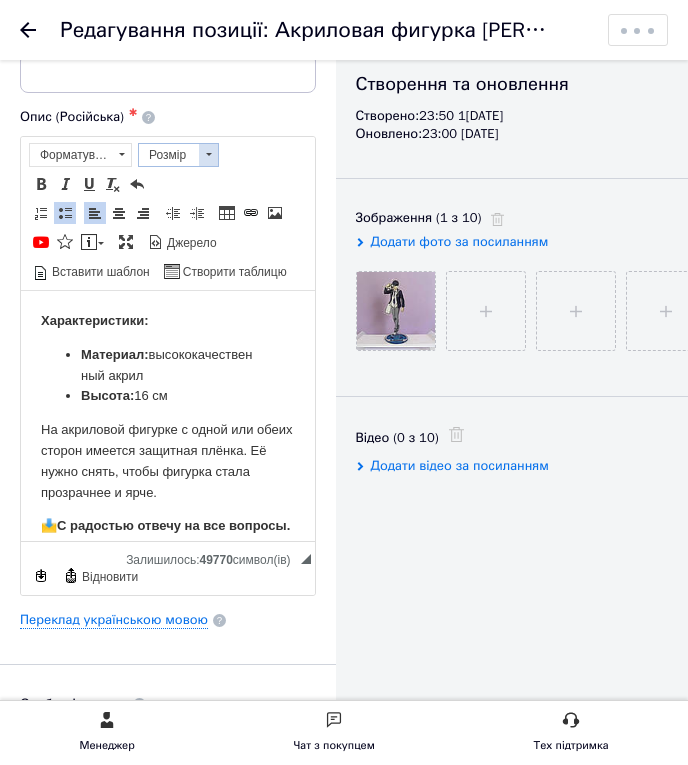scroll, scrollTop: 283, scrollLeft: 0, axis: vertical 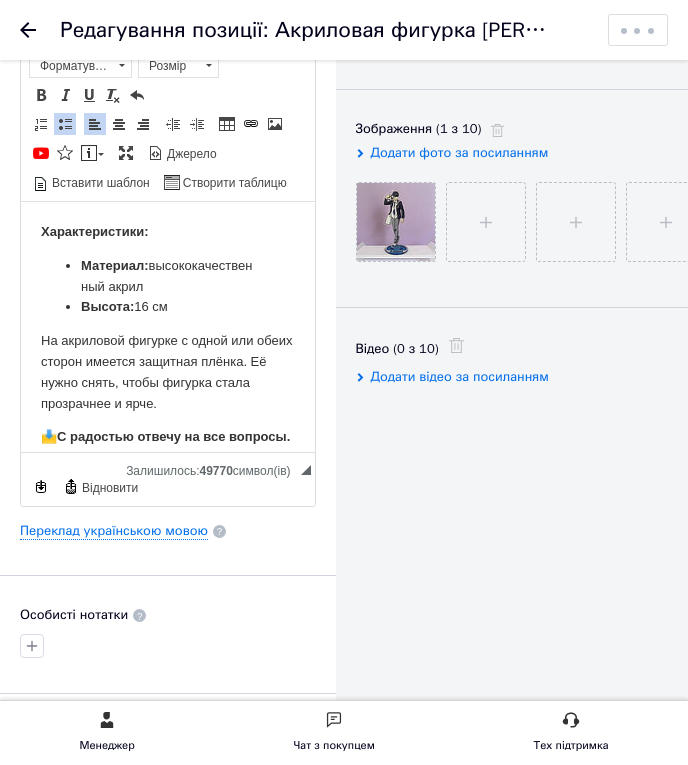type 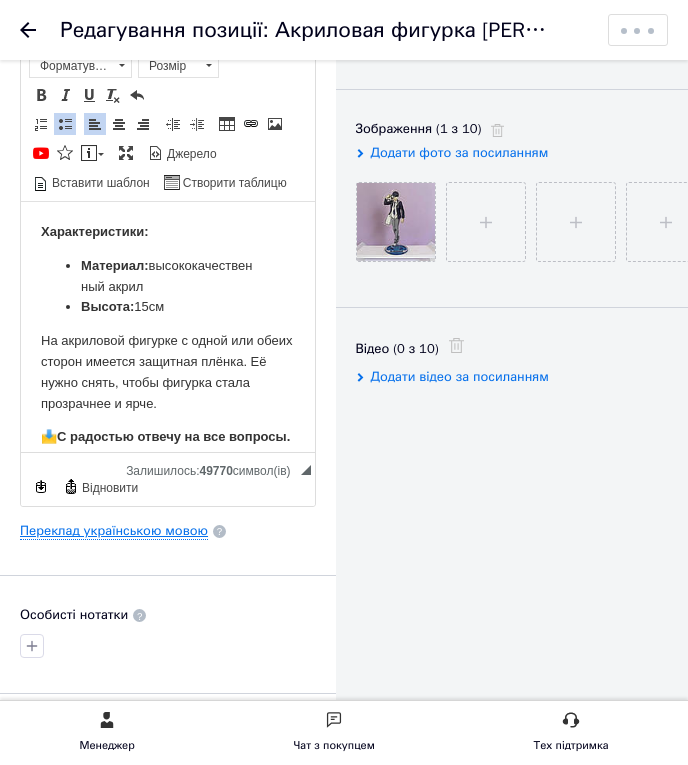 click on "Переклад українською мовою" at bounding box center (114, 531) 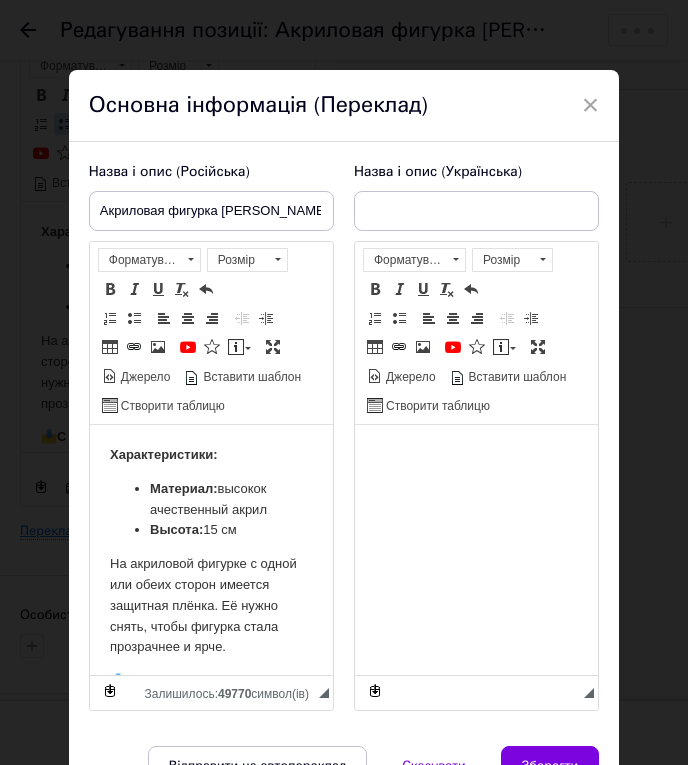 scroll, scrollTop: 0, scrollLeft: 0, axis: both 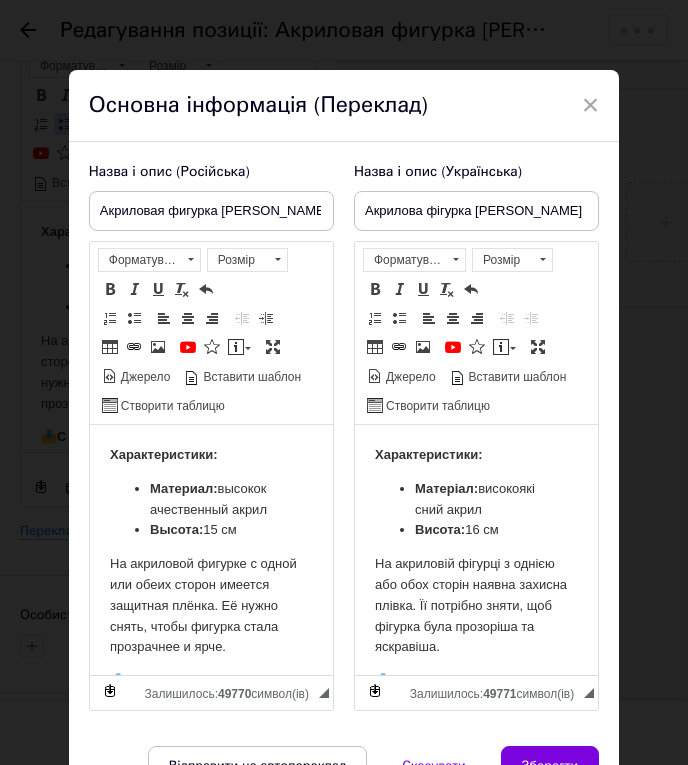click on "Висота:  16 см" at bounding box center (475, 530) 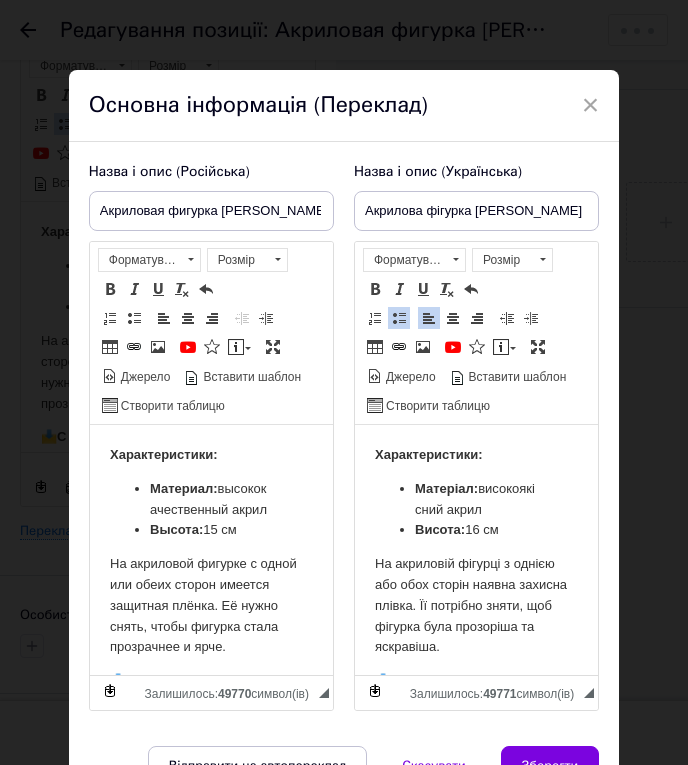 click on "Висота:  16 см" at bounding box center (475, 530) 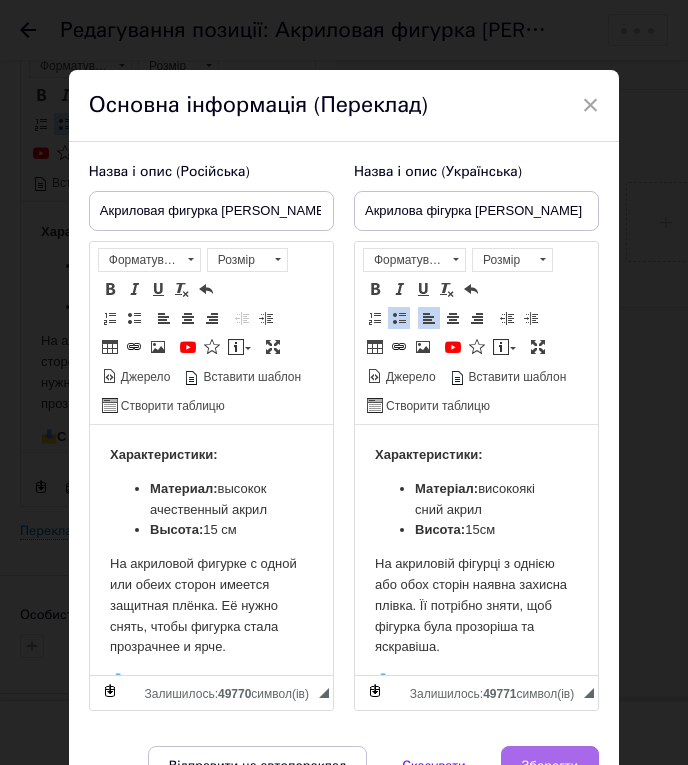 click on "Зберегти" at bounding box center [550, 766] 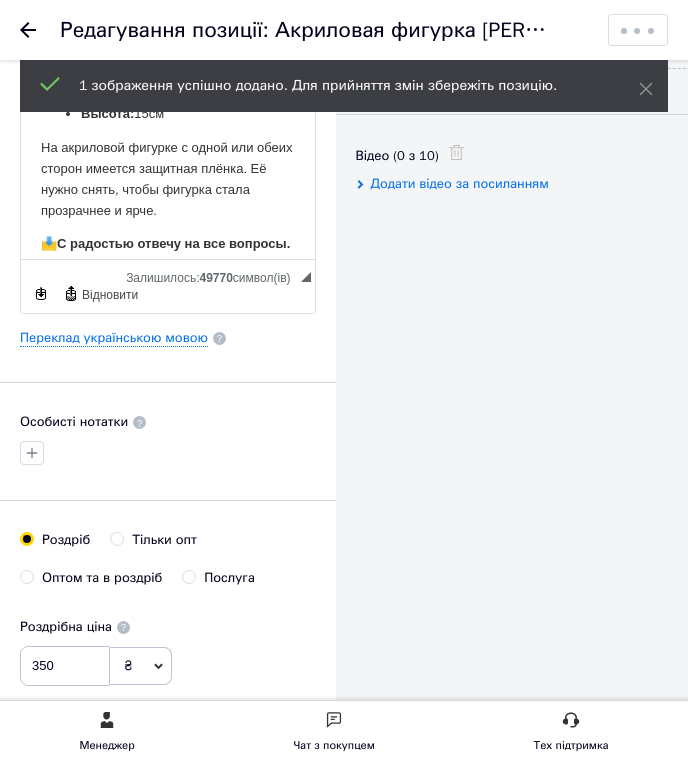 scroll, scrollTop: 669, scrollLeft: 0, axis: vertical 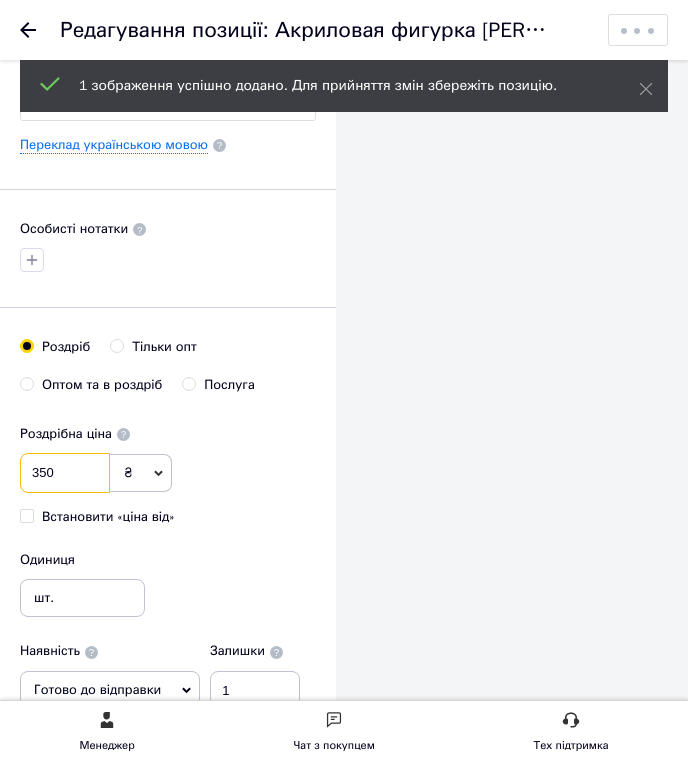 click on "350" at bounding box center (65, 473) 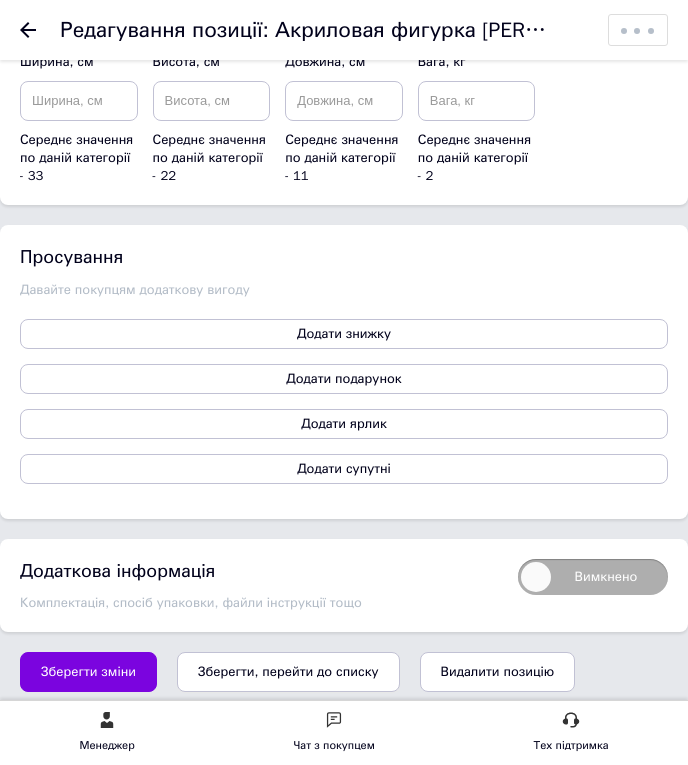 scroll, scrollTop: 2808, scrollLeft: 0, axis: vertical 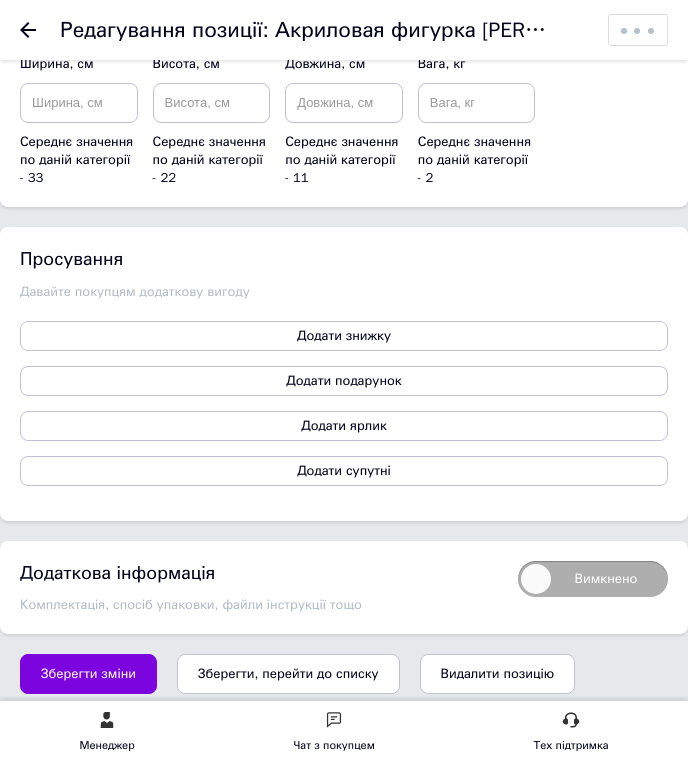 type on "300" 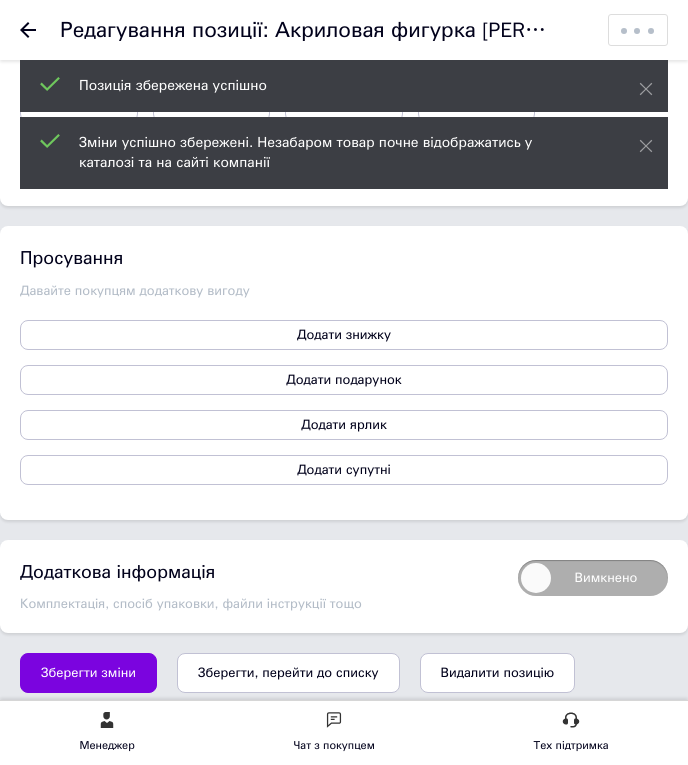 scroll, scrollTop: 2789, scrollLeft: 0, axis: vertical 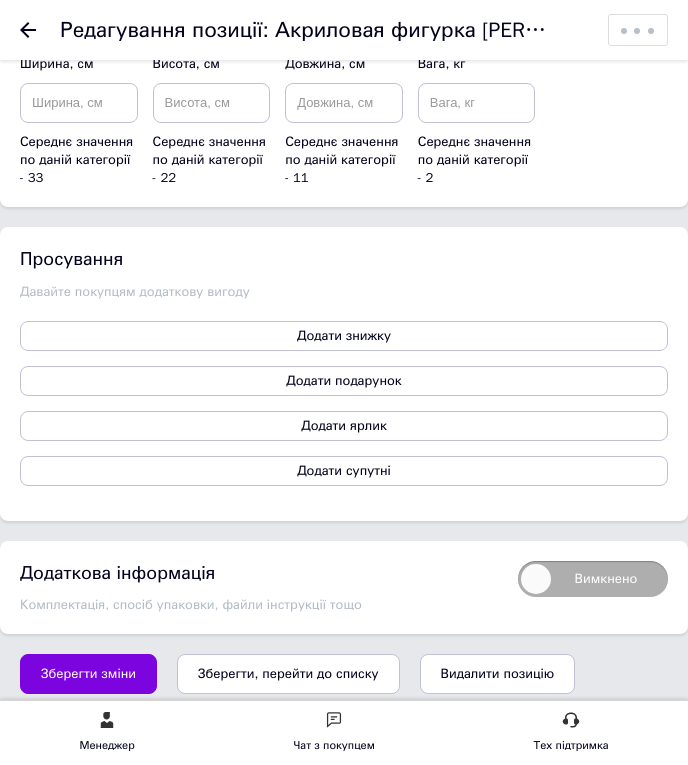click on "Зберегти, перейти до списку" at bounding box center (288, 673) 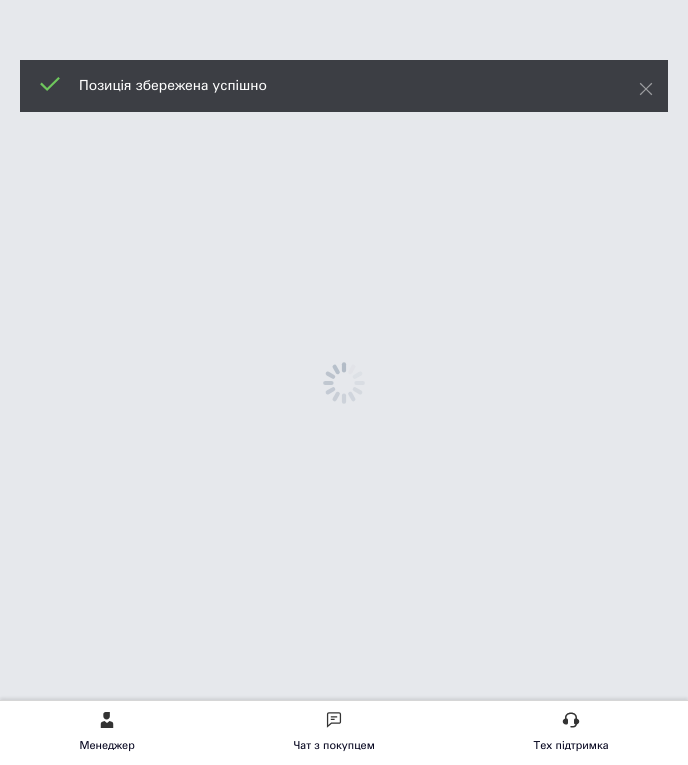 scroll, scrollTop: 0, scrollLeft: 0, axis: both 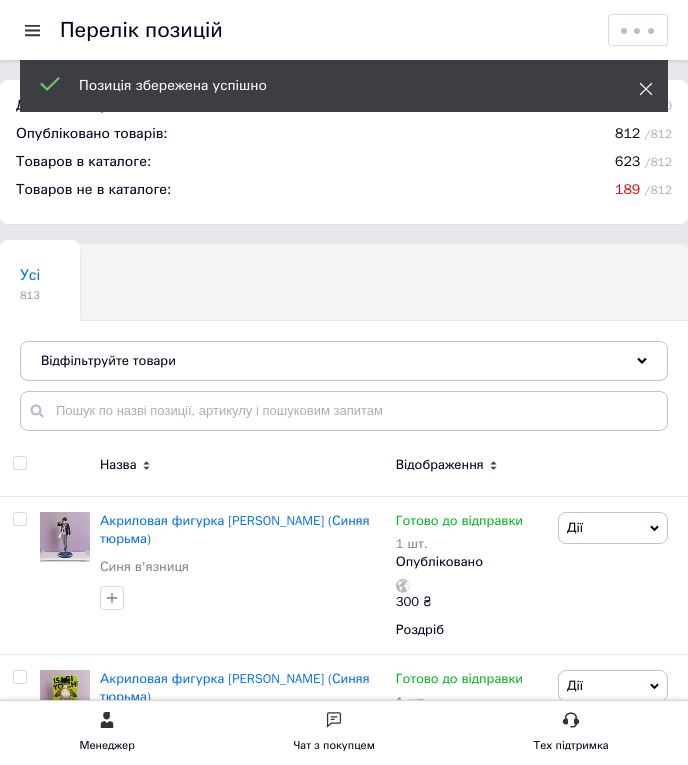 click 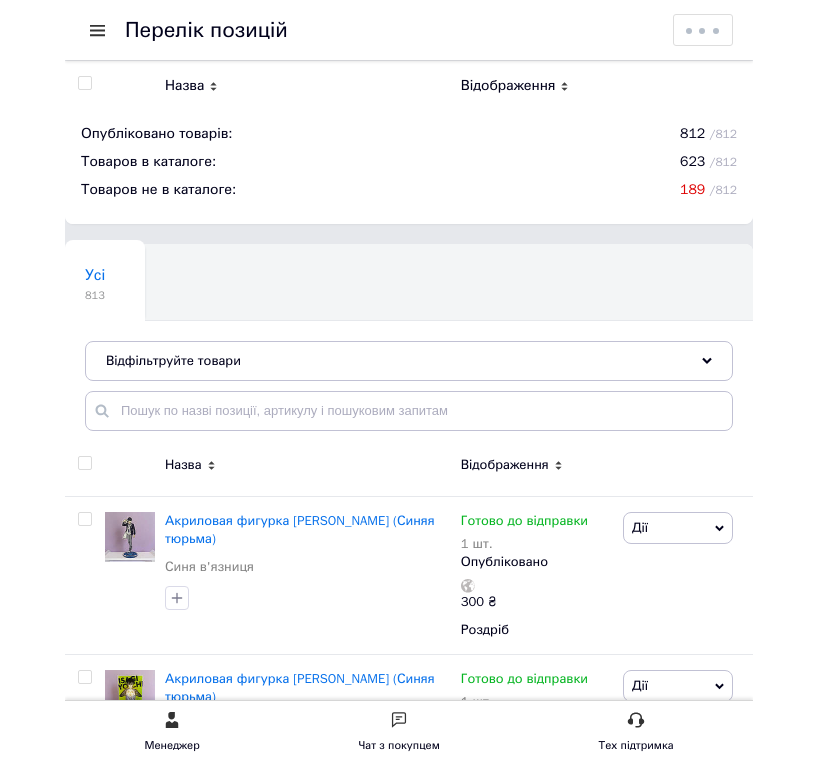 scroll, scrollTop: 0, scrollLeft: 0, axis: both 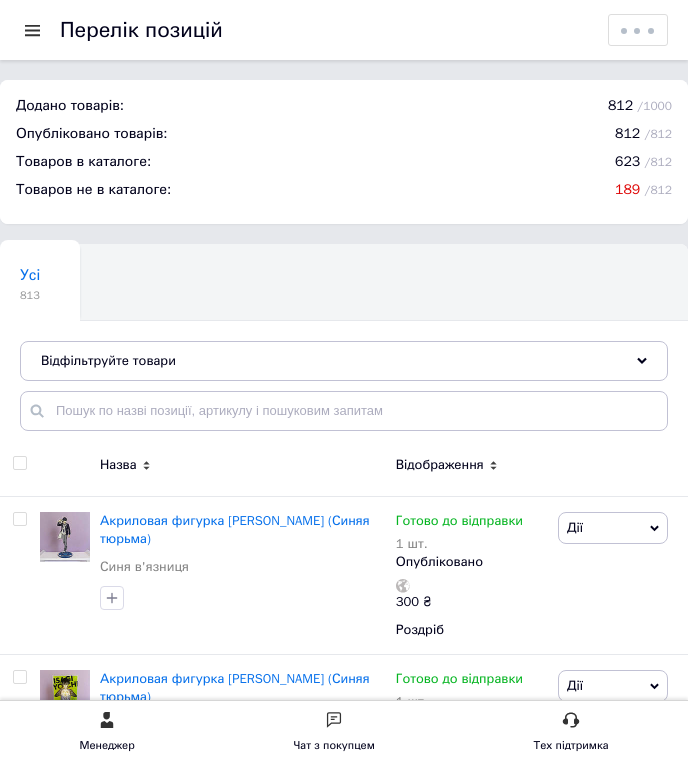 click on "Додати товар Експорт на Shafa Експорт" at bounding box center (638, 30) 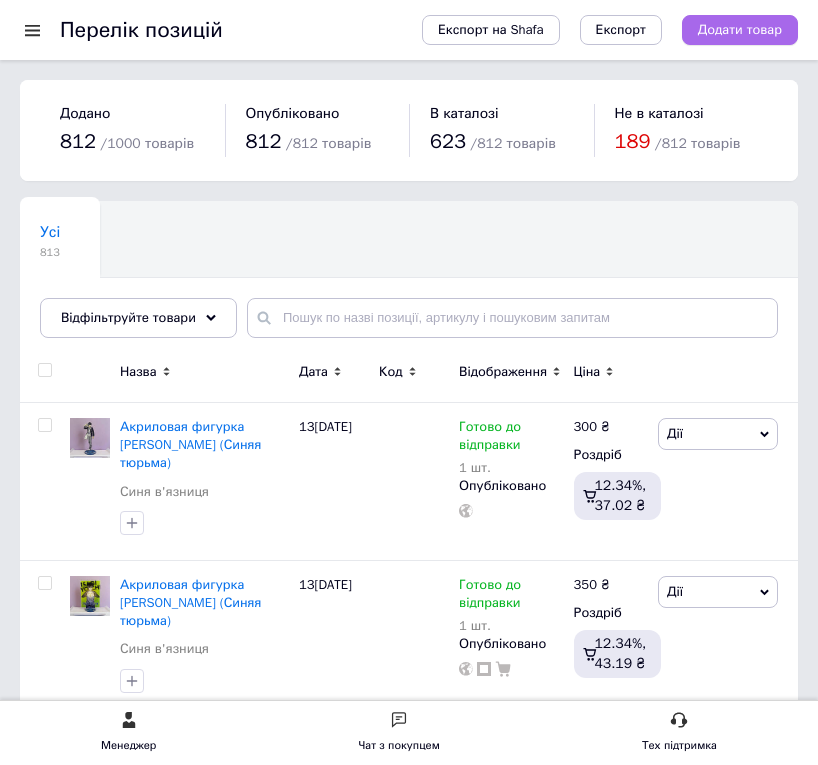 click on "Додати товар" at bounding box center [740, 30] 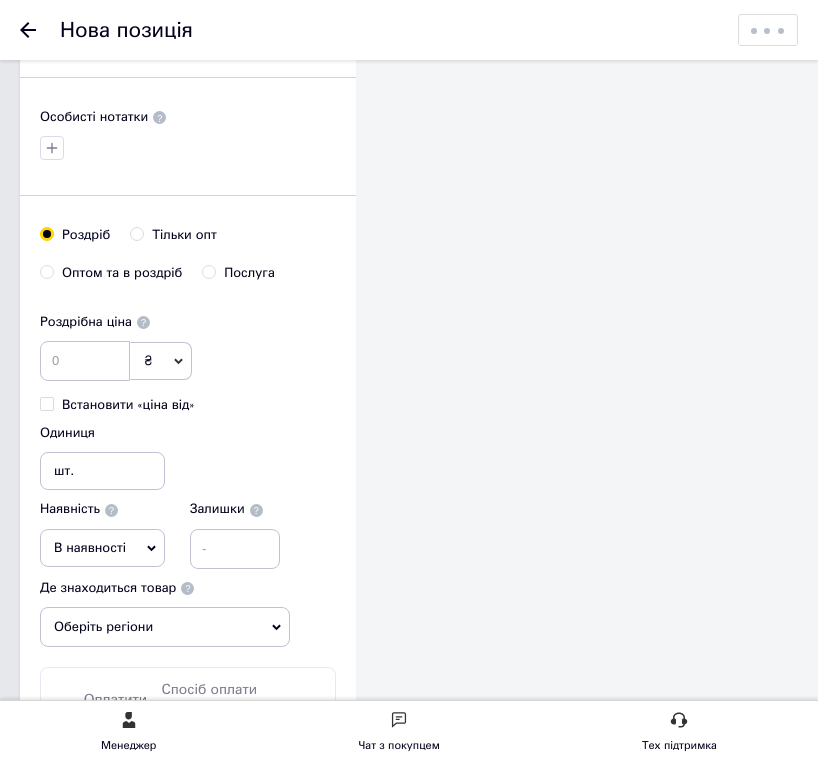 scroll, scrollTop: 608, scrollLeft: 0, axis: vertical 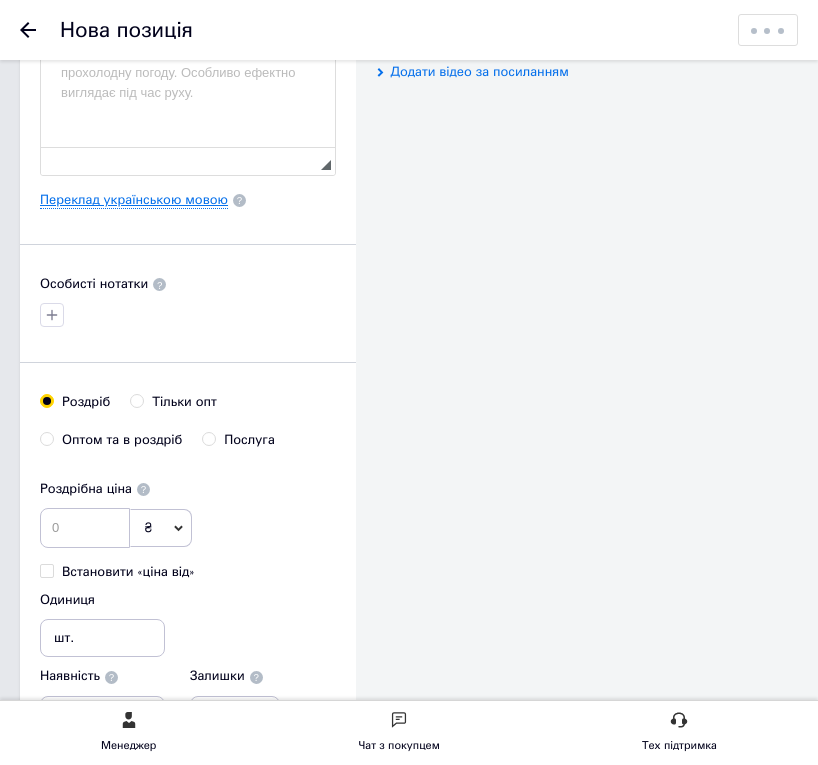 click on "Переклад українською мовою" at bounding box center [134, 200] 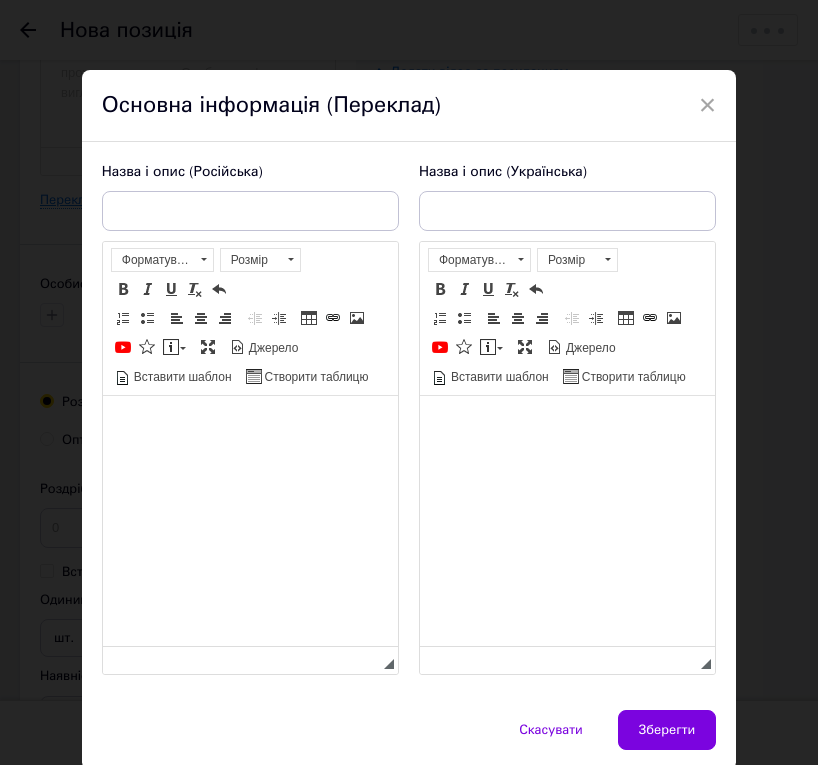 scroll, scrollTop: 0, scrollLeft: 0, axis: both 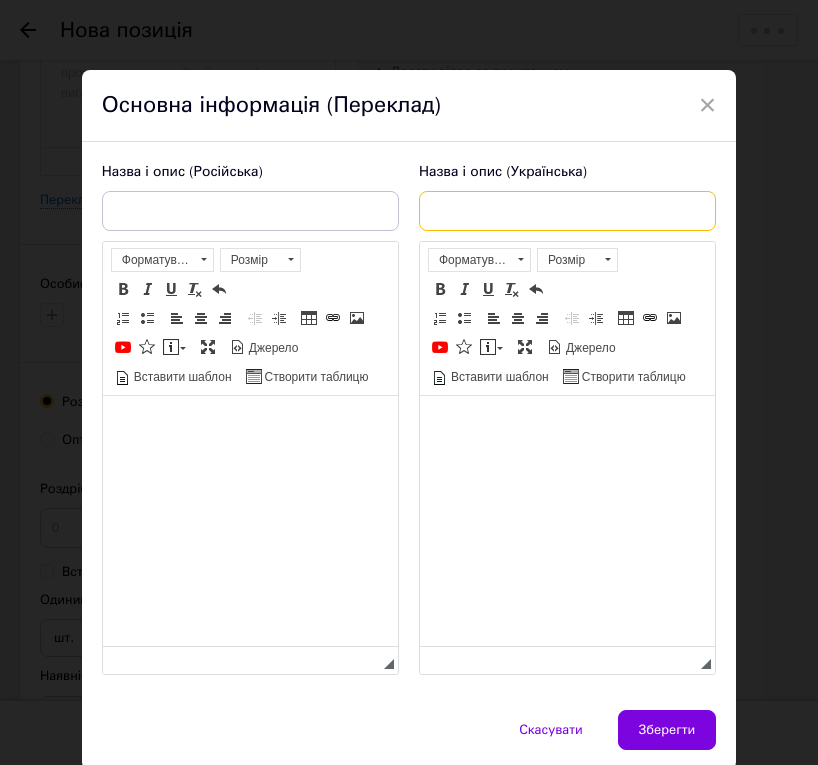 click at bounding box center [567, 211] 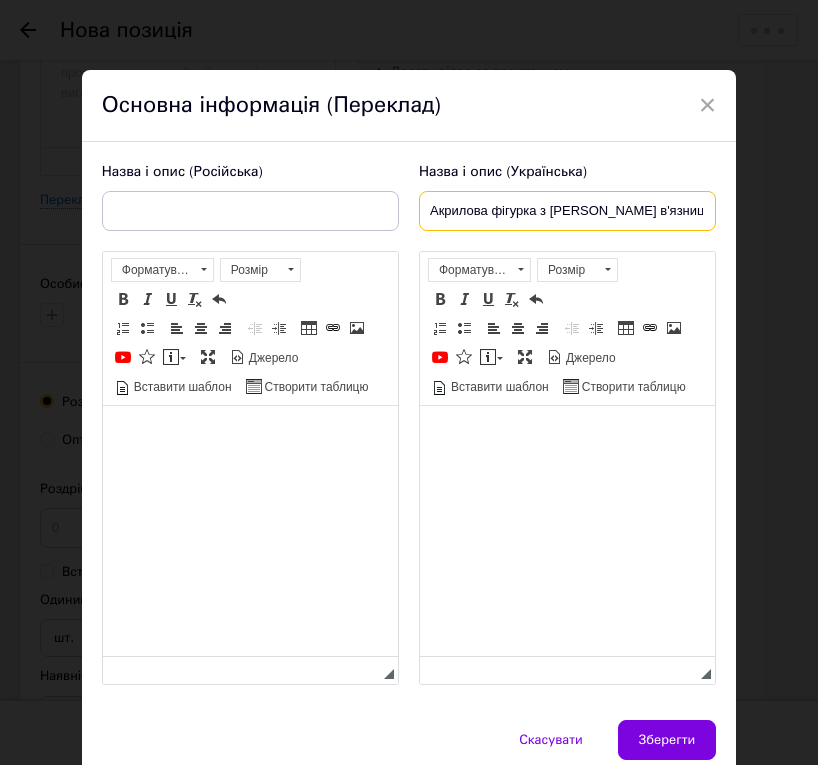 type on "Акрилова фігурка з [PERSON_NAME] в'язниця: Блю Лок — [PERSON_NAME] Ісагі" 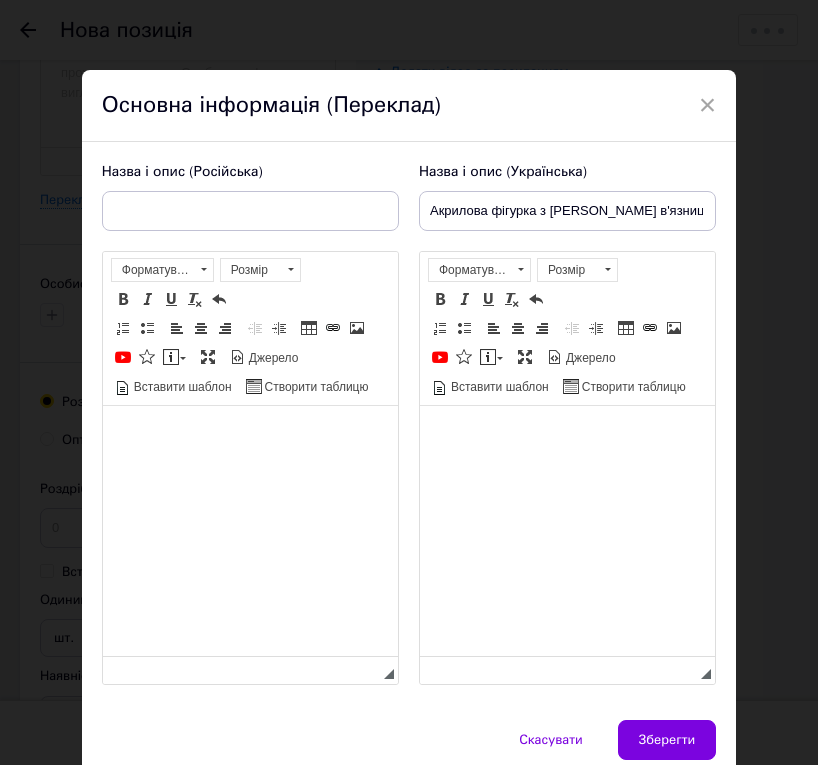 click at bounding box center [566, 436] 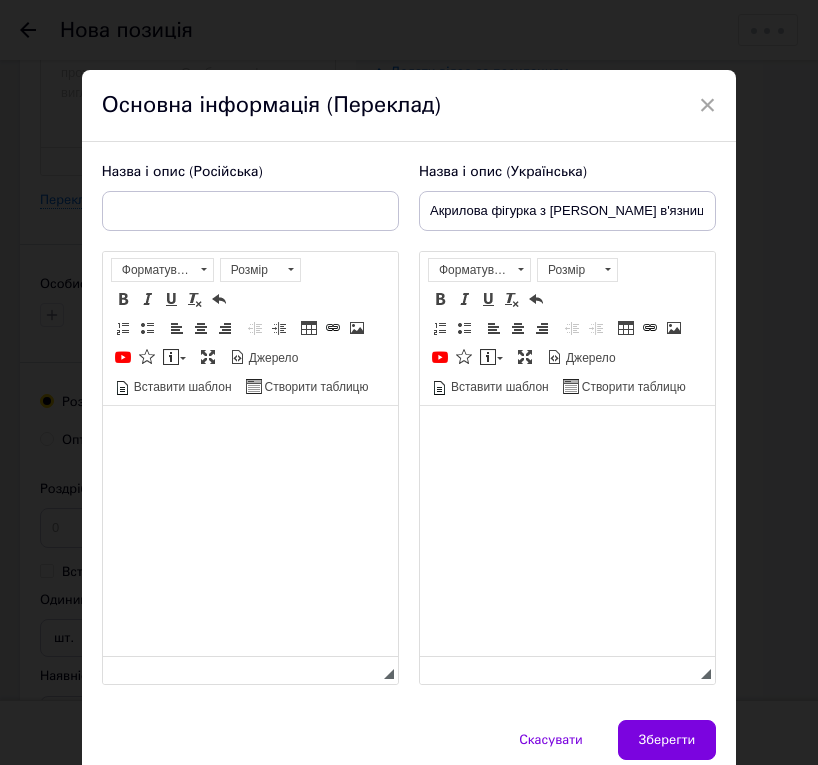 click at bounding box center (566, 436) 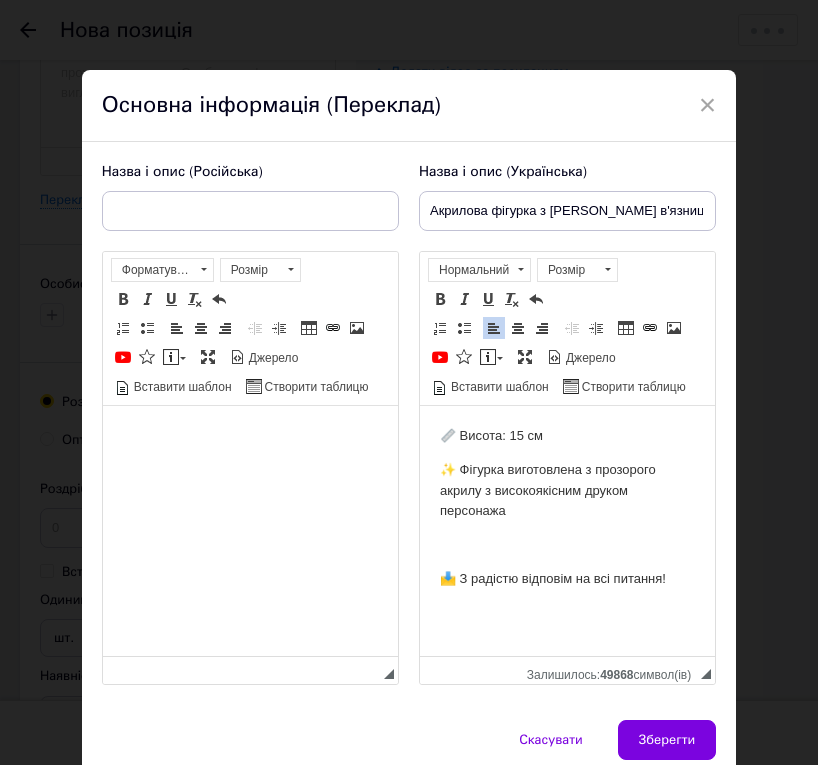 scroll, scrollTop: 0, scrollLeft: 0, axis: both 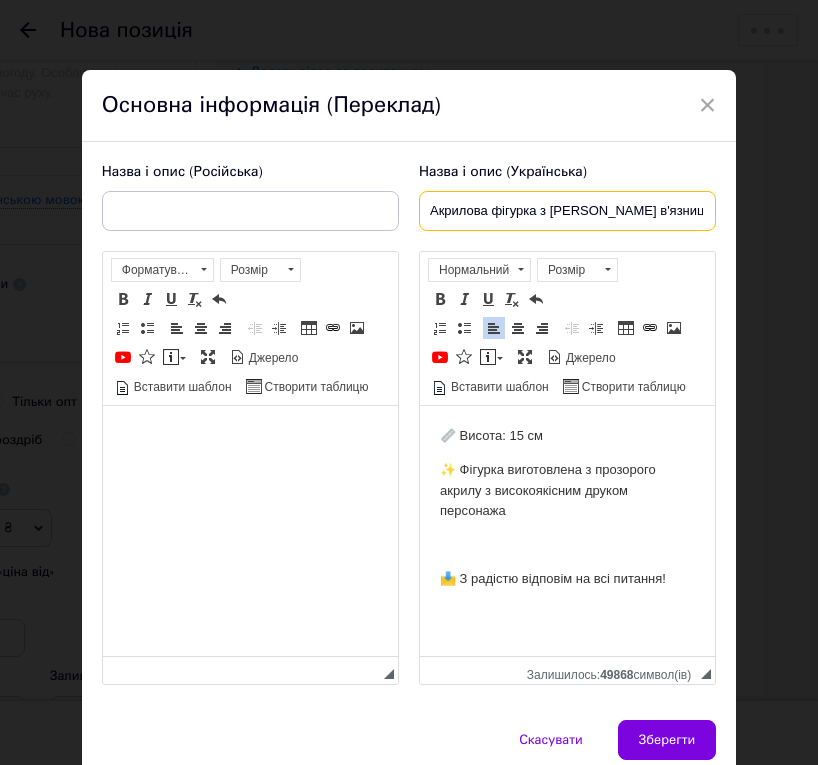 drag, startPoint x: 423, startPoint y: 210, endPoint x: 821, endPoint y: 232, distance: 398.60757 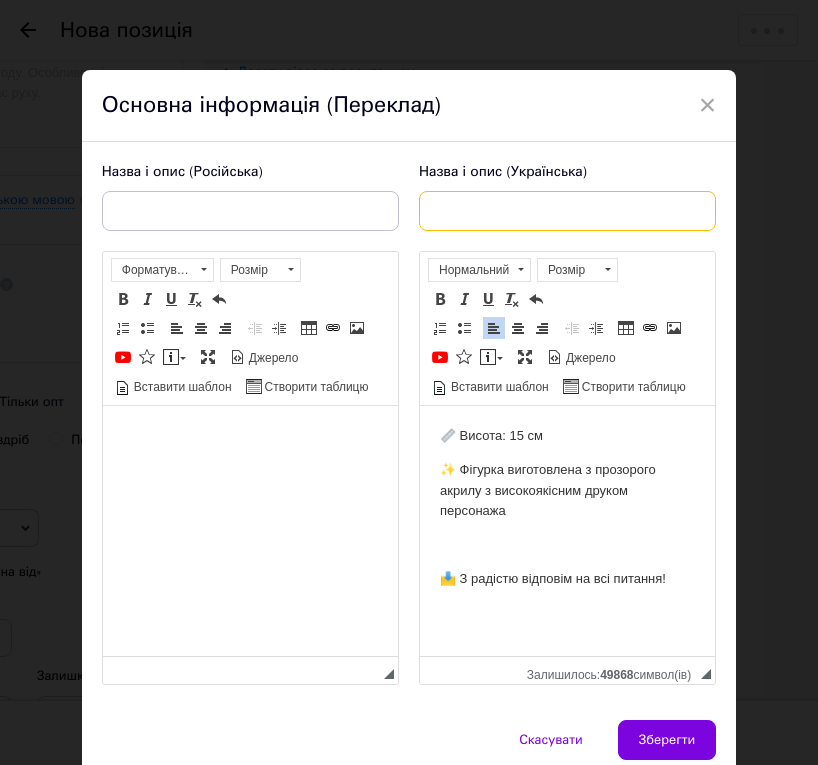 click at bounding box center [567, 211] 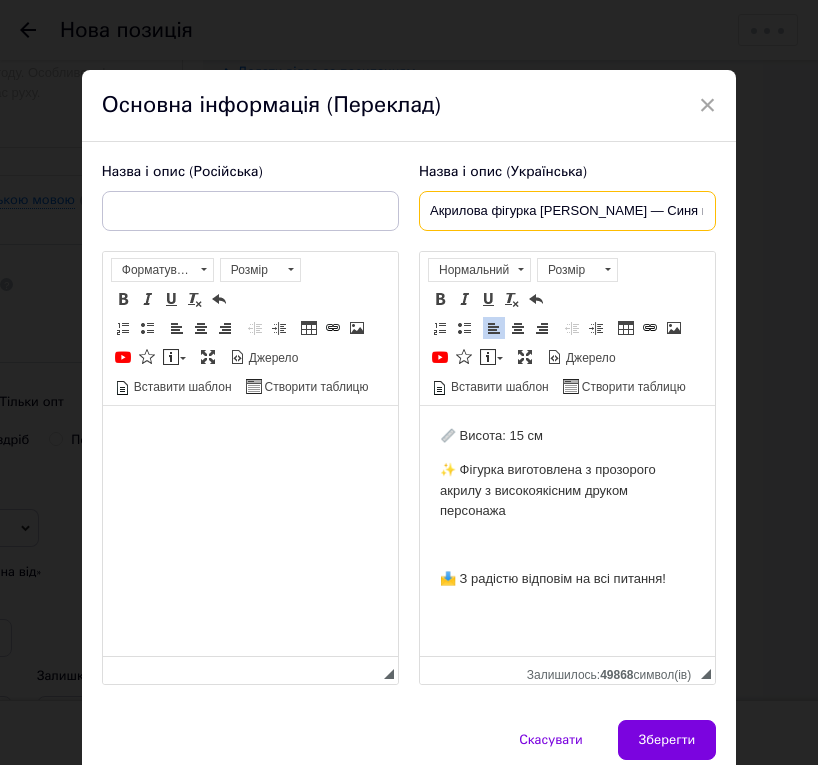 type on "Акрилова фігурка [PERSON_NAME] — Синя в'язниця: Блю Лок" 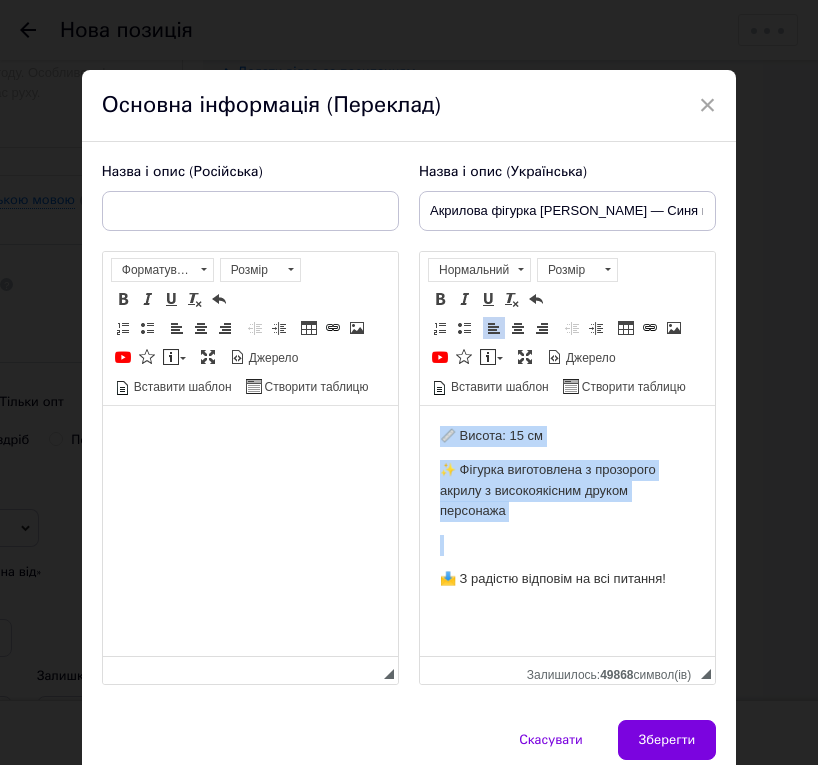 drag, startPoint x: 673, startPoint y: 589, endPoint x: 430, endPoint y: 394, distance: 311.56702 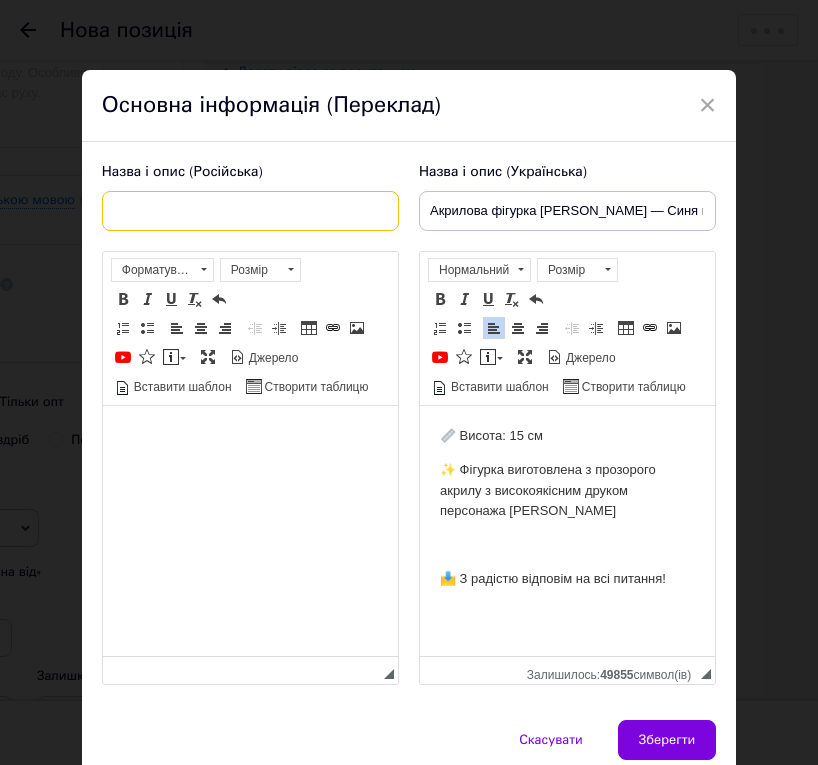 click at bounding box center (250, 211) 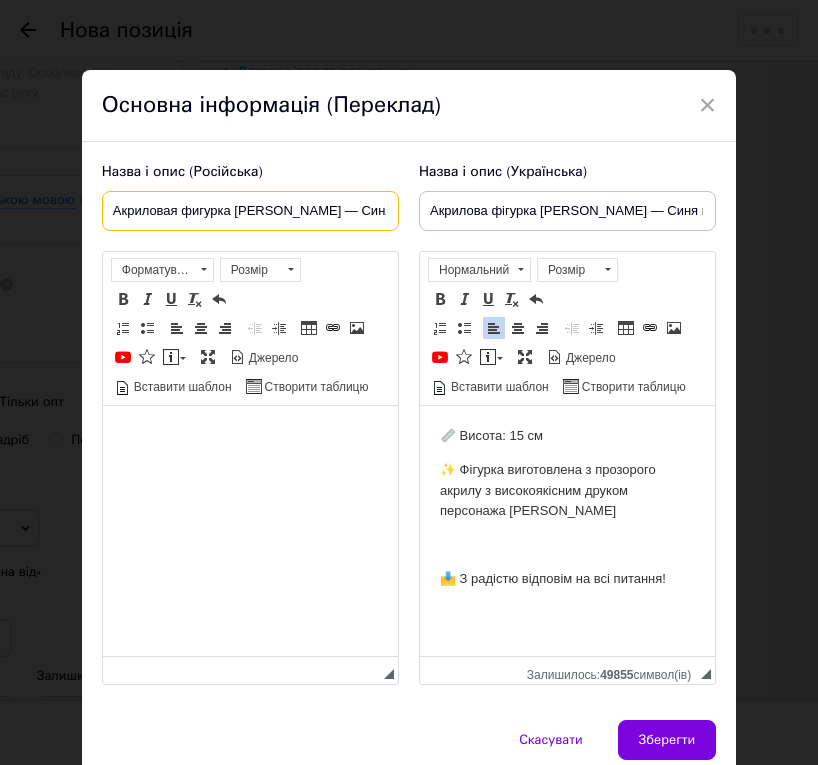 type on "Акриловая фигурка [PERSON_NAME] — Синяя тюрьма: Блю Лок" 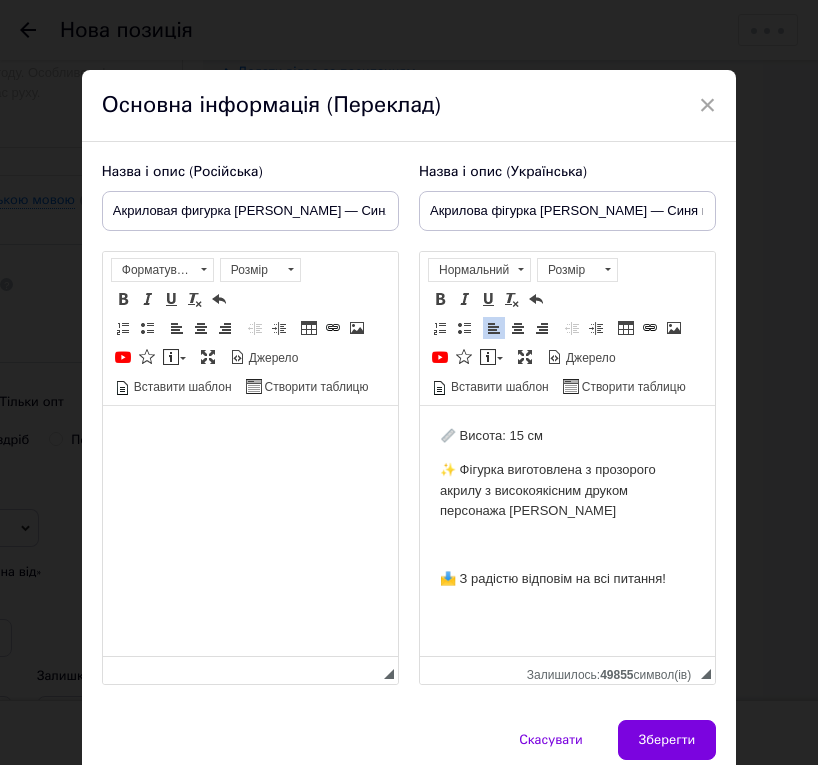 click at bounding box center [249, 436] 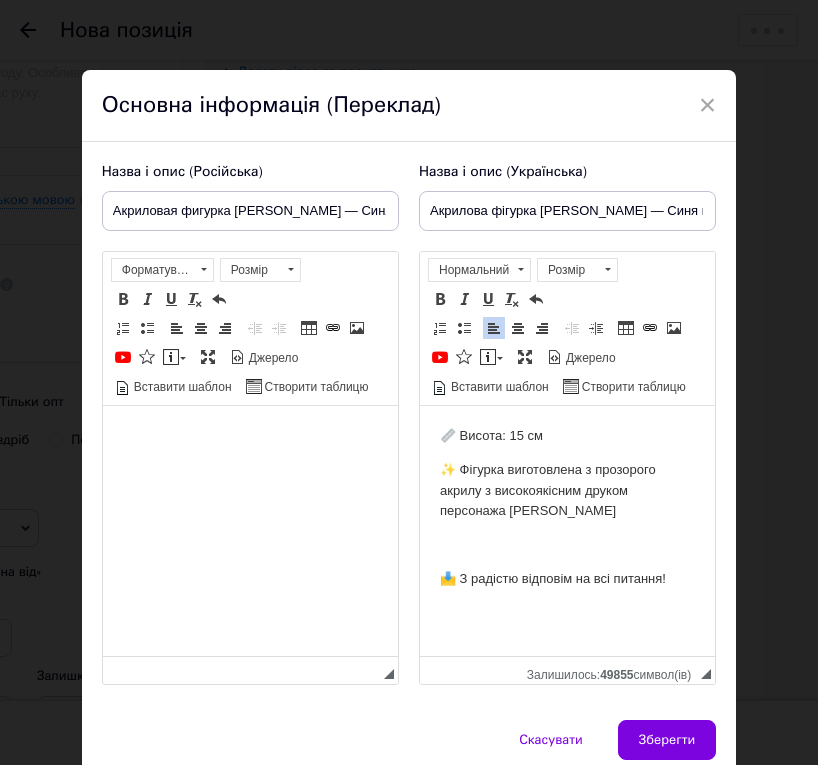 click at bounding box center (249, 436) 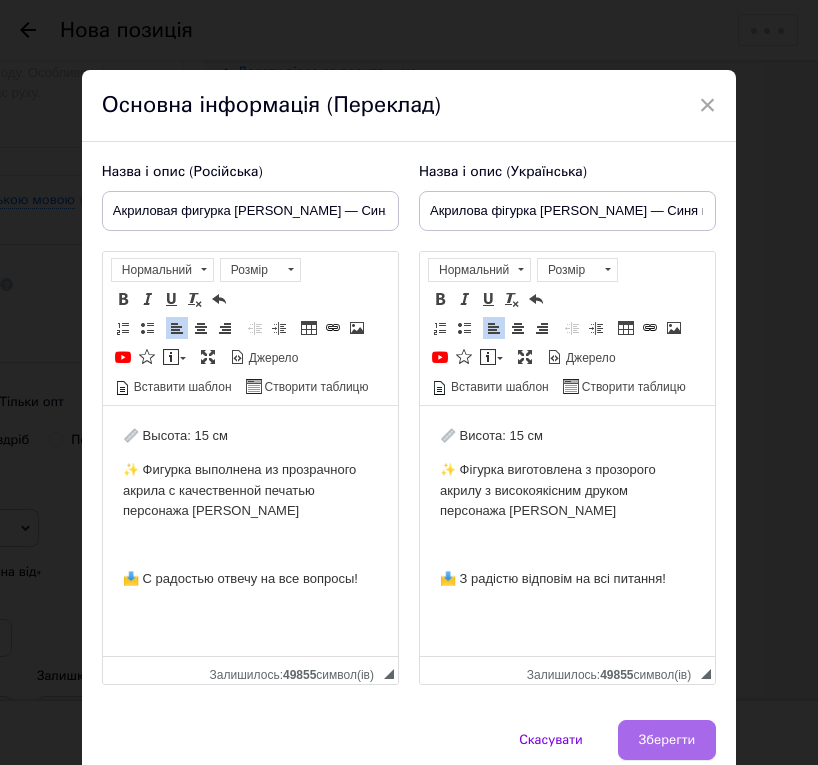 click on "Зберегти" at bounding box center [667, 740] 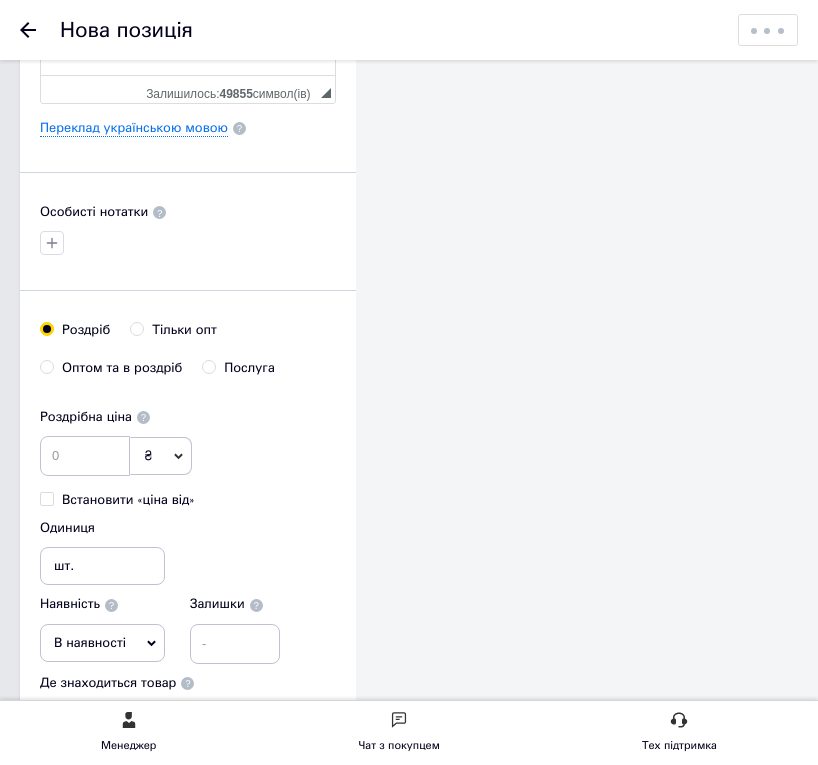 scroll, scrollTop: 698, scrollLeft: 0, axis: vertical 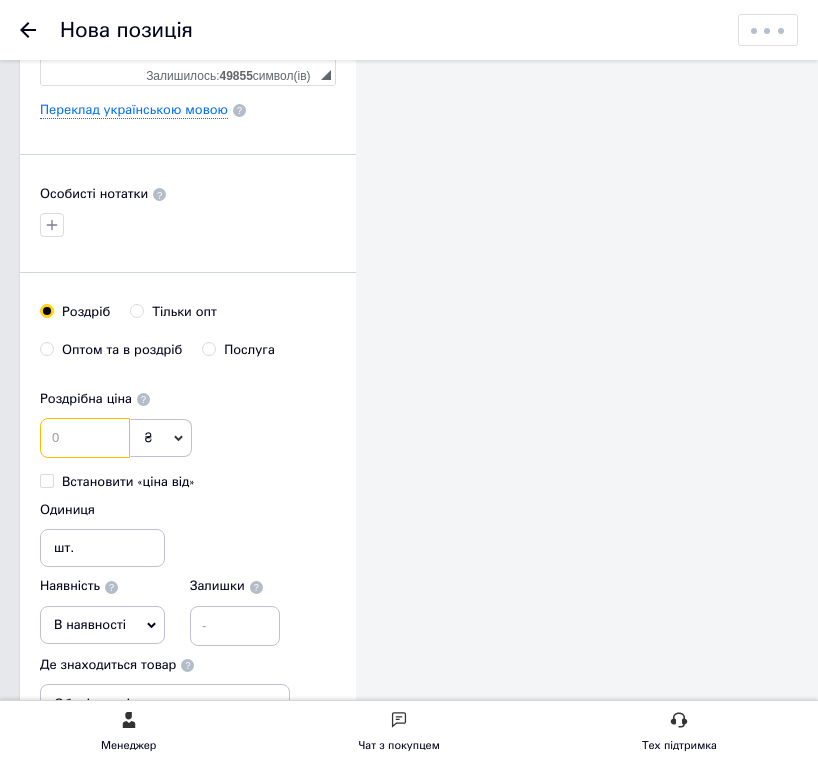 click at bounding box center (85, 438) 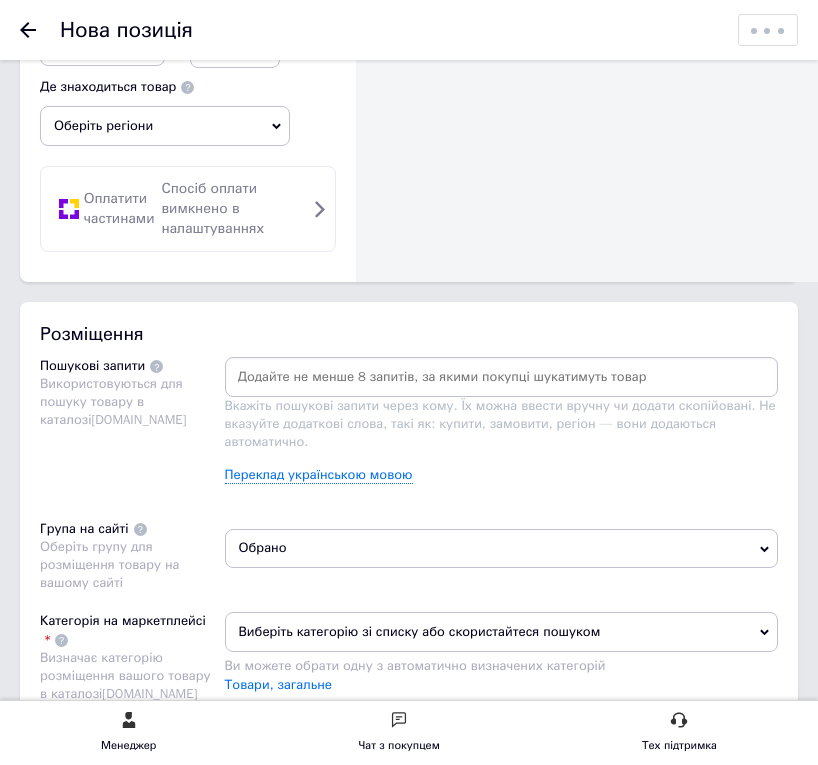 scroll, scrollTop: 1282, scrollLeft: 0, axis: vertical 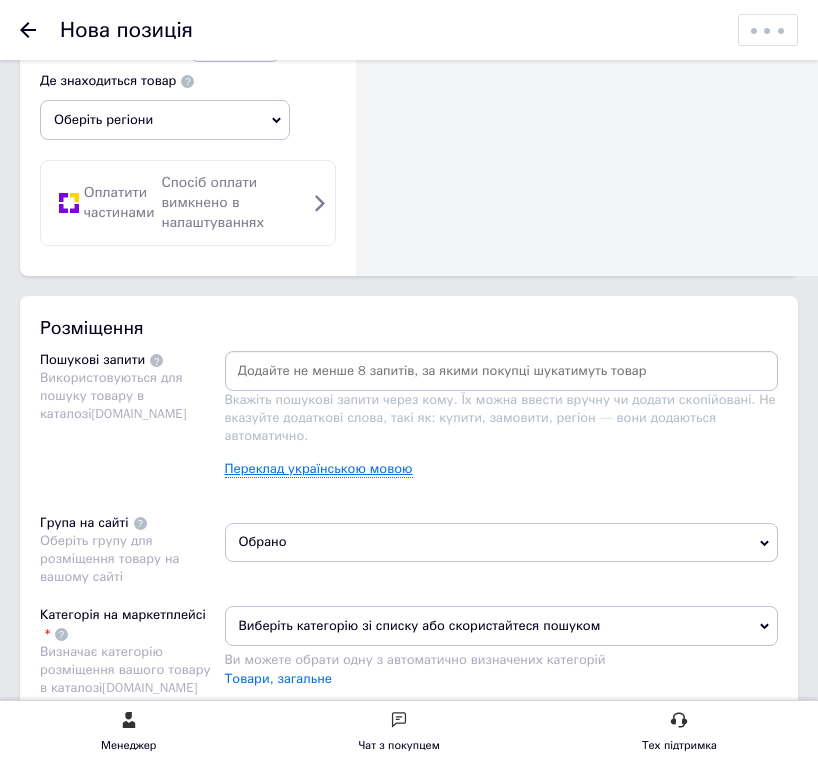 type on "300" 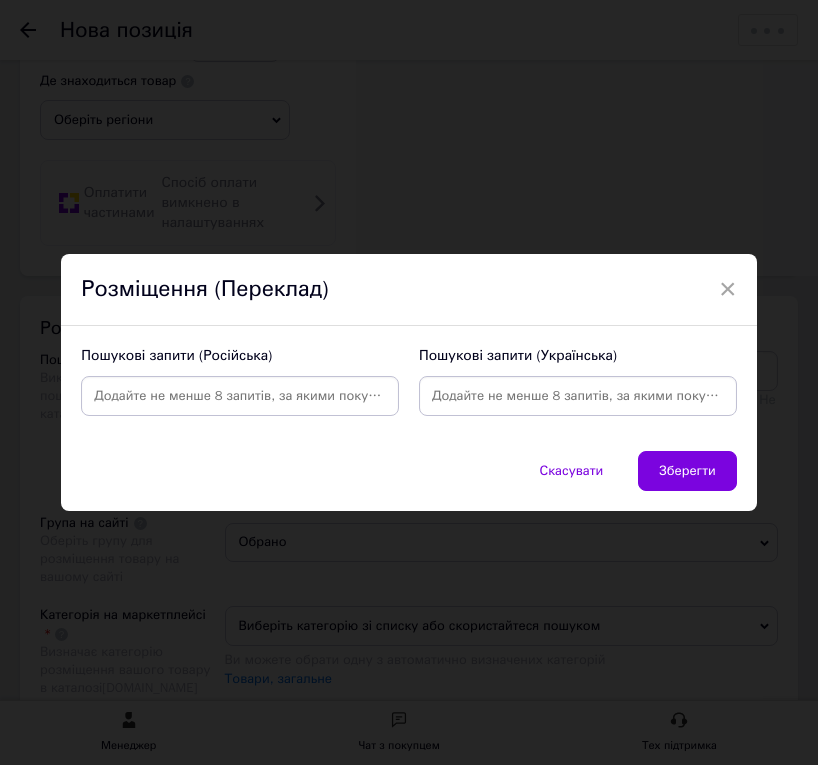 click at bounding box center [240, 396] 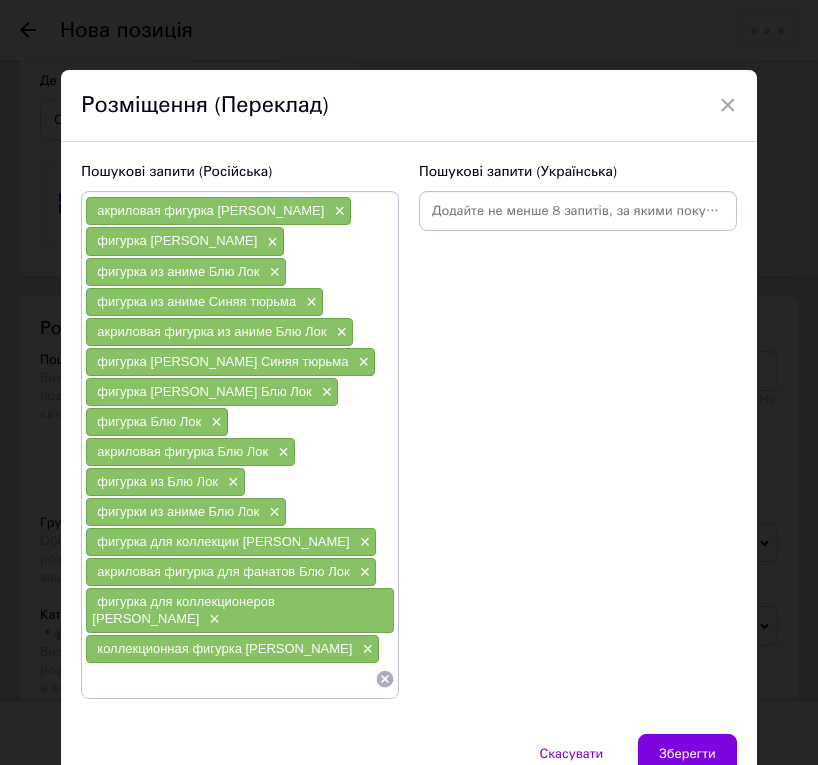 click at bounding box center (578, 211) 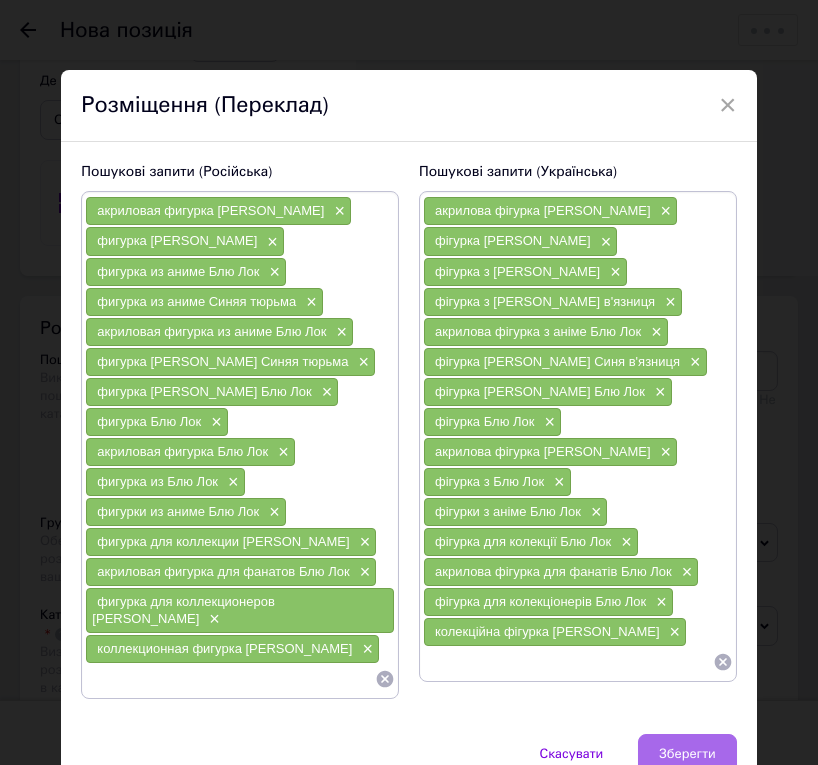 click on "Зберегти" at bounding box center [687, 754] 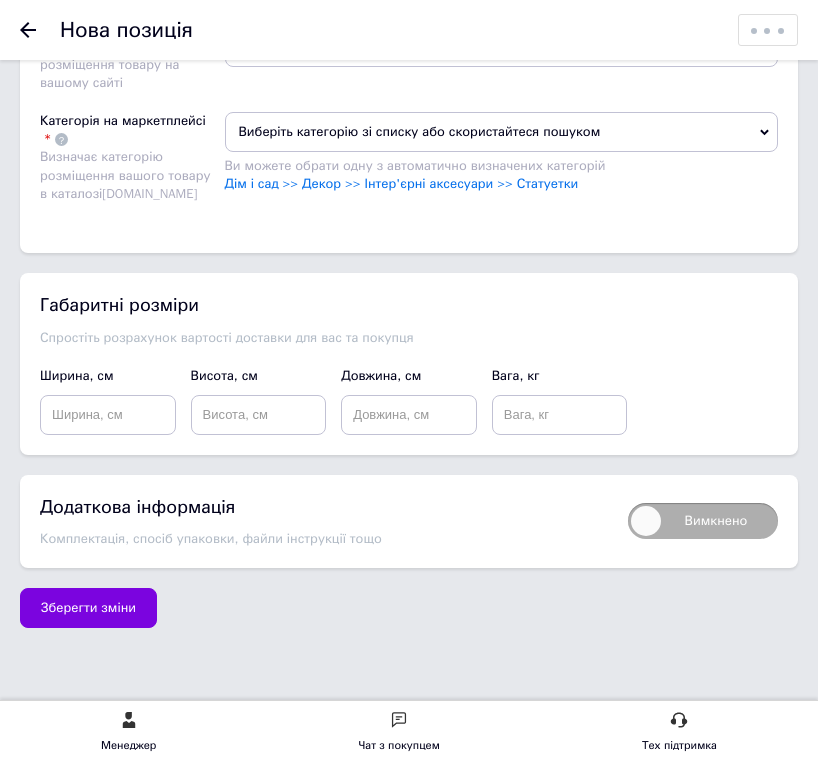 scroll, scrollTop: 1783, scrollLeft: 0, axis: vertical 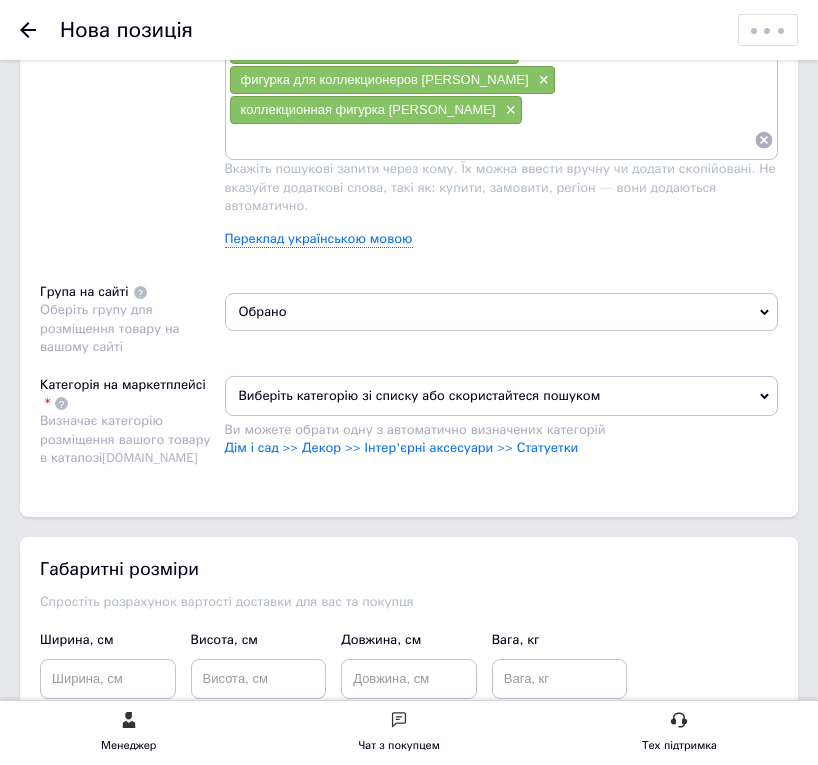 click on "Виберіть категорію зі списку або скористайтеся пошуком" at bounding box center [502, 396] 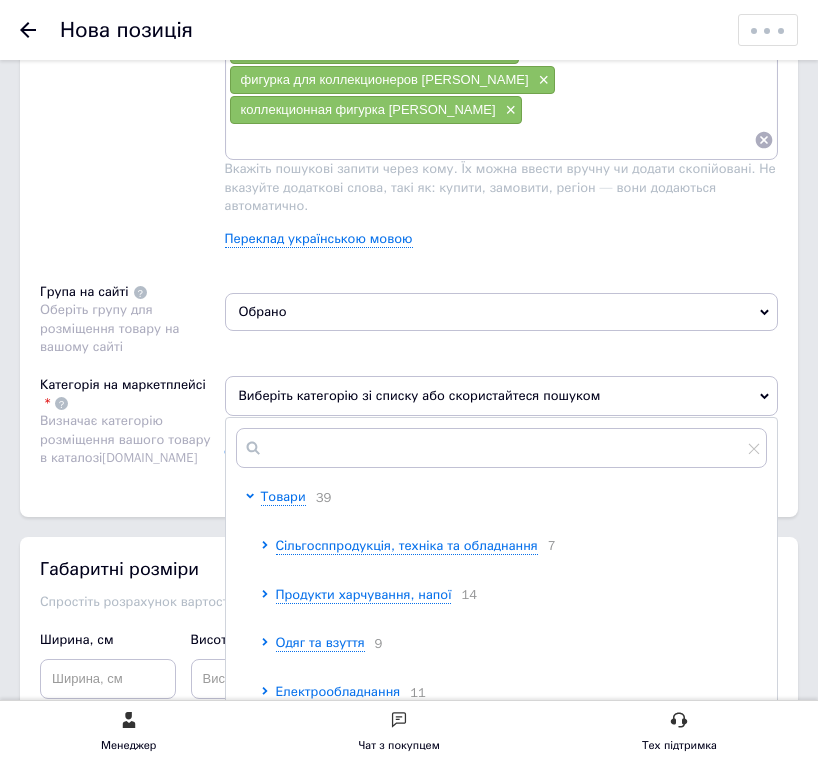 click on "Обрано" at bounding box center (502, 319) 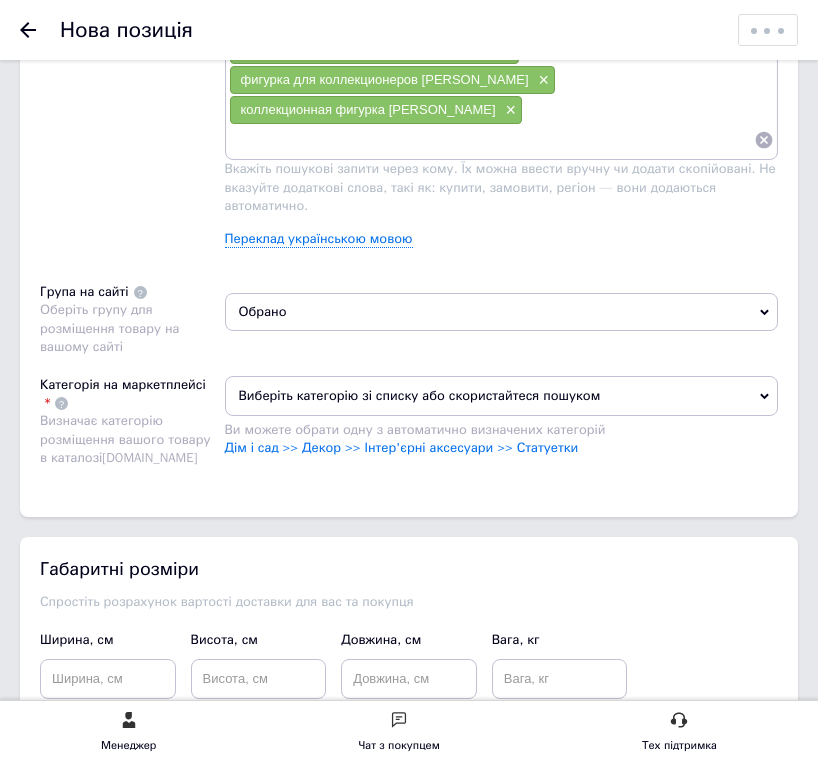 click on "Обрано" at bounding box center (502, 312) 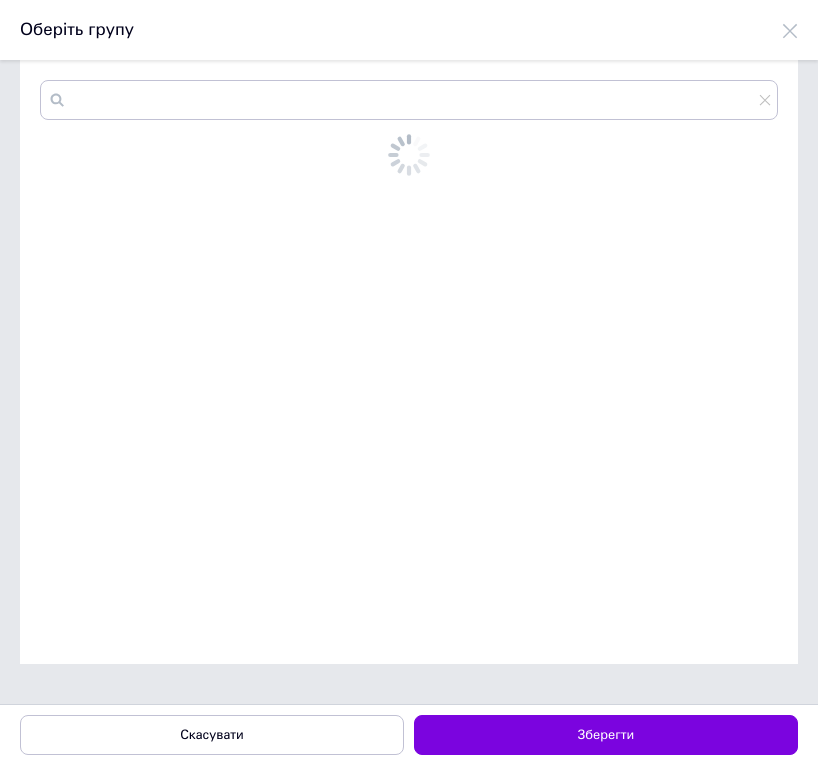 scroll, scrollTop: 0, scrollLeft: 0, axis: both 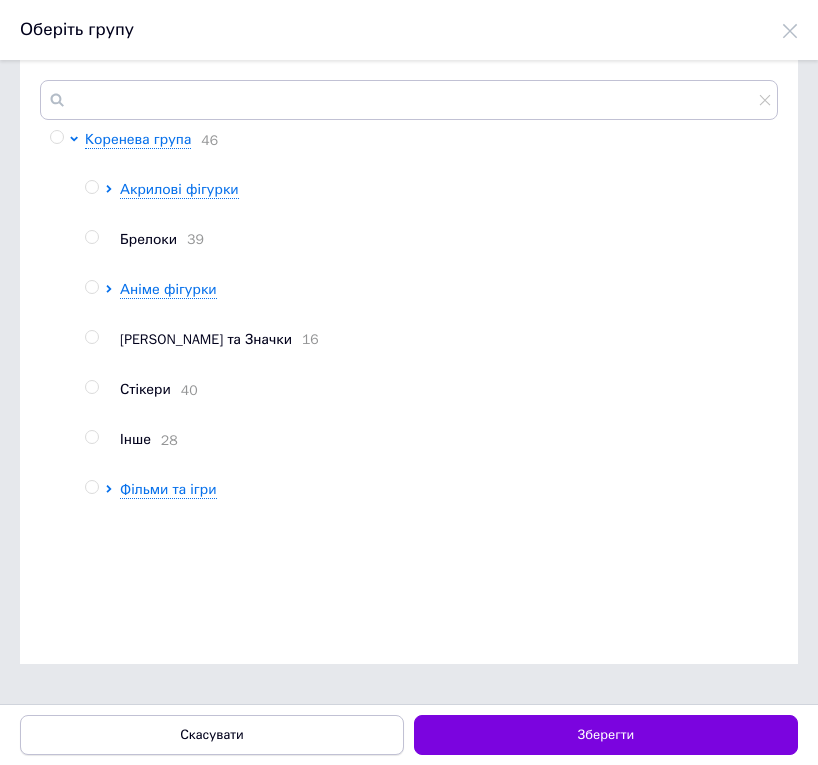 click on "Скасувати" at bounding box center (212, 735) 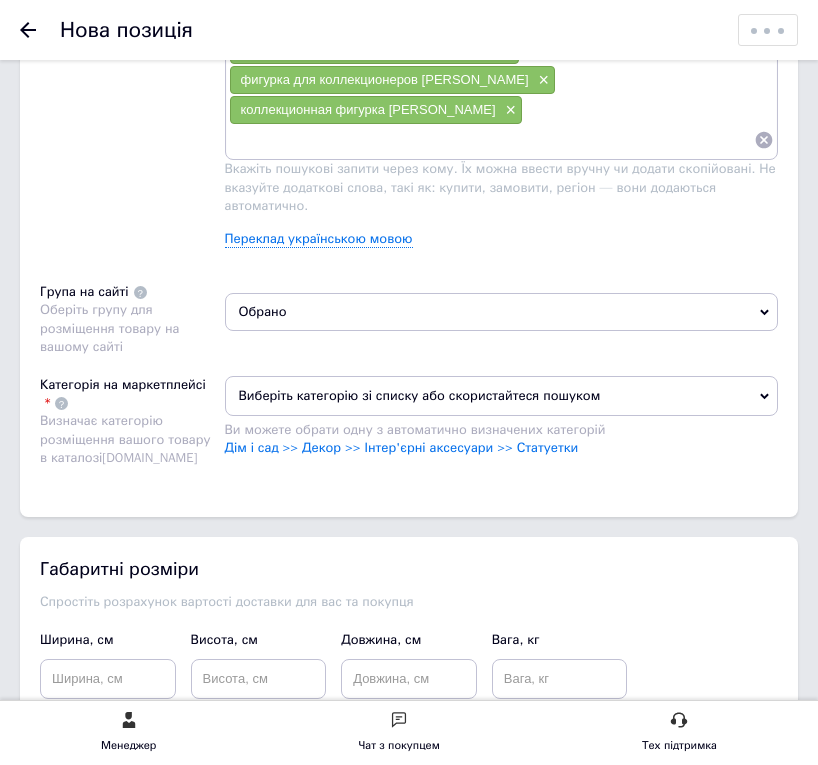 click on "Виберіть категорію зі списку або скористайтеся пошуком" at bounding box center [502, 396] 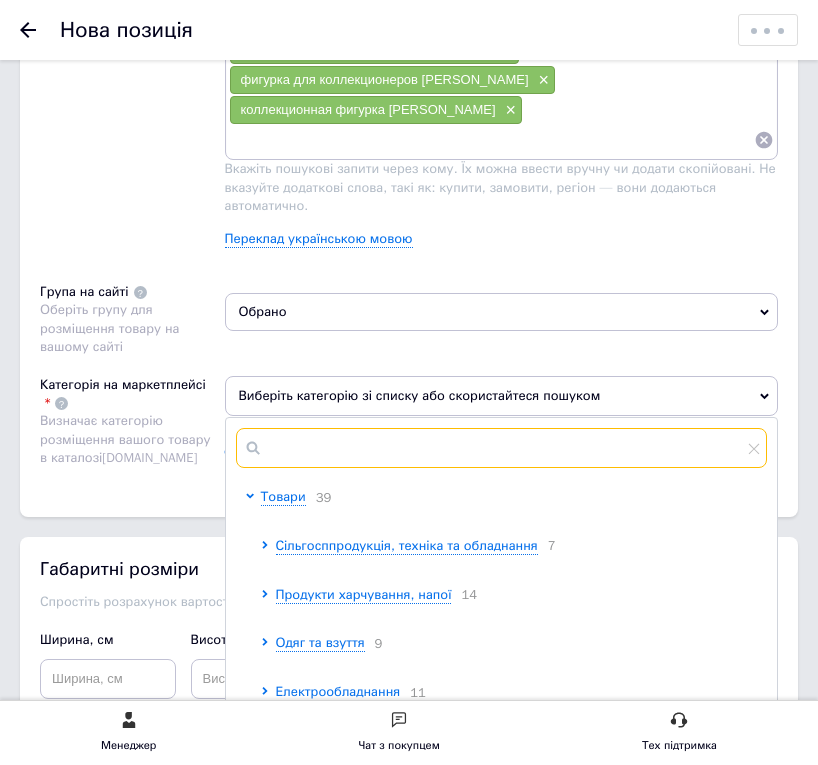 click at bounding box center (502, 448) 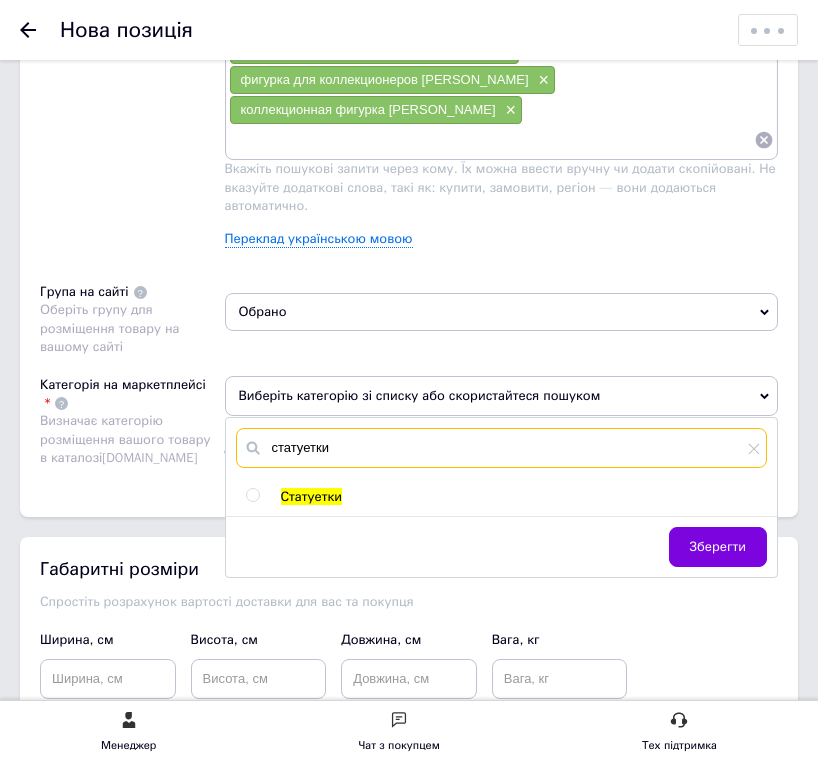 type on "статуетки" 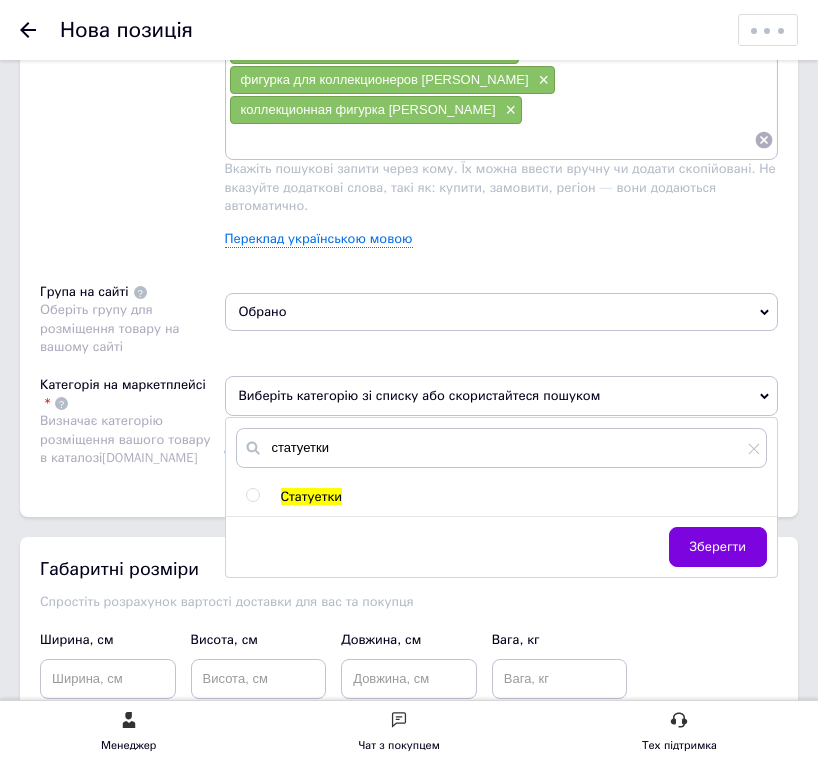 click on "статуетки Статуетки Зберегти" at bounding box center [502, 497] 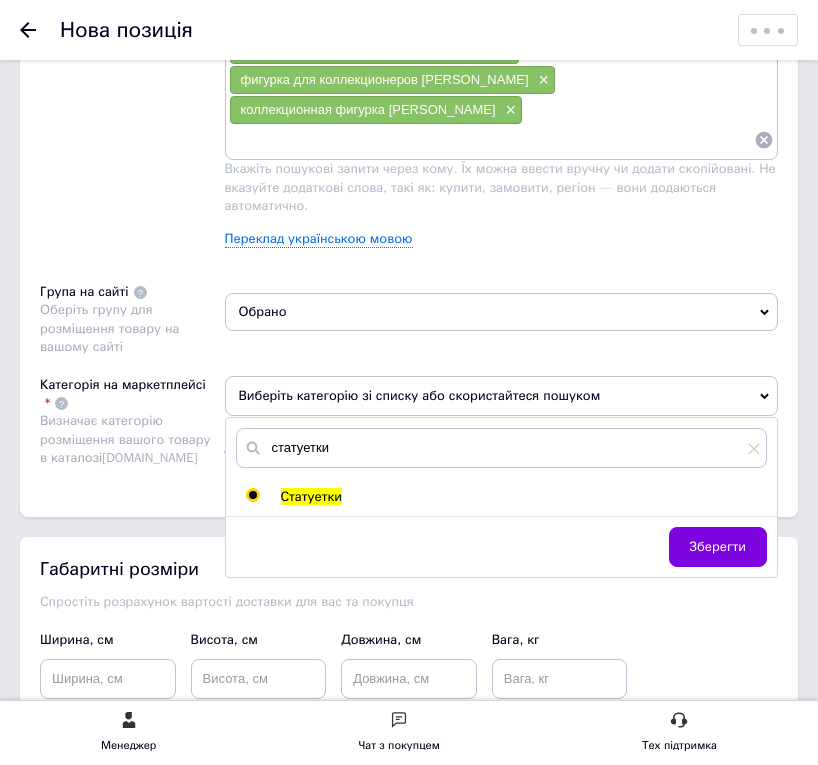 radio on "true" 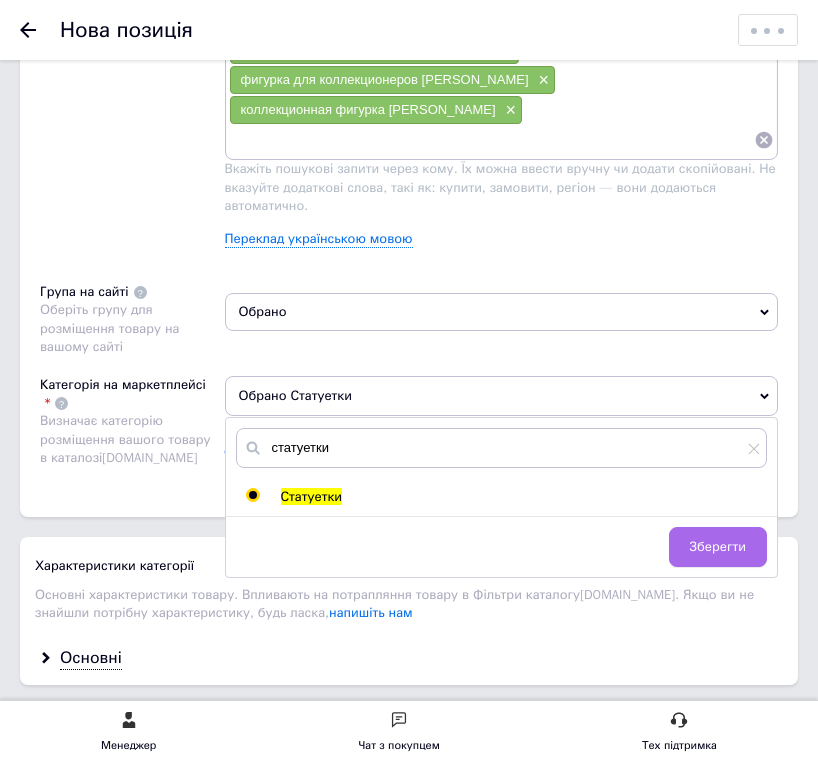 click on "Зберегти" at bounding box center [718, 547] 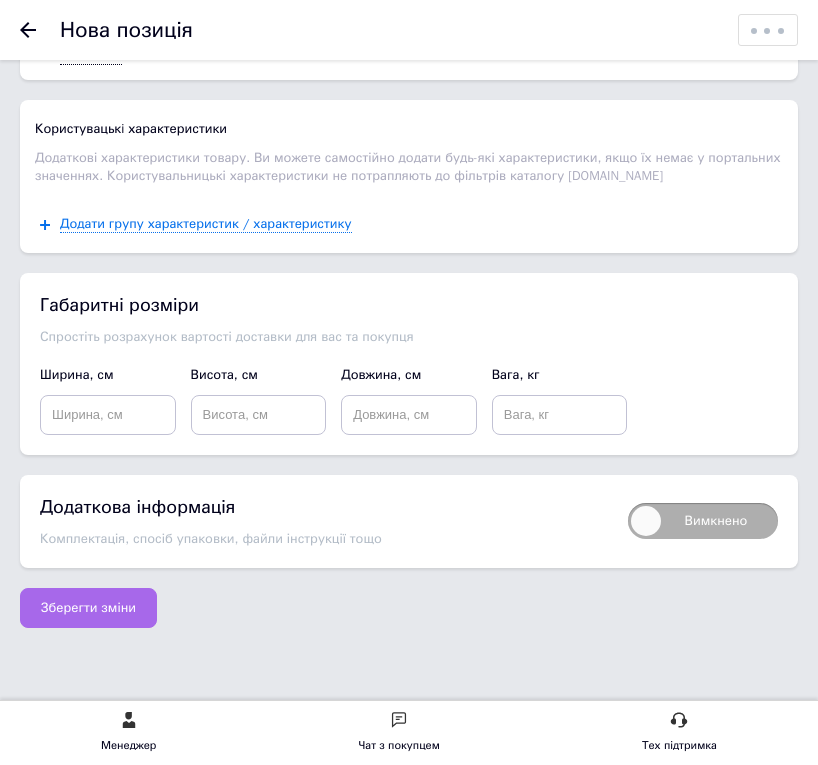 scroll, scrollTop: 2386, scrollLeft: 0, axis: vertical 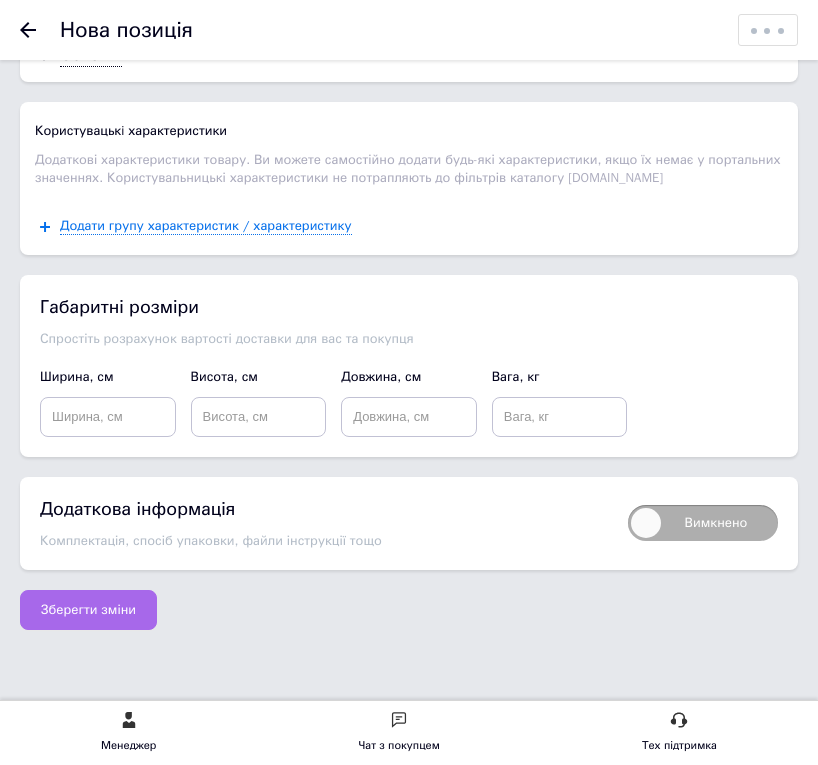 click on "Зберегти зміни" at bounding box center (88, 610) 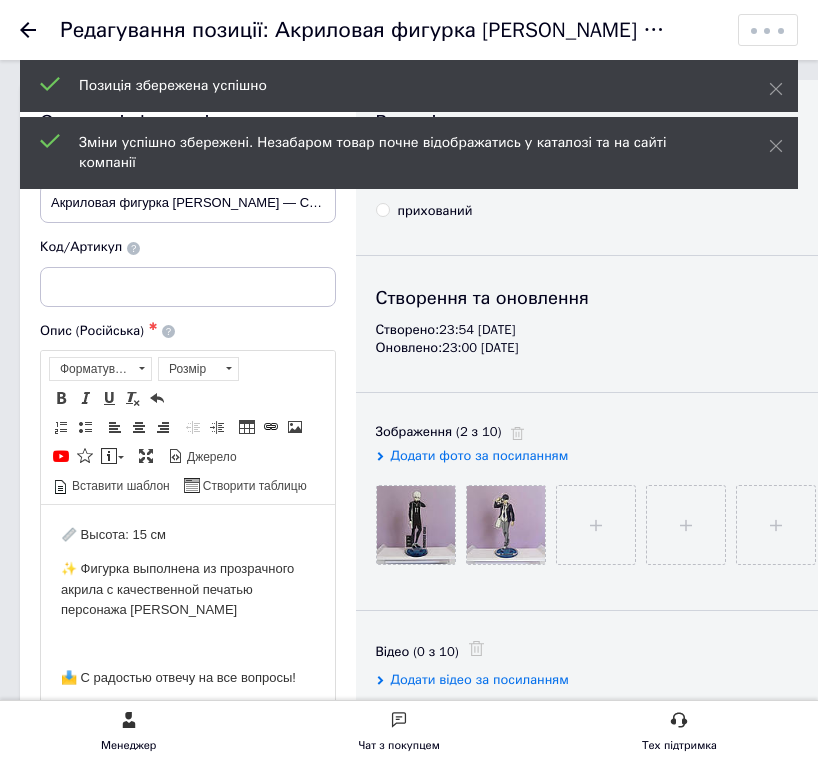 scroll, scrollTop: 0, scrollLeft: 0, axis: both 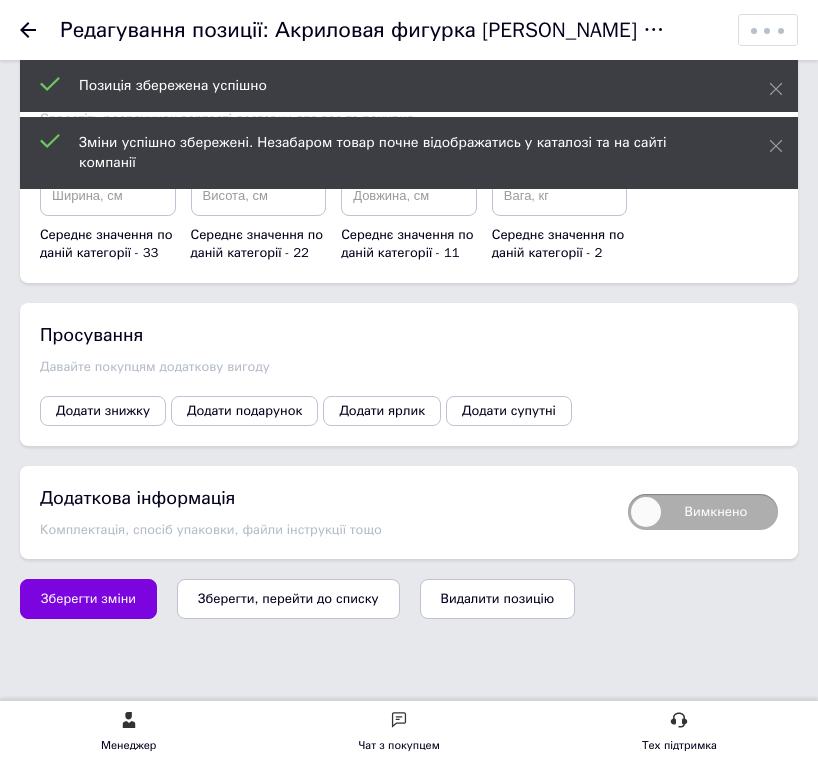 click on "Зберегти, перейти до списку" at bounding box center (288, 599) 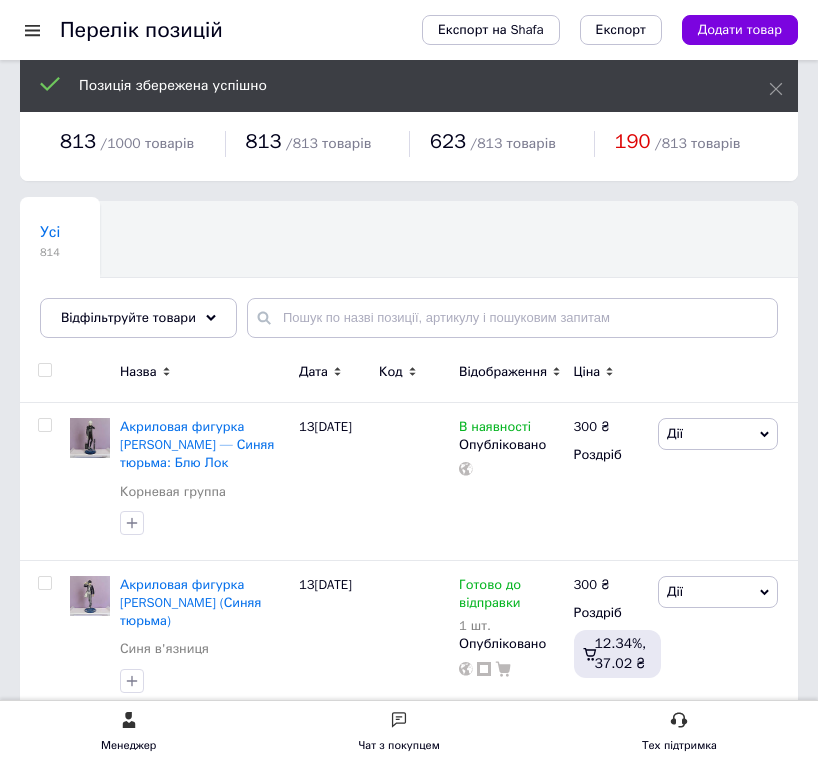 scroll, scrollTop: 0, scrollLeft: 0, axis: both 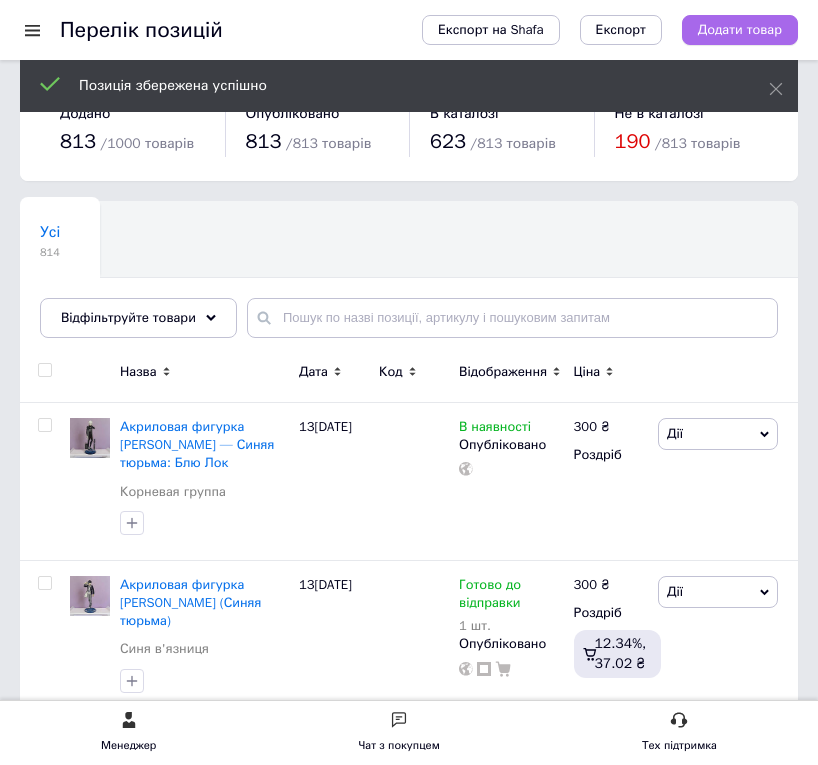 click on "Додати товар" at bounding box center (740, 30) 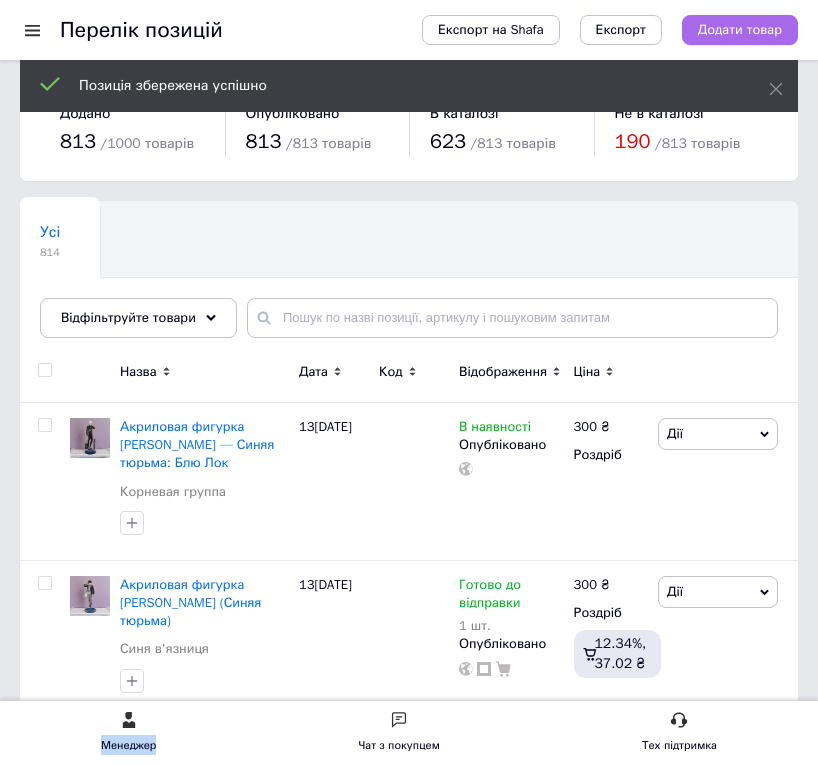 click on "Перелік позицій Експорт на Shafa Експорт Додати товар Додано 813   / 1000   товарів Опубліковано 813   / 813   товарів В каталозі 623   / 813   товарів Не в каталозі 190   / 813   товарів Усі 814 Ok Відфільтровано...  Зберегти Нічого не знайдено Можливо, помилка у слові  або немає відповідностей за вашим запитом. Усі 814 Відфільтруйте товари % Назва Дата Код Відображення Ціна Замовлення Акриловая фигурка [PERSON_NAME] — Синяя тюрьма: Блю Лок Корневая группа [DATE] наявності Опубліковано 300   ₴ Роздріб 0 Дії Редагувати Підняти на початок групи Копіювати Знижка Подарунок Супутні Ярлик 300" at bounding box center (409, 2028) 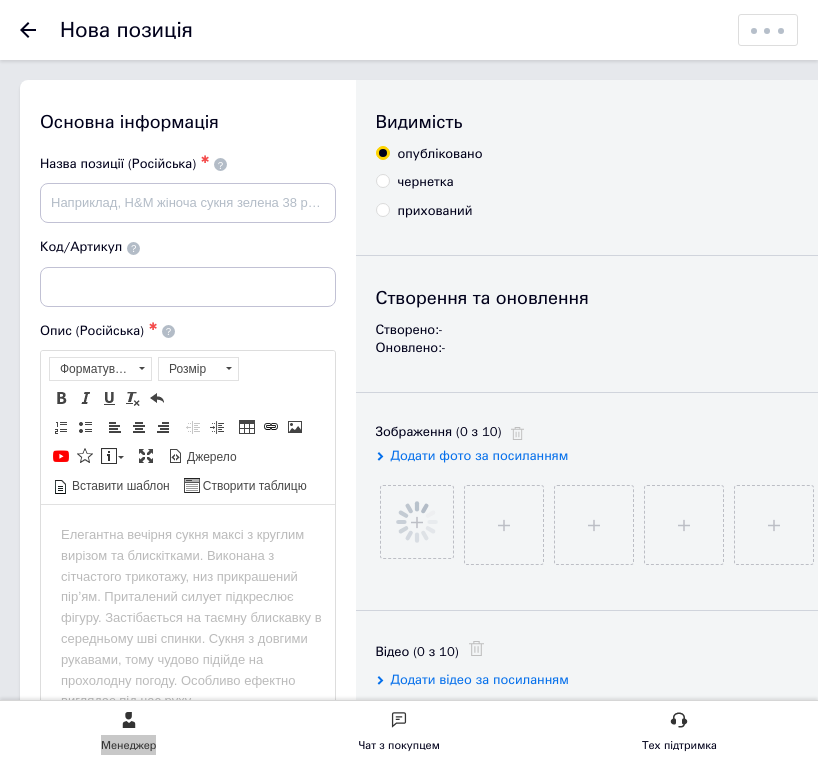 scroll, scrollTop: 539, scrollLeft: 0, axis: vertical 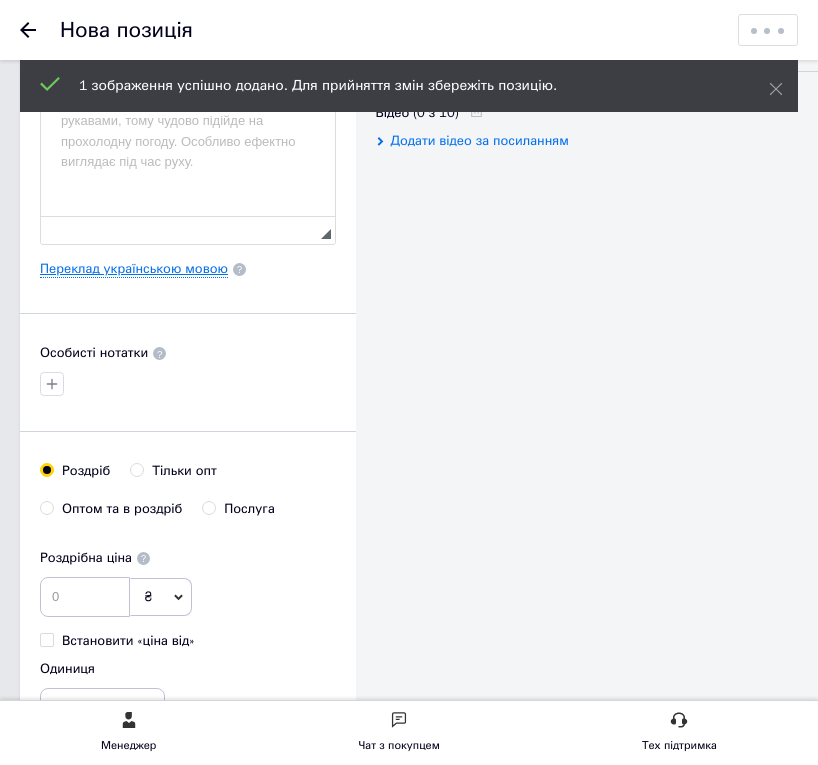 click on "Переклад українською мовою" at bounding box center (134, 269) 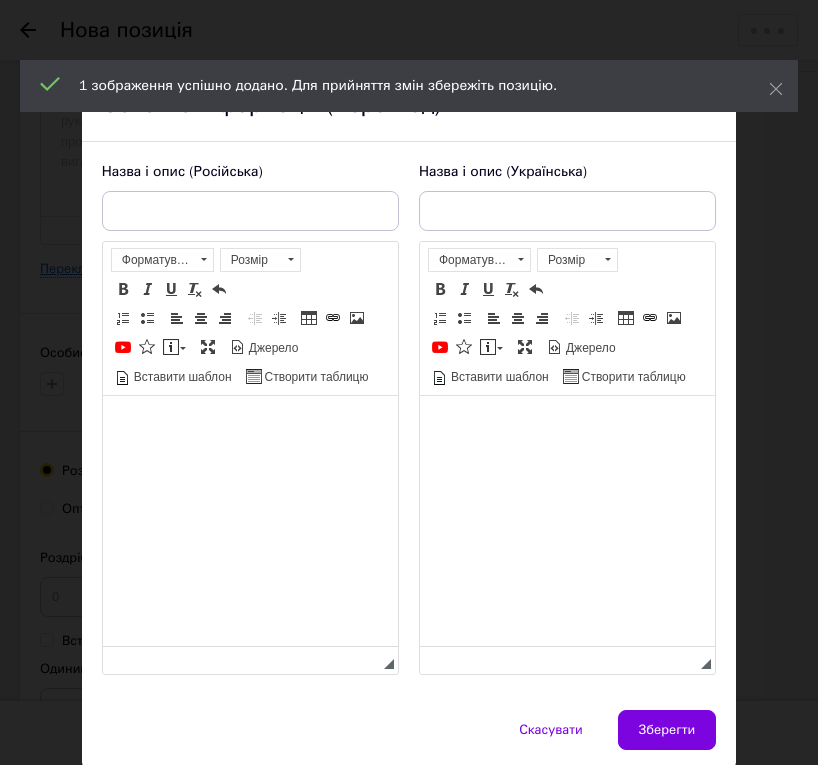 scroll, scrollTop: 0, scrollLeft: 0, axis: both 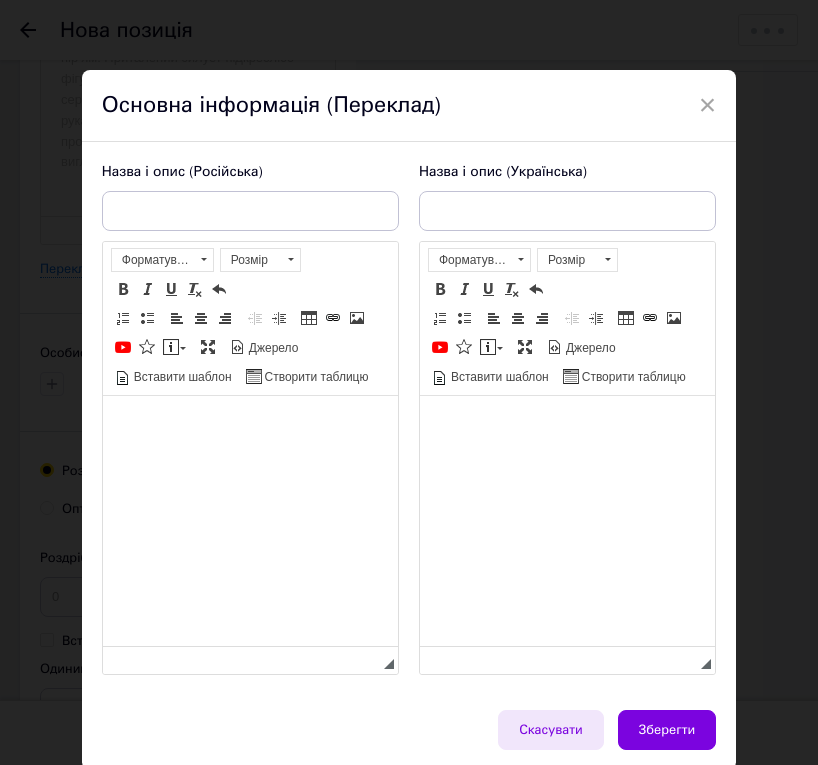 click on "Скасувати" at bounding box center [551, 730] 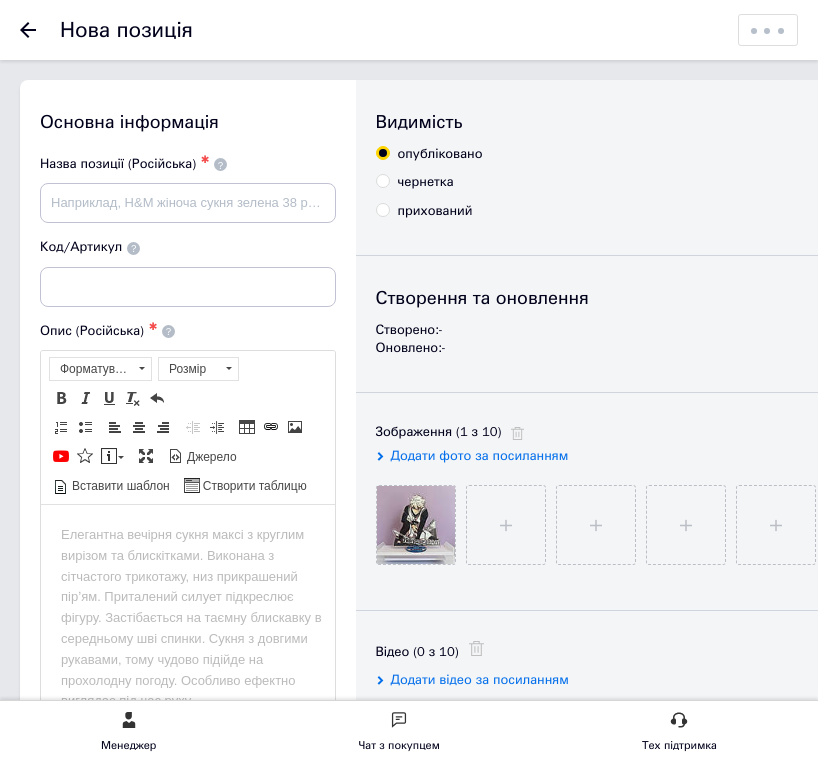 scroll, scrollTop: 0, scrollLeft: 0, axis: both 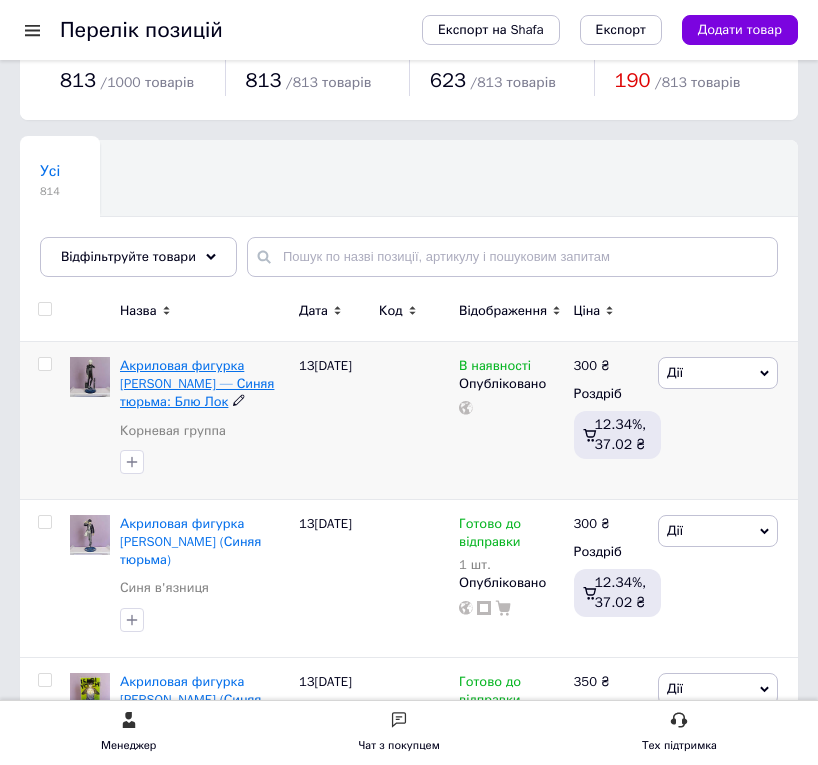 click on "Акриловая фигурка [PERSON_NAME] — Синяя тюрьма: Блю Лок" at bounding box center (197, 383) 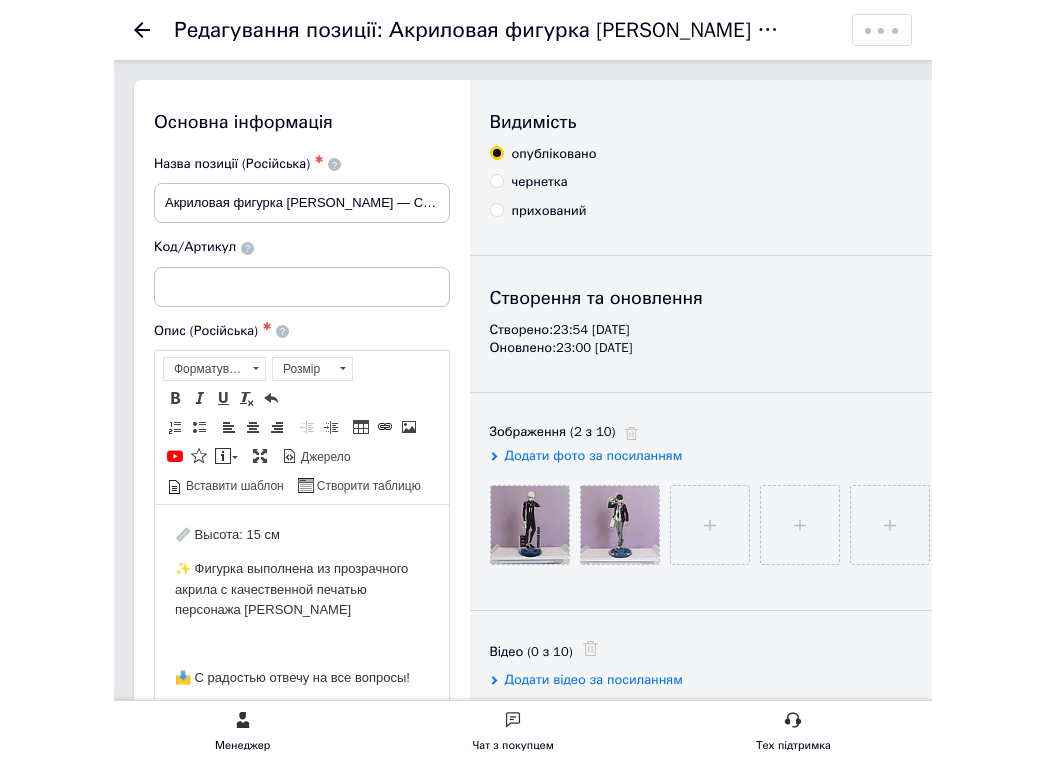 scroll, scrollTop: 0, scrollLeft: 0, axis: both 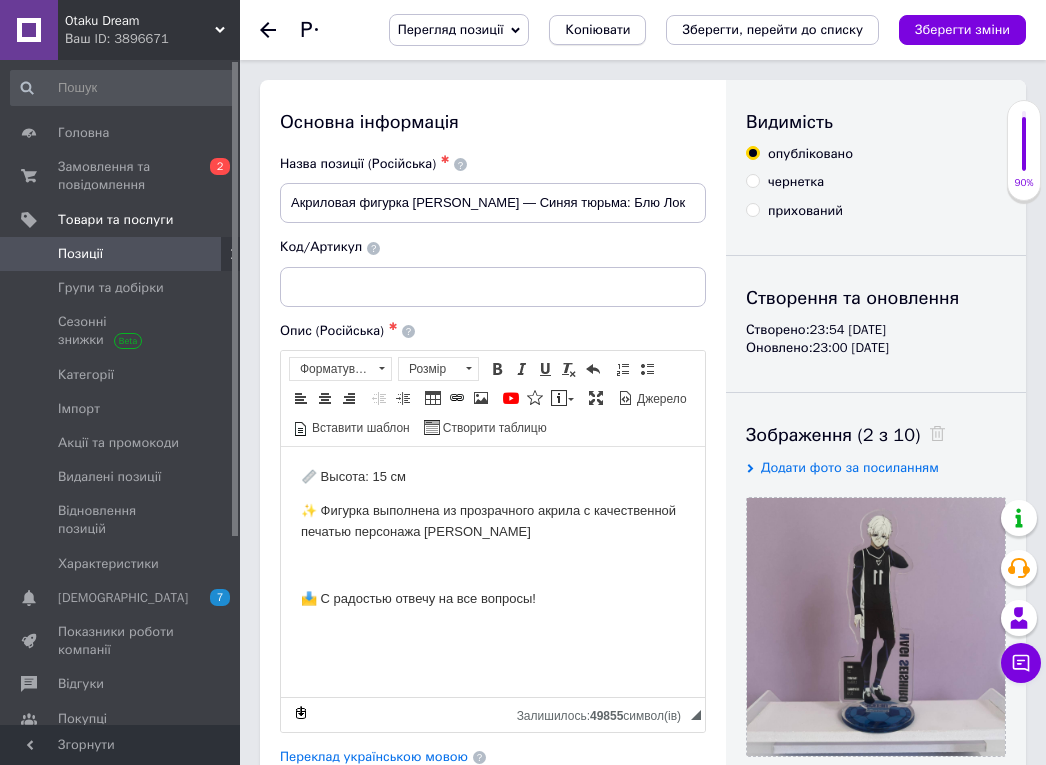 click on "Копіювати" at bounding box center [597, 30] 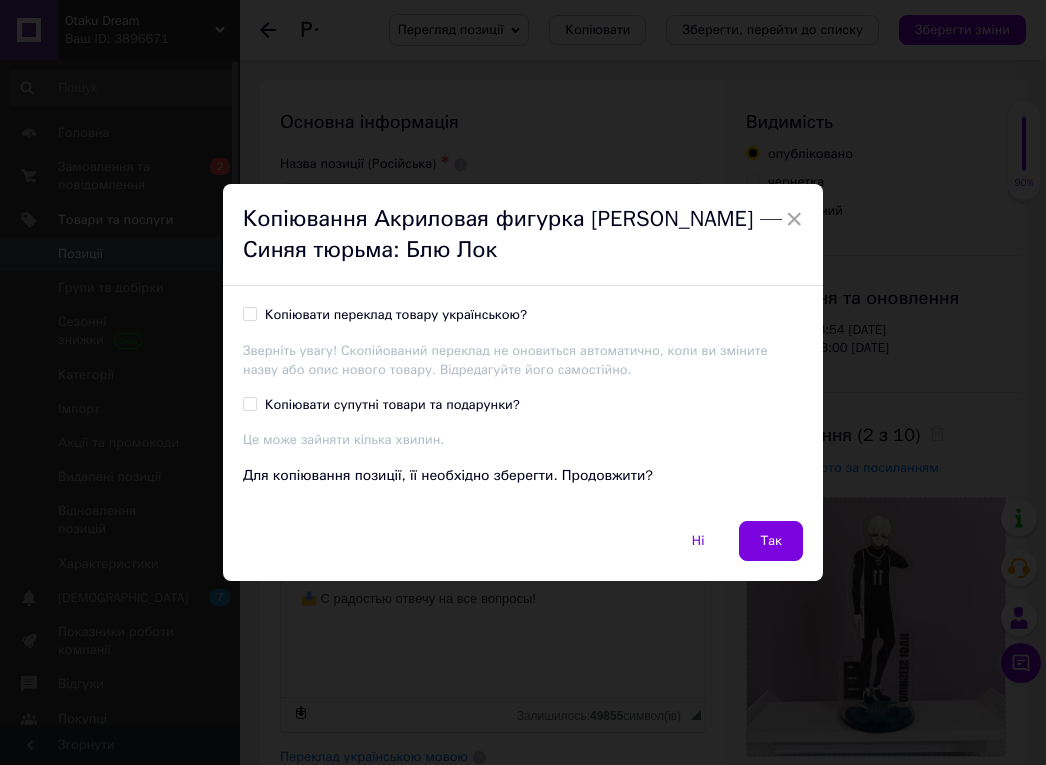 click on "Копіювати переклад товару українською?" at bounding box center (396, 315) 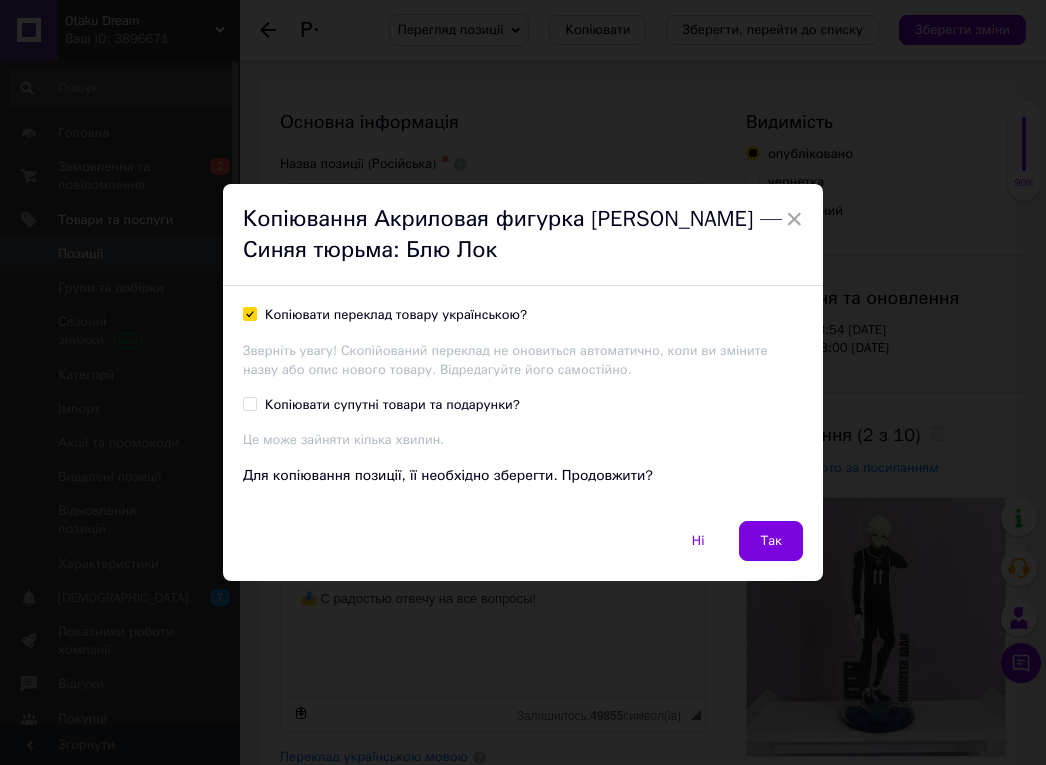 checkbox on "true" 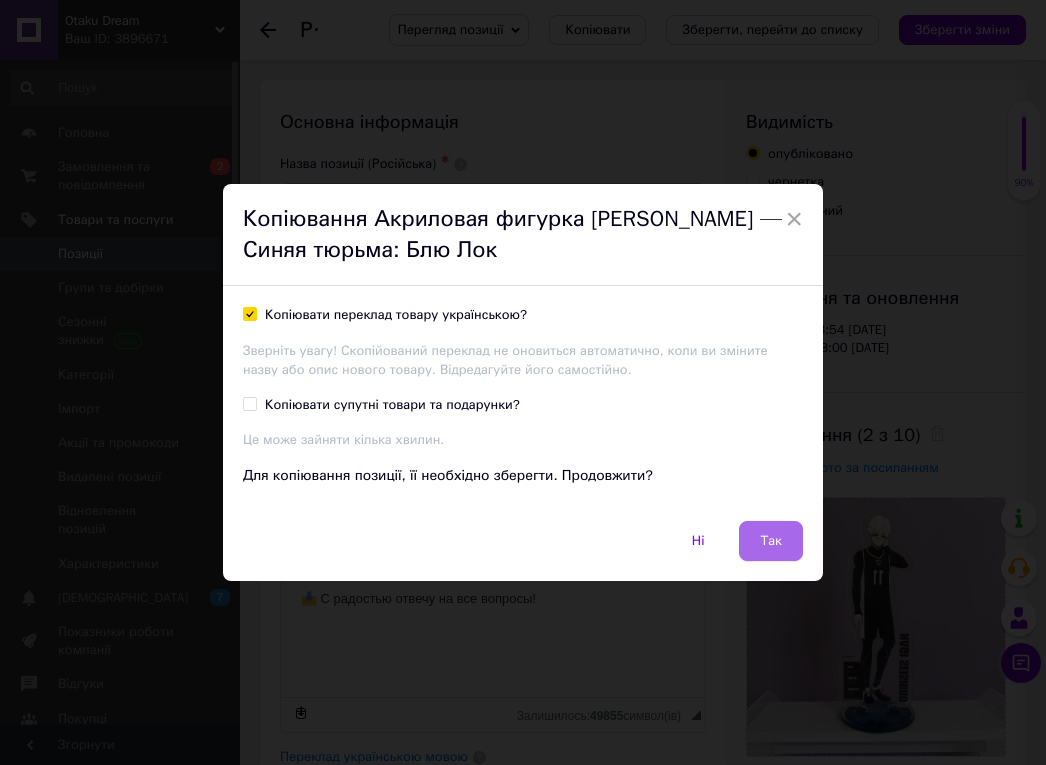 click on "Так" at bounding box center [771, 541] 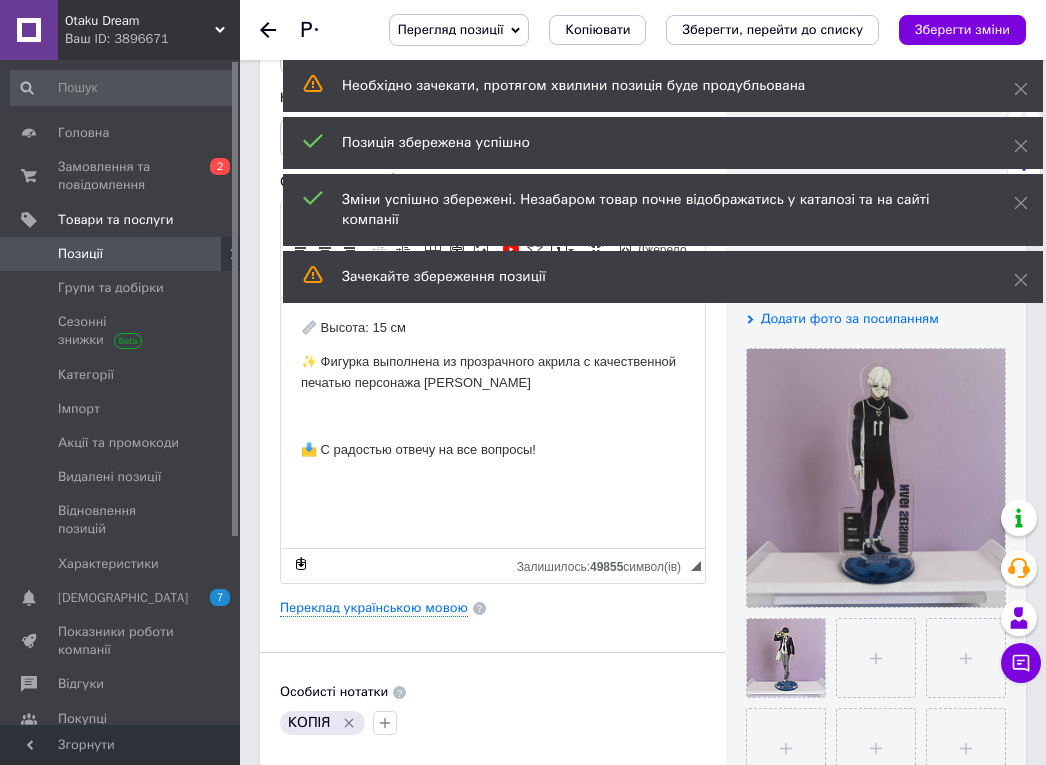 scroll, scrollTop: 337, scrollLeft: 0, axis: vertical 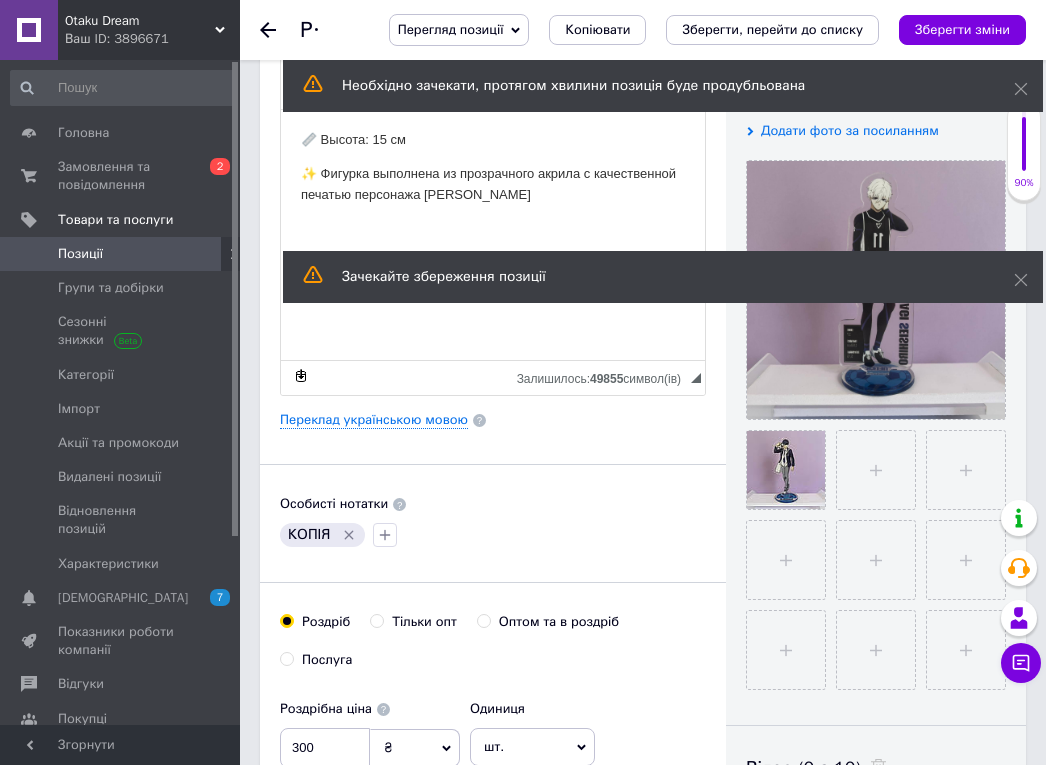 click 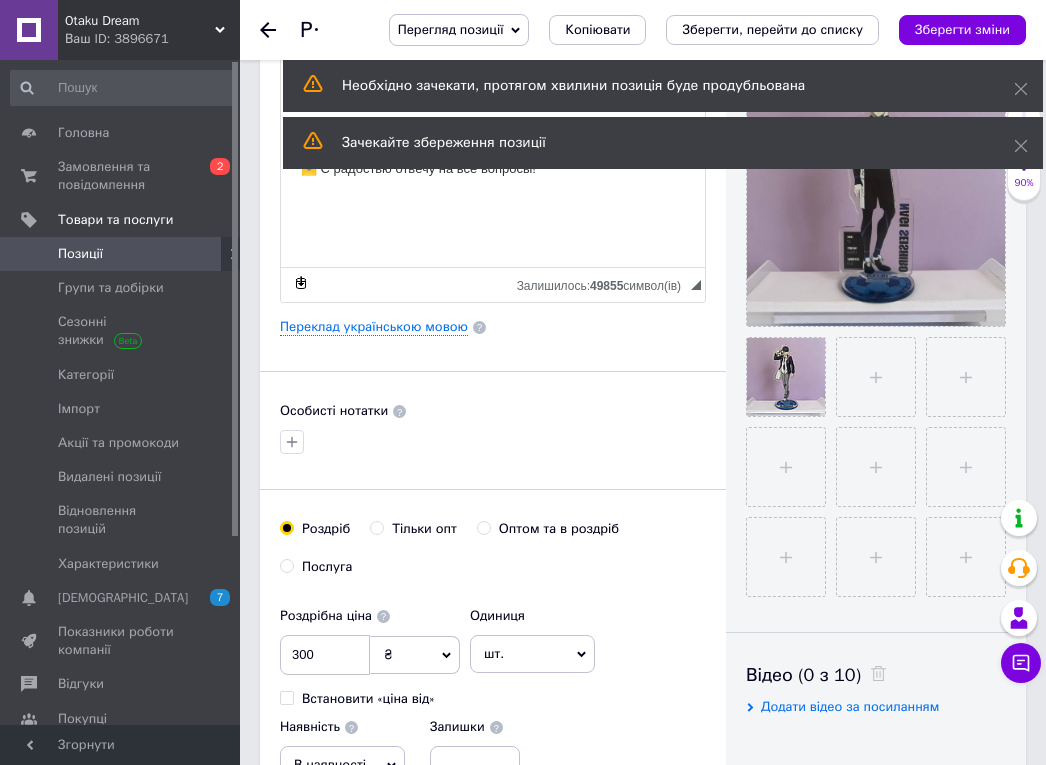 scroll, scrollTop: 466, scrollLeft: 0, axis: vertical 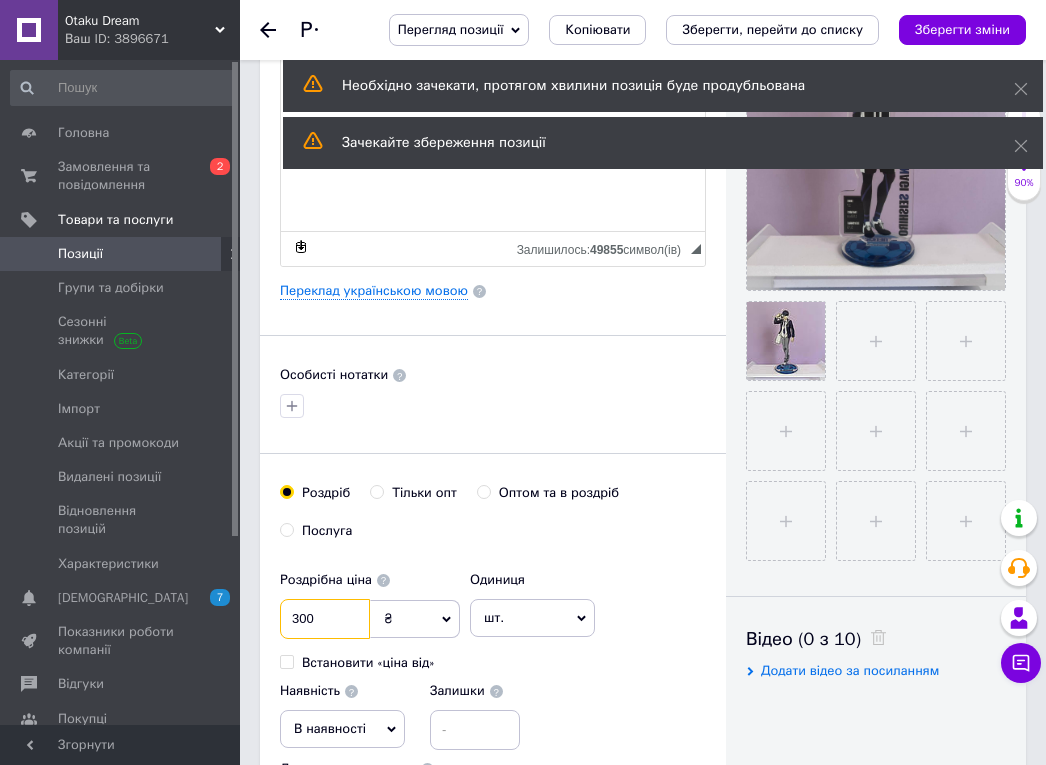click on "300" at bounding box center (325, 619) 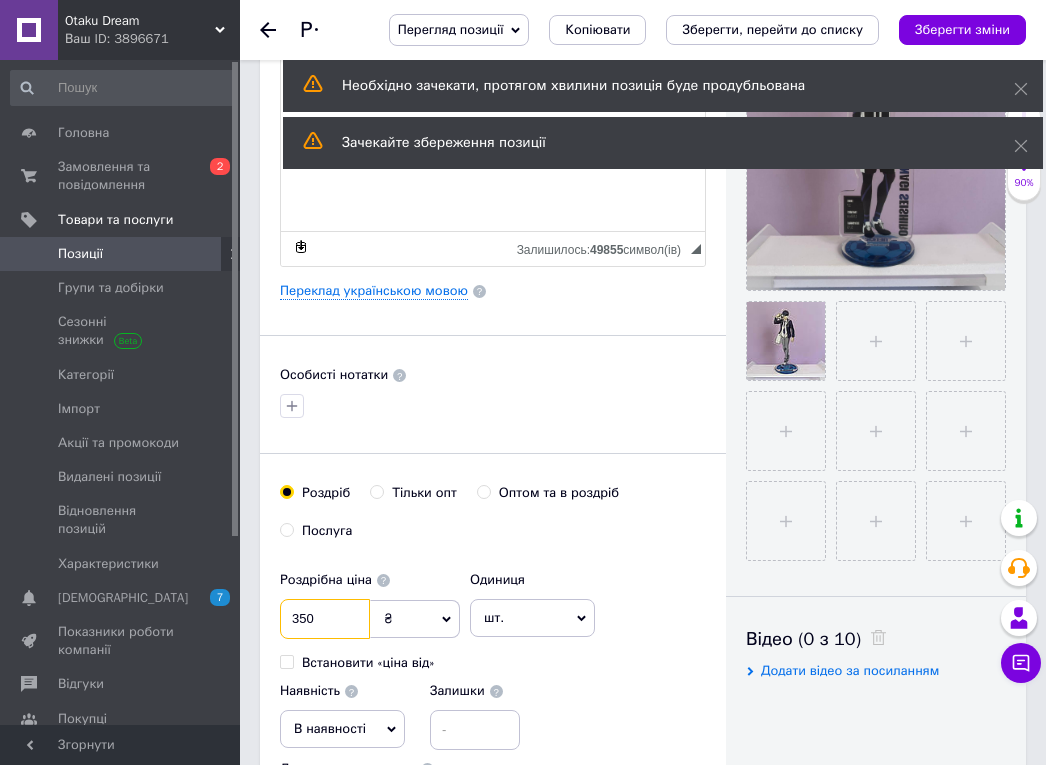 type on "350" 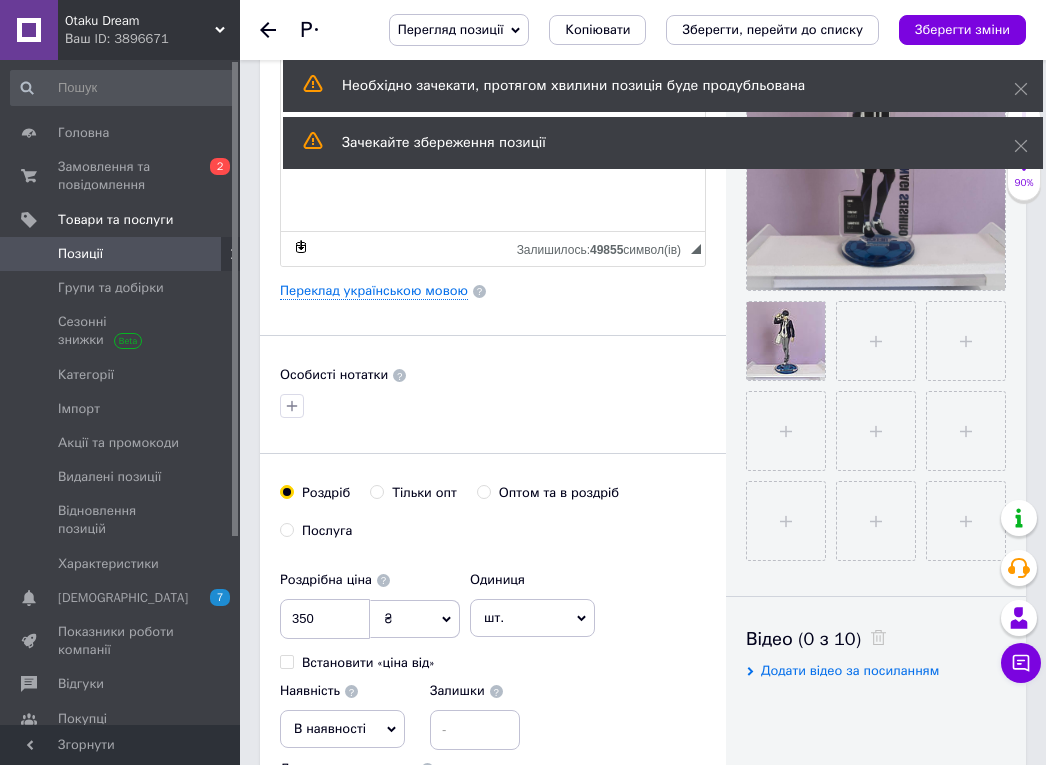 click on "Основна інформація Назва позиції (Російська) ✱ Акриловая фигурка [PERSON_NAME] — Синяя тюрьма: Блю Лок Код/Артикул Опис (Російська) ✱ 📏 Высота: 15 см
✨ Фигурка выполнена из прозрачного акрила с качественной печатью персонажа [PERSON_NAME]
📩 С радостью отвечу на все вопросы!
Розширений текстовий редактор, C55A8DBC-215E-4FC0-B71C-52E2023AFF91 Панель інструментів редактора Форматування Форматування Розмір Розмір   Жирний  Сполучення клавіш Command+B   Курсив  Сполучення клавіш Command+I   Підкреслений  Сполучення клавіш Command+U   Видалити форматування   Повернути" at bounding box center (493, 279) 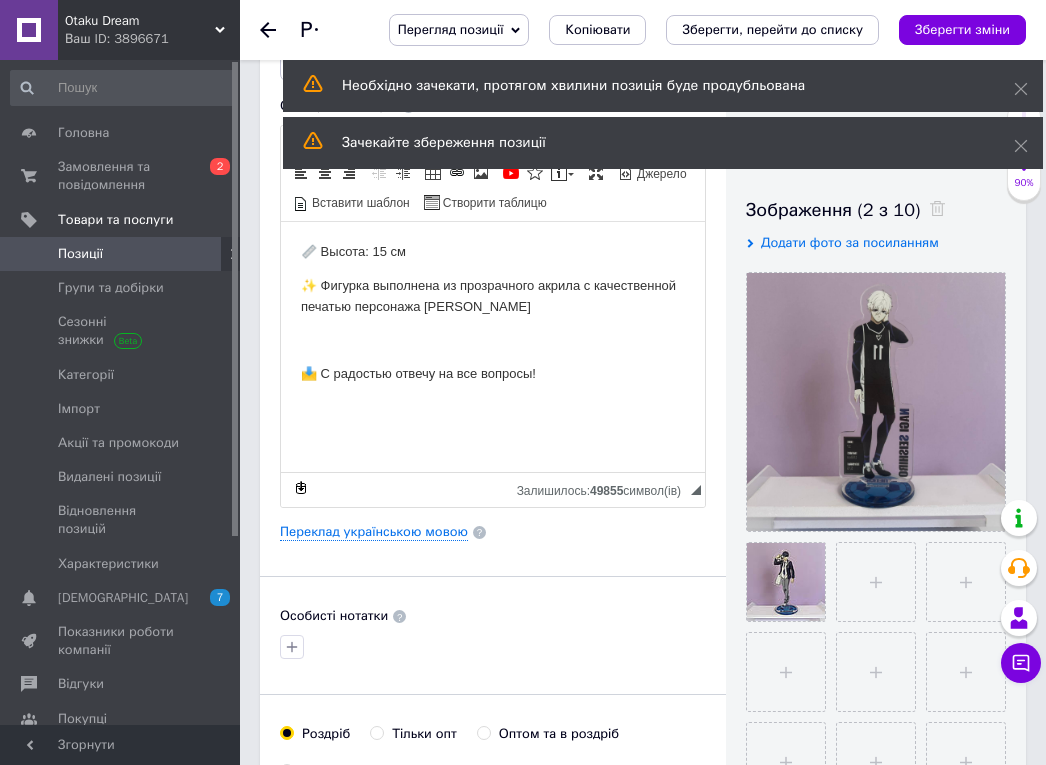 scroll, scrollTop: 260, scrollLeft: 0, axis: vertical 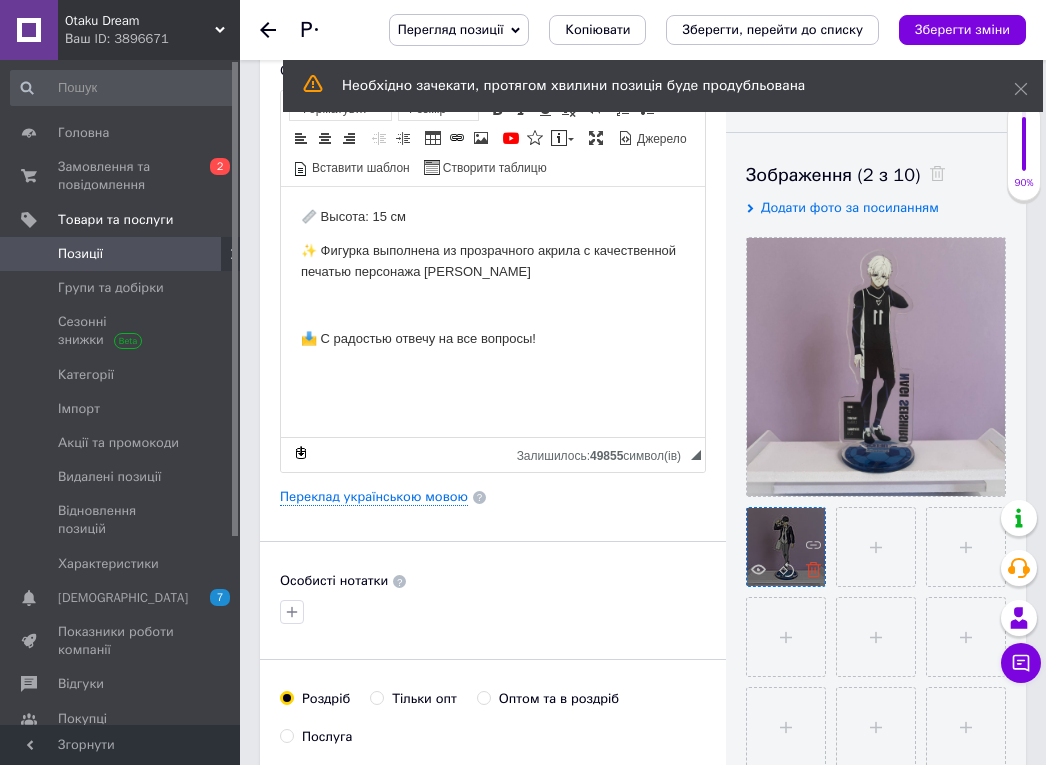 click 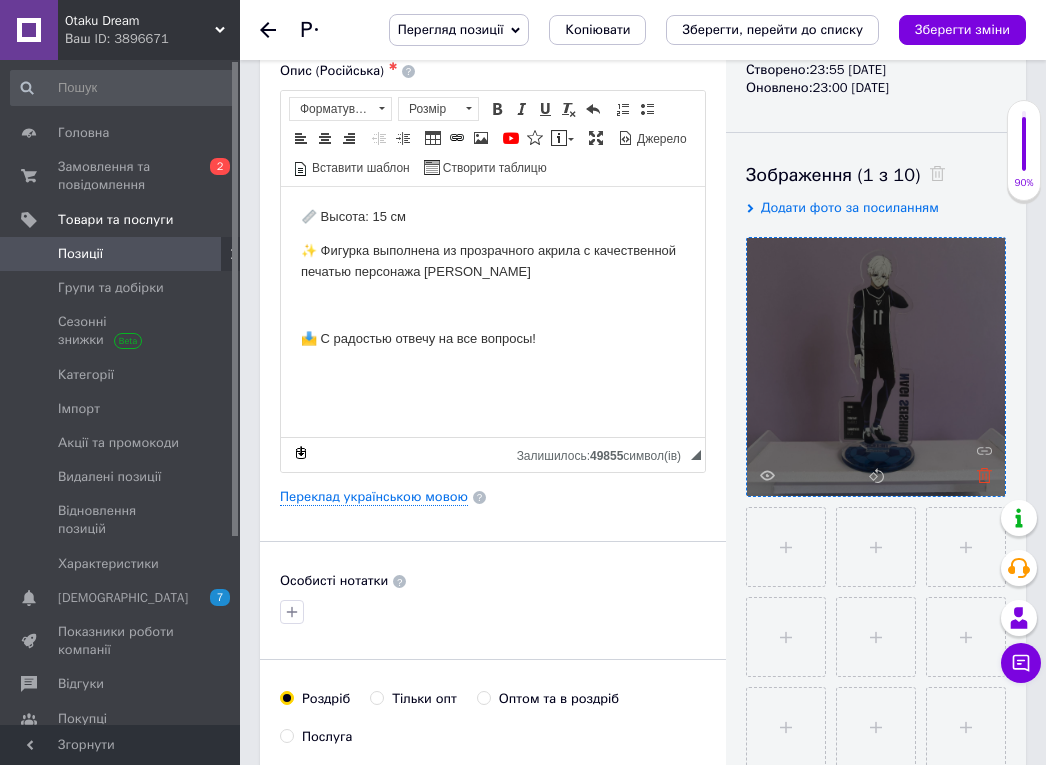 click 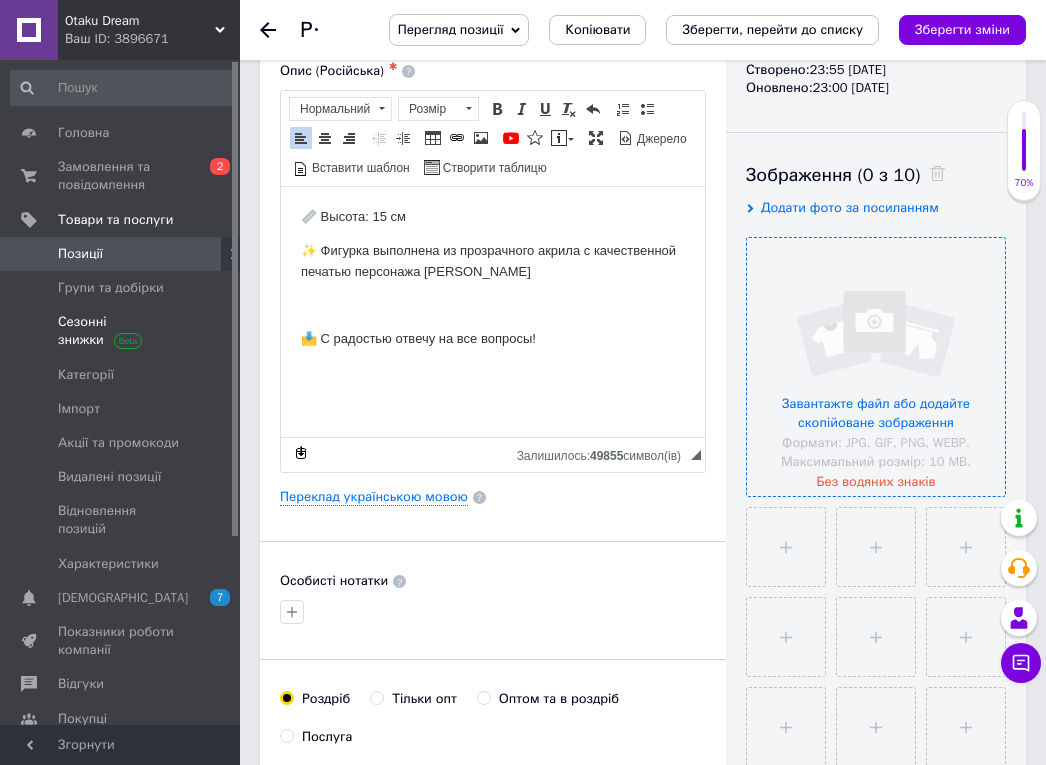 scroll, scrollTop: 466, scrollLeft: 0, axis: vertical 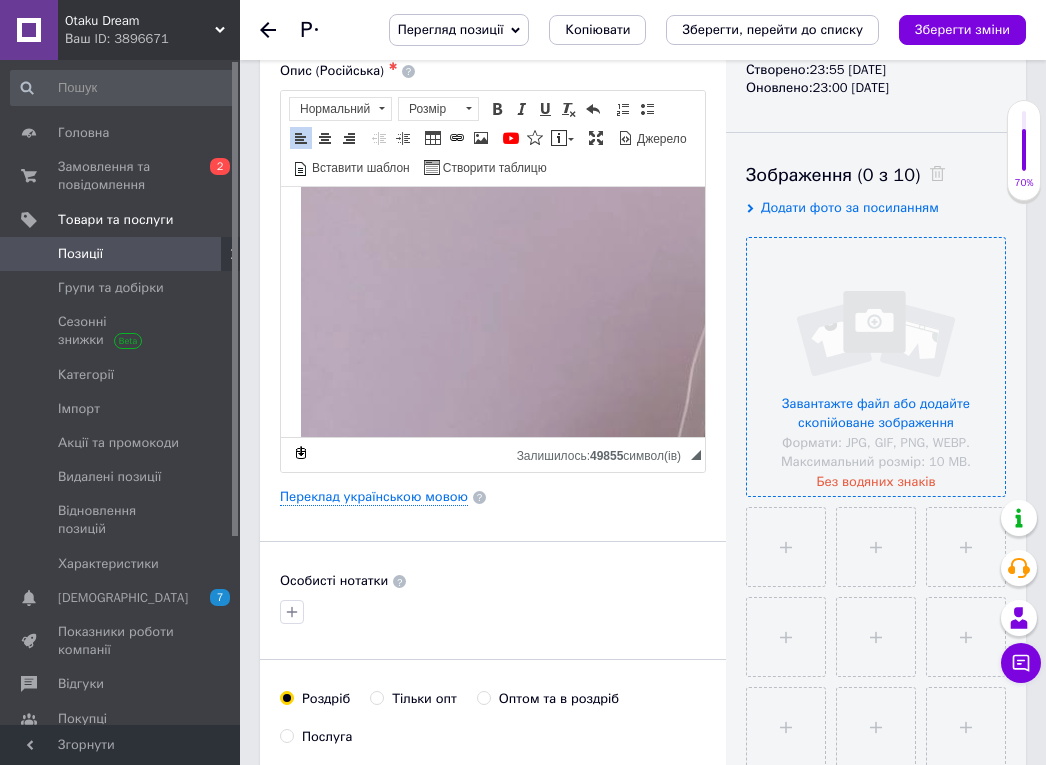 type 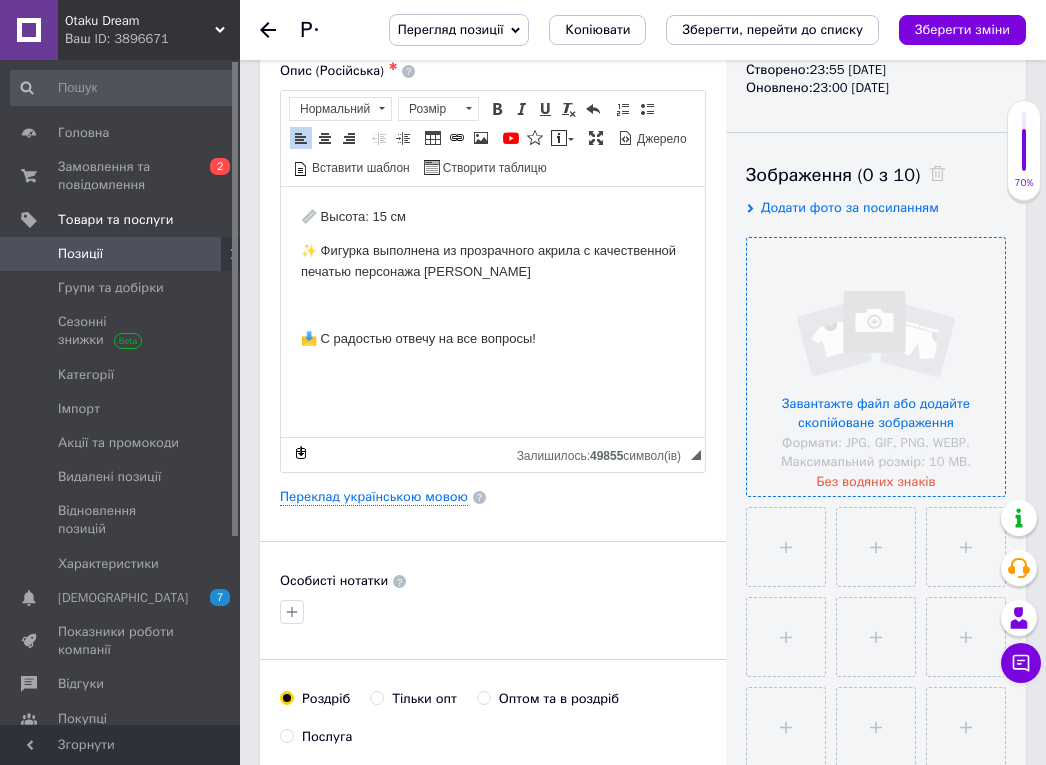 scroll, scrollTop: 0, scrollLeft: 0, axis: both 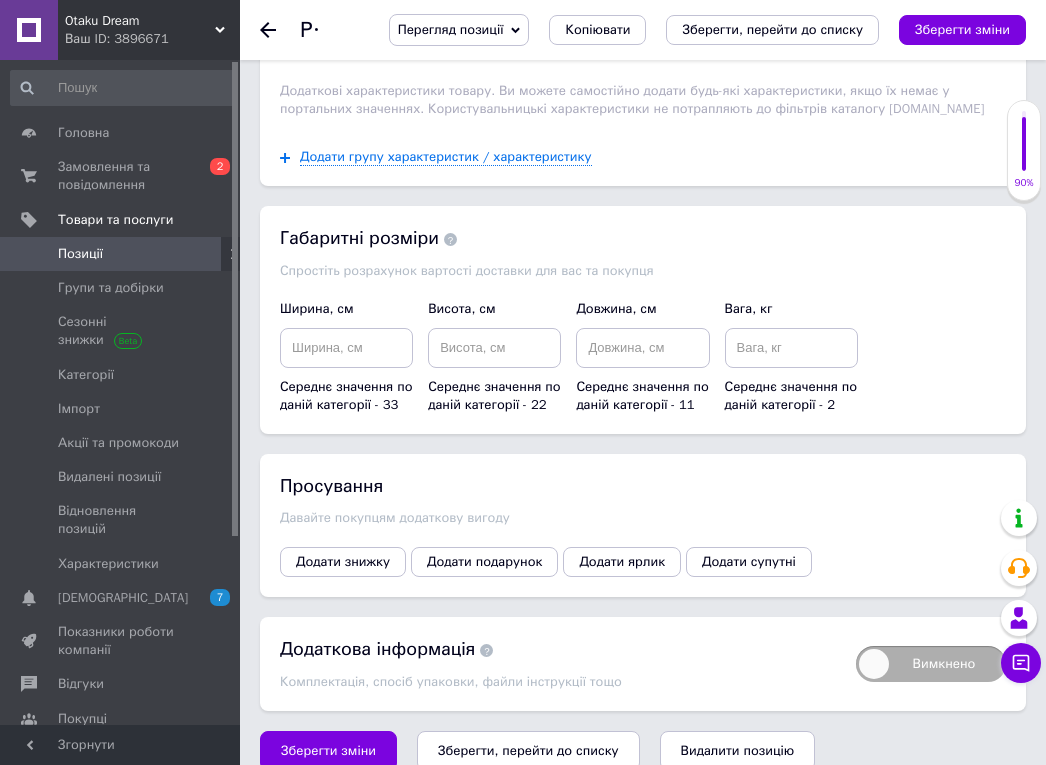 click on "Зберегти, перейти до списку" at bounding box center [528, 751] 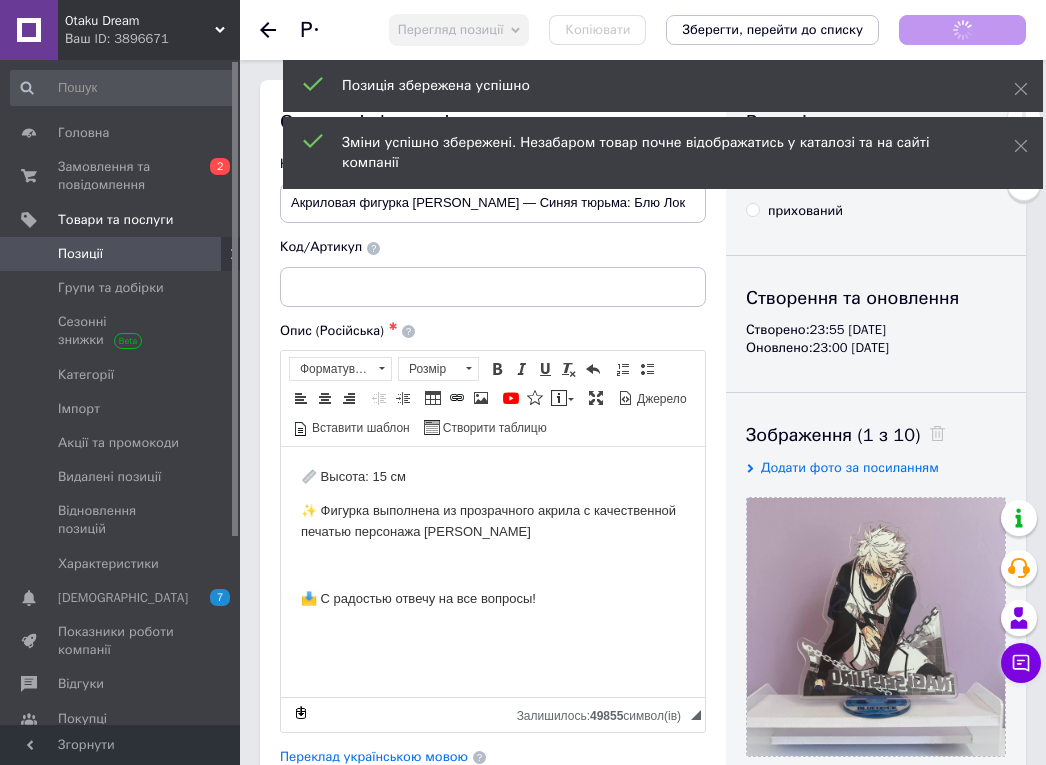 scroll, scrollTop: 0, scrollLeft: 0, axis: both 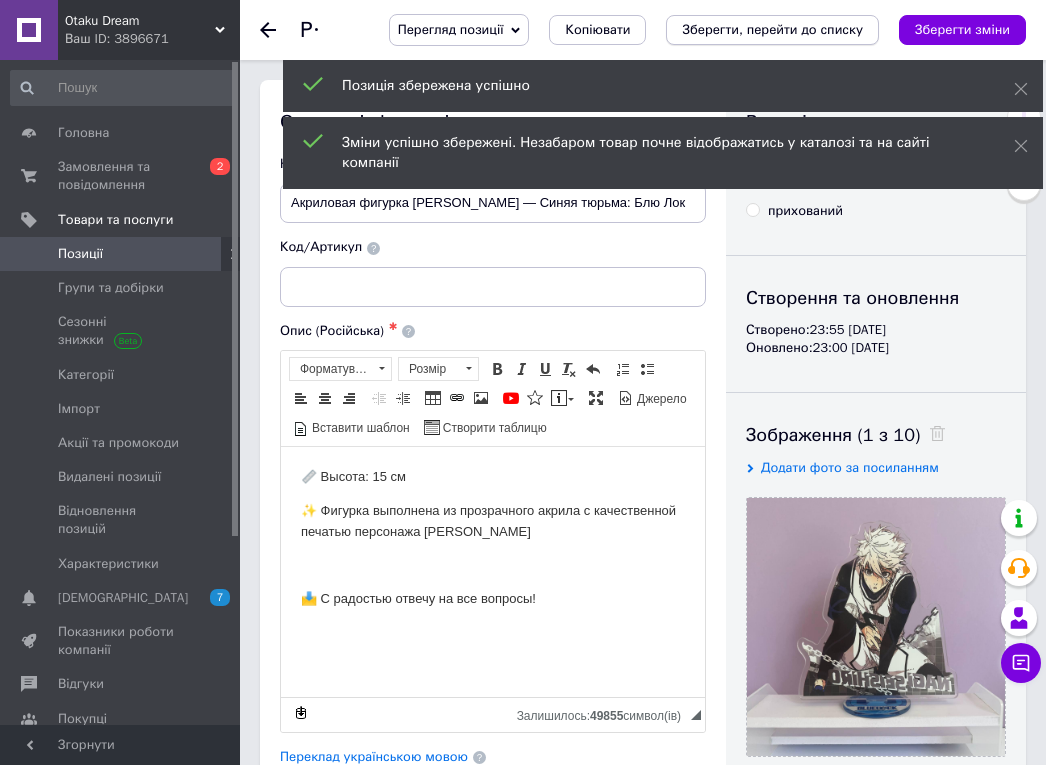 click on "Зберегти, перейти до списку" at bounding box center [772, 29] 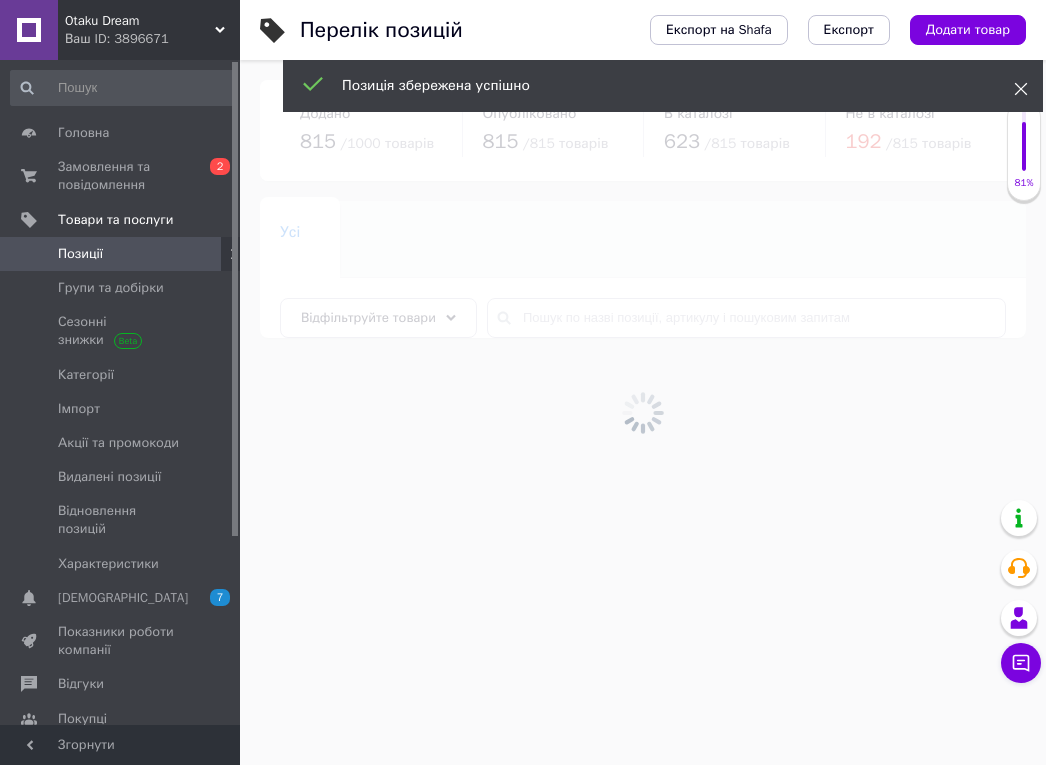 click 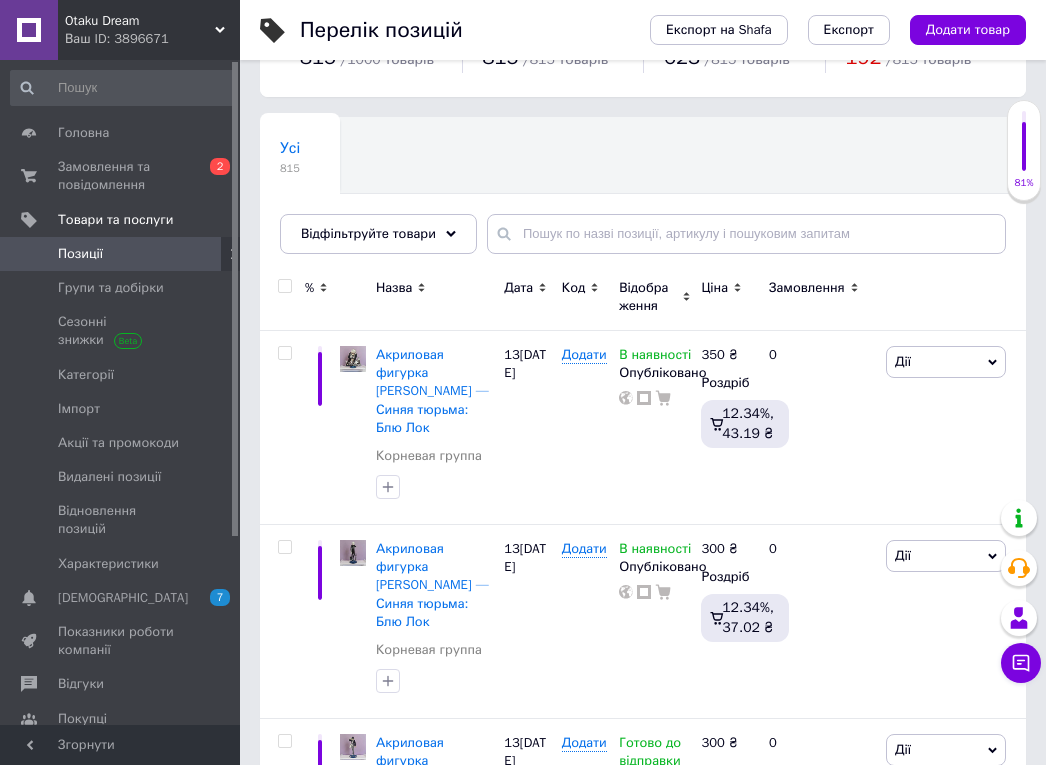 scroll, scrollTop: 121, scrollLeft: 0, axis: vertical 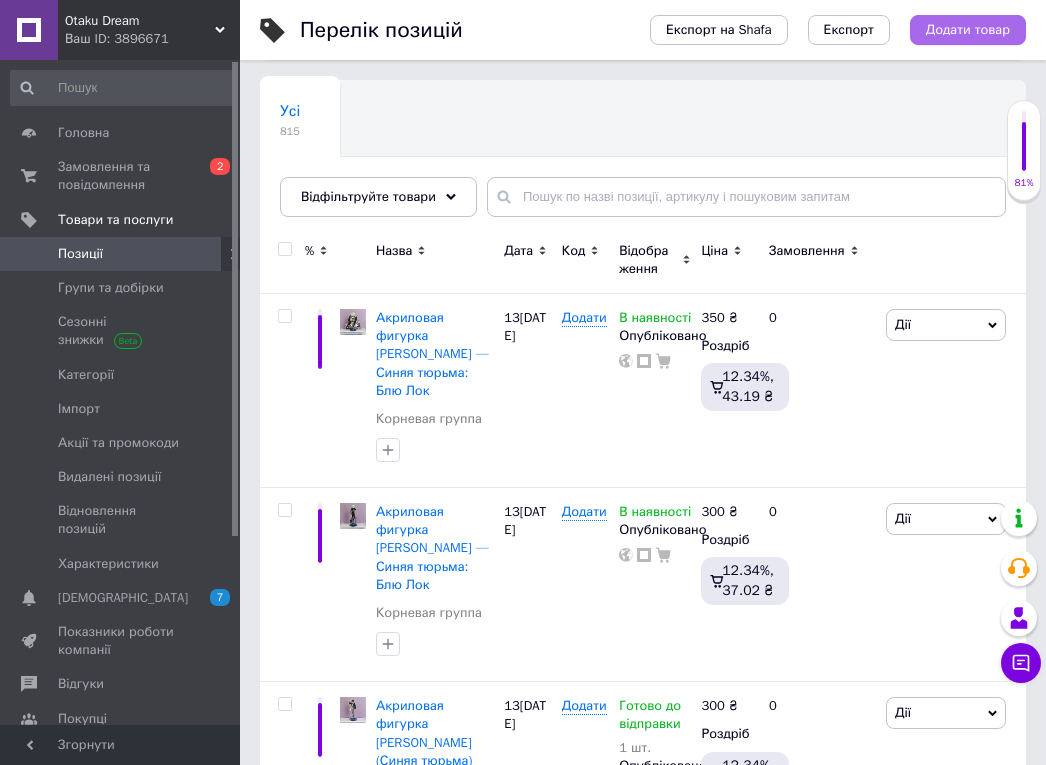 click on "Додати товар" at bounding box center (968, 30) 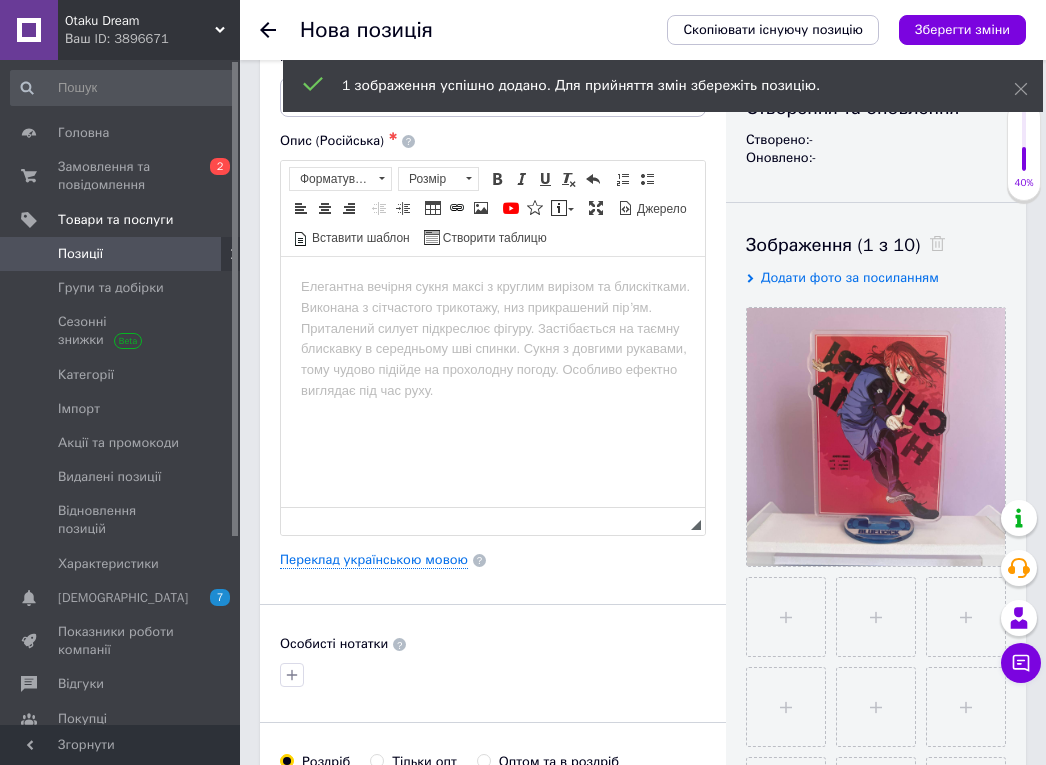 scroll, scrollTop: 300, scrollLeft: 0, axis: vertical 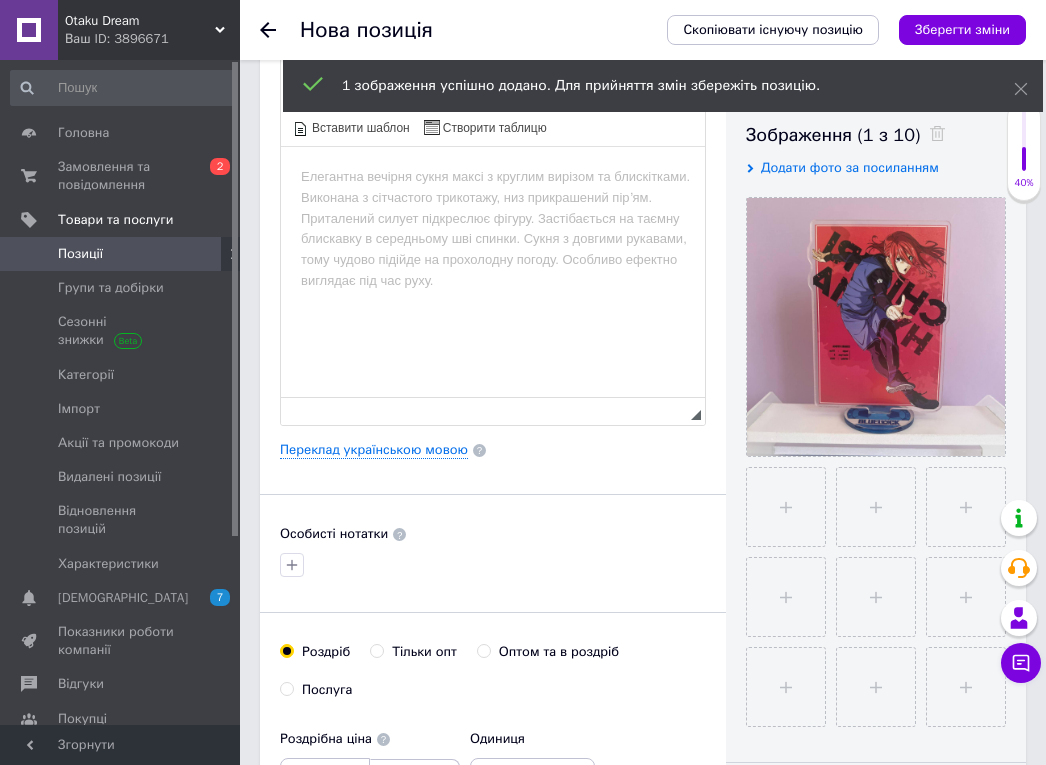 click on "Основна інформація Назва позиції (Російська) ✱ Код/Артикул Опис (Російська) ✱ Розширений текстовий редактор, CCB940A7-F39A-47D8-8A8B-DAB94A9EBE70 Панель інструментів редактора Форматування Форматування Розмір Розмір   Жирний  Сполучення клавіш Command+B   Курсив  Сполучення клавіш Command+I   Підкреслений  Сполучення клавіш Command+U   Видалити форматування   Повернути  Сполучення клавіш Command+Z   Вставити/видалити нумерований список   Вставити/видалити маркований список   По лівому краю   По центру   По правому краю   Зменшити відступ   Збільшити відступ   Таблиця       YouTube" at bounding box center (493, 441) 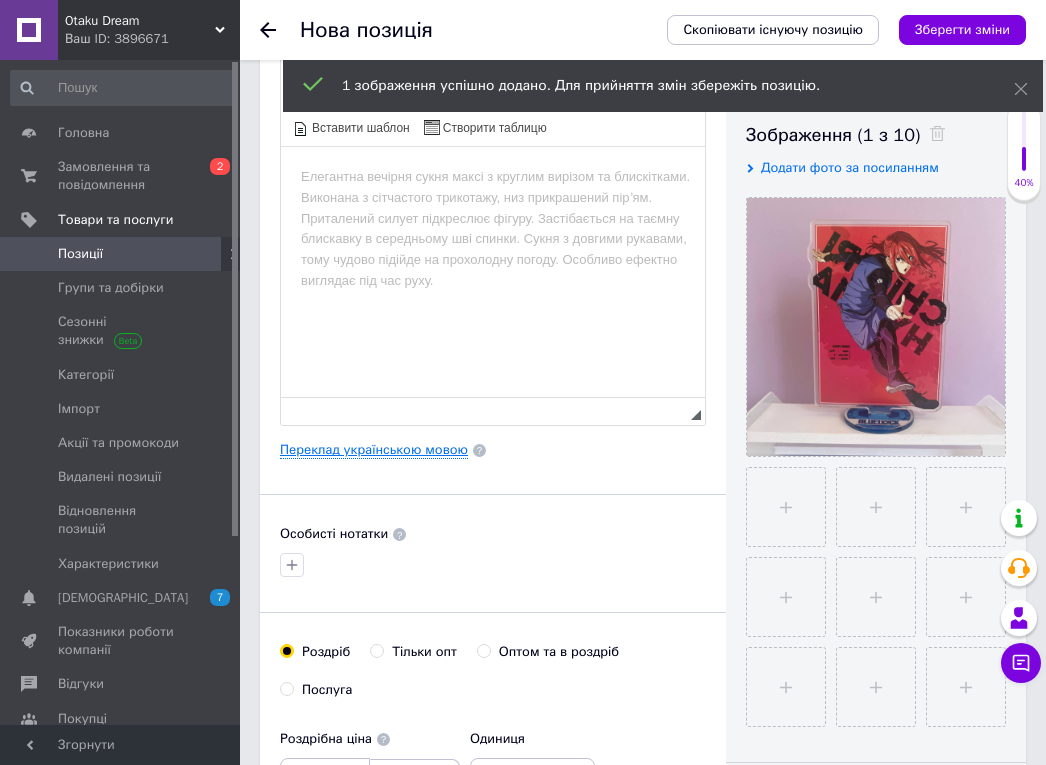 click on "Переклад українською мовою" at bounding box center (374, 450) 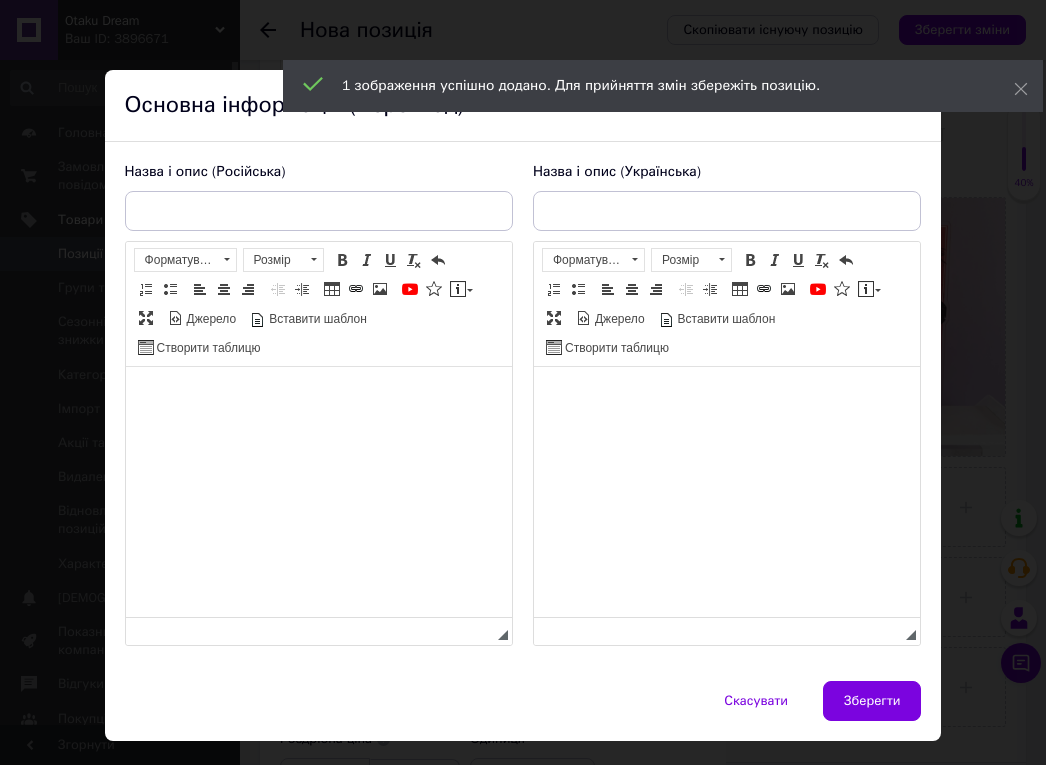 scroll, scrollTop: 0, scrollLeft: 0, axis: both 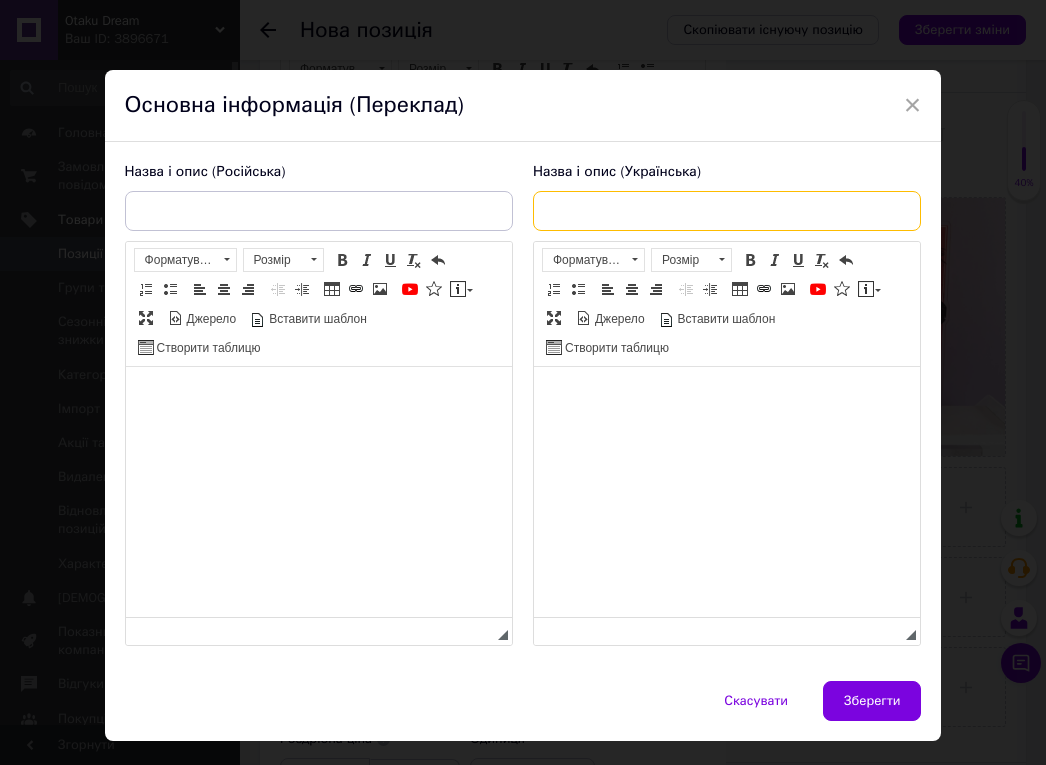 click at bounding box center (727, 211) 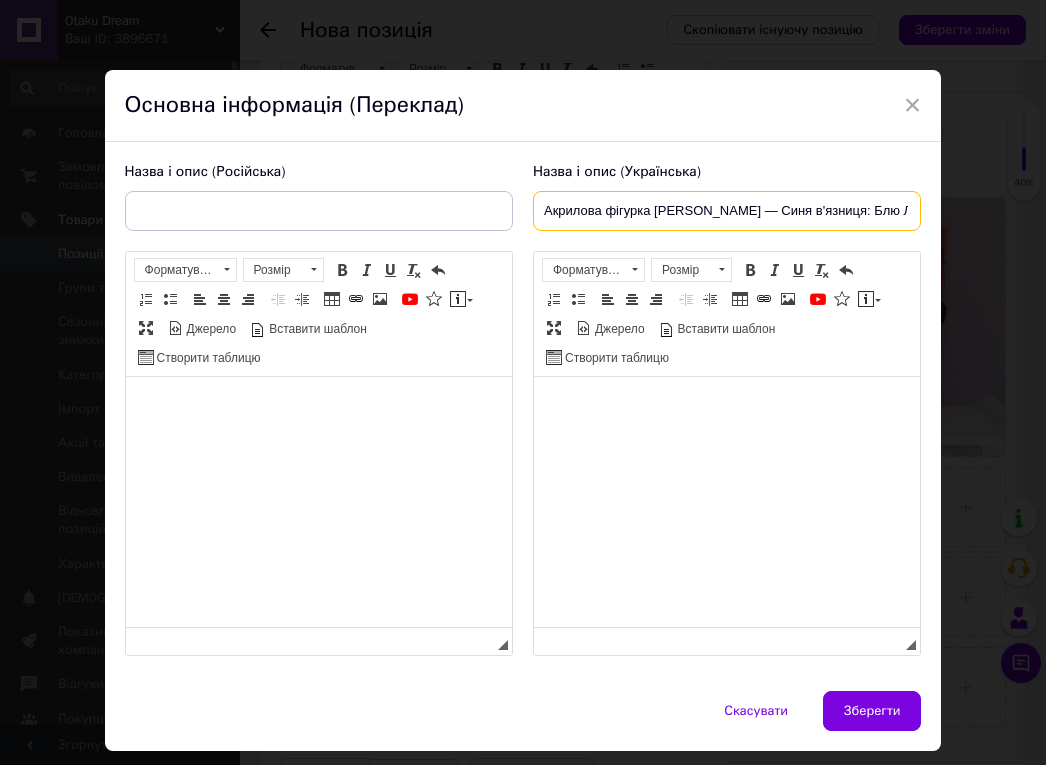 type on "Акрилова фігурка [PERSON_NAME] — Синя в'язниця: Блю Лок" 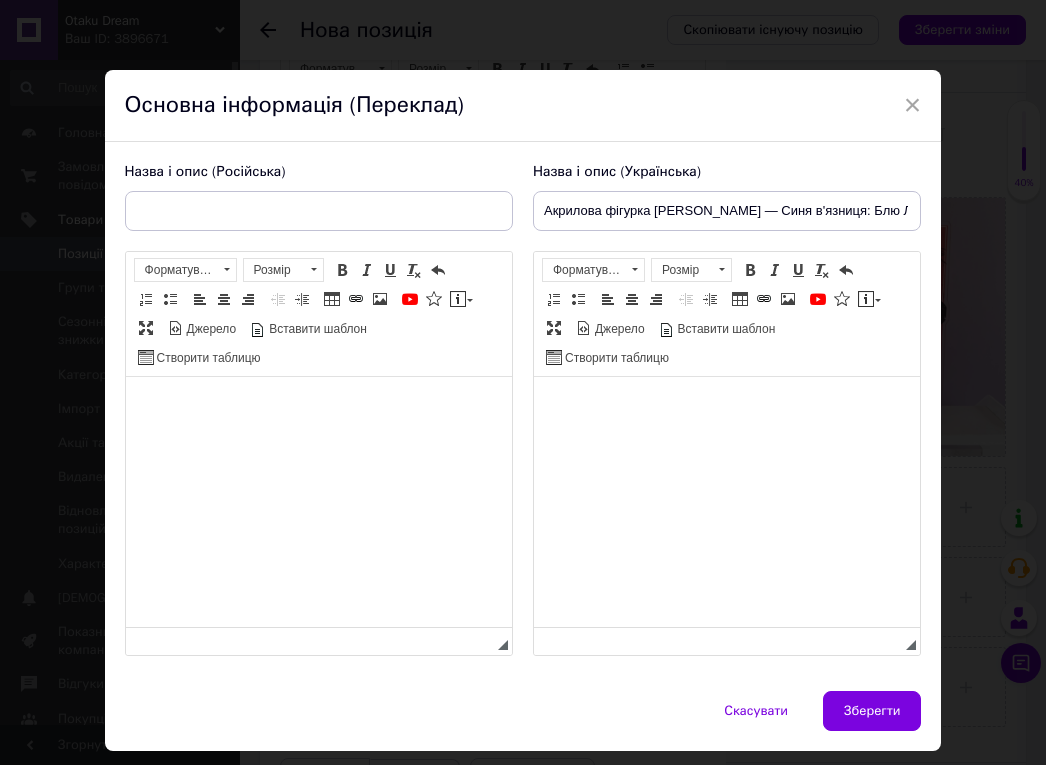 click at bounding box center [726, 407] 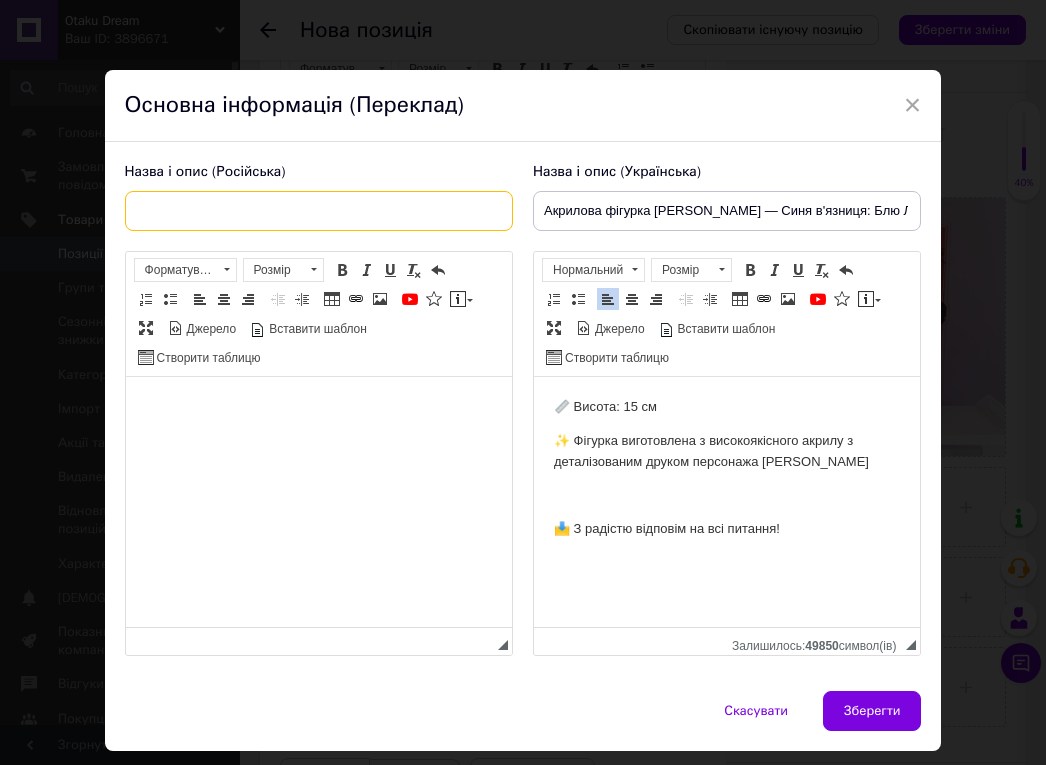 click at bounding box center [319, 211] 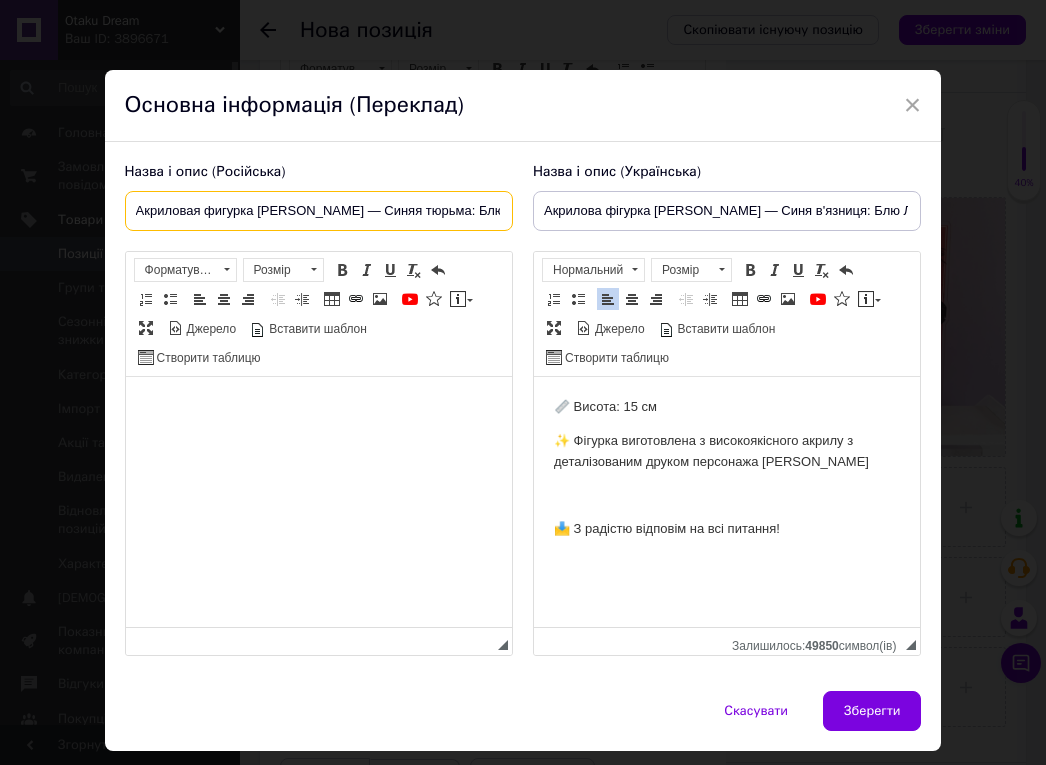 type on "Акриловая фигурка [PERSON_NAME] — Синяя тюрьма: Блю Лок" 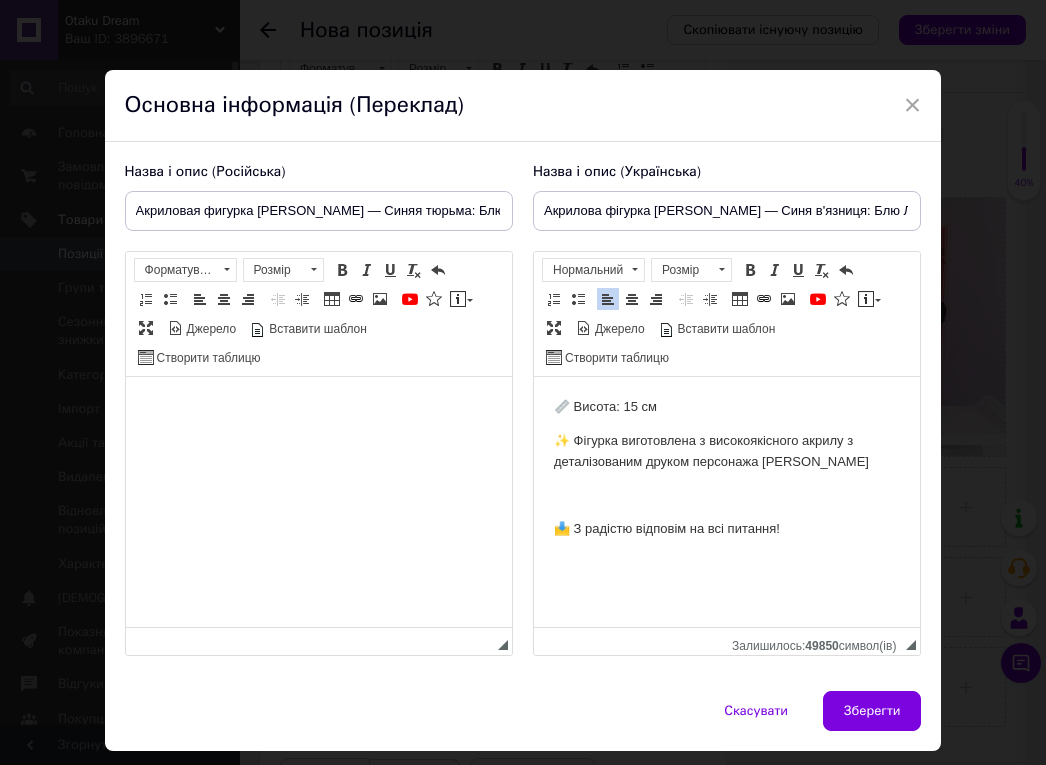 click at bounding box center (318, 407) 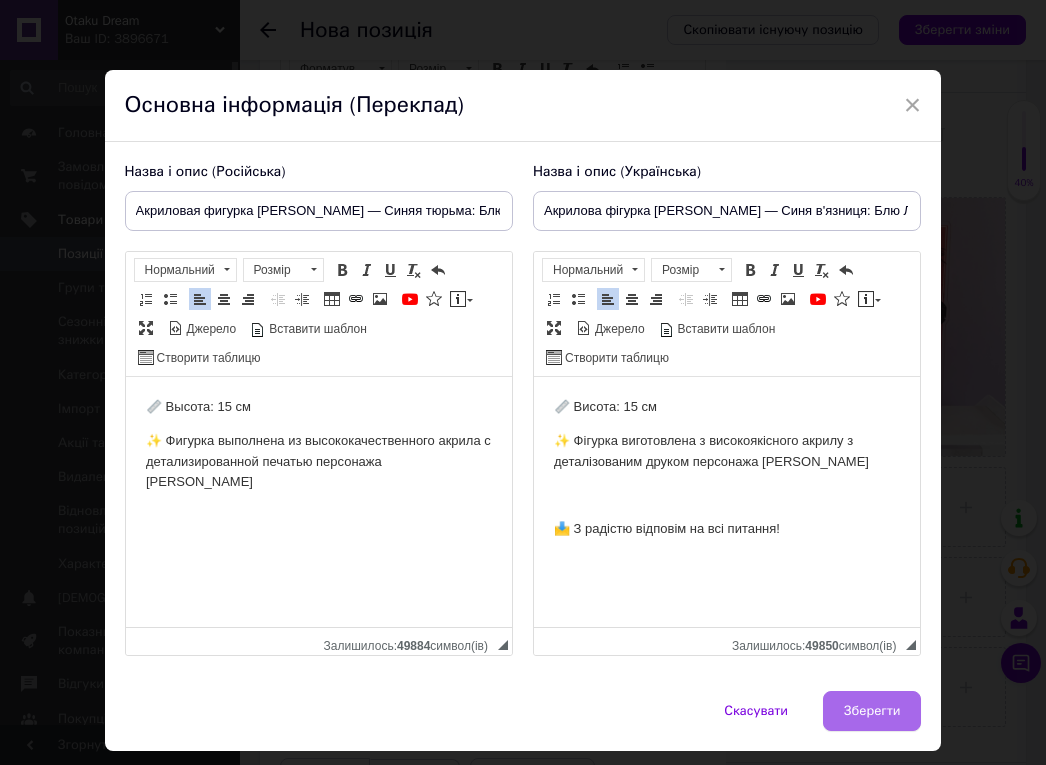 click on "Зберегти" at bounding box center (872, 711) 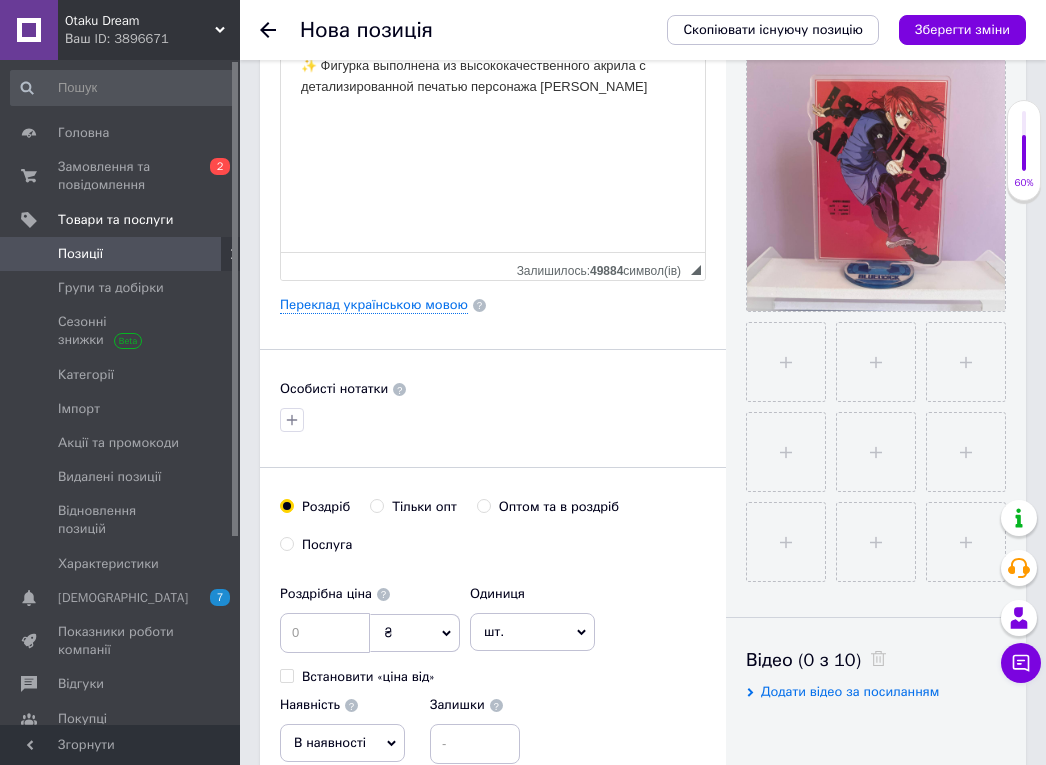 scroll, scrollTop: 585, scrollLeft: 0, axis: vertical 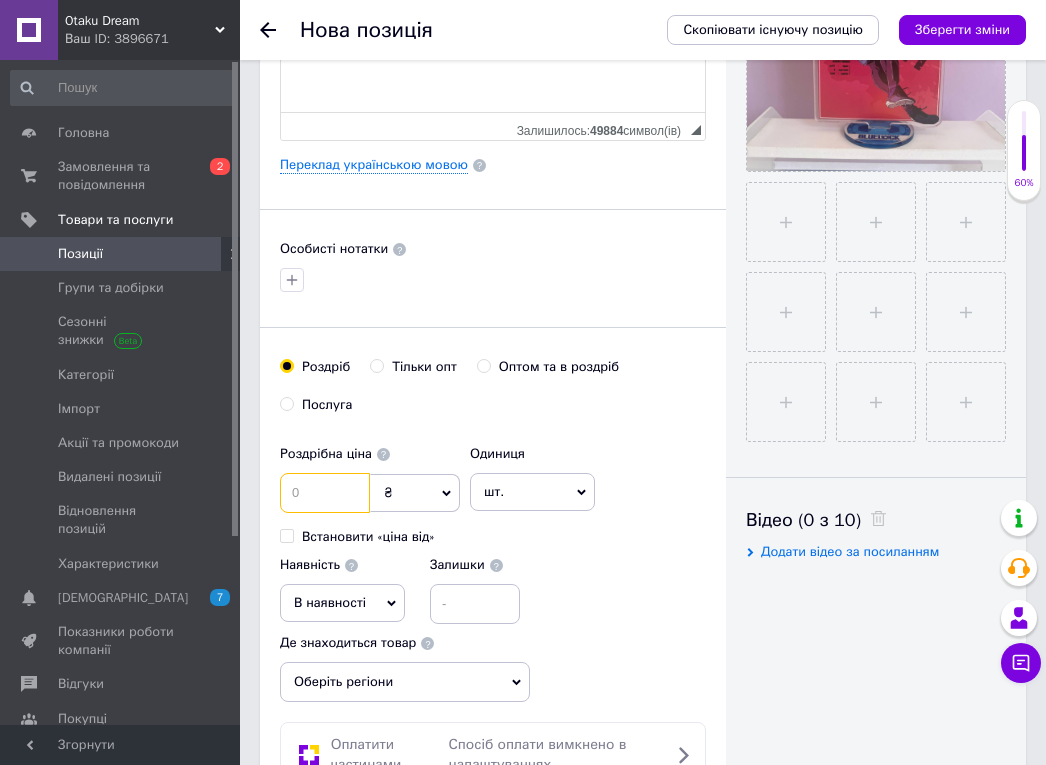click at bounding box center [325, 493] 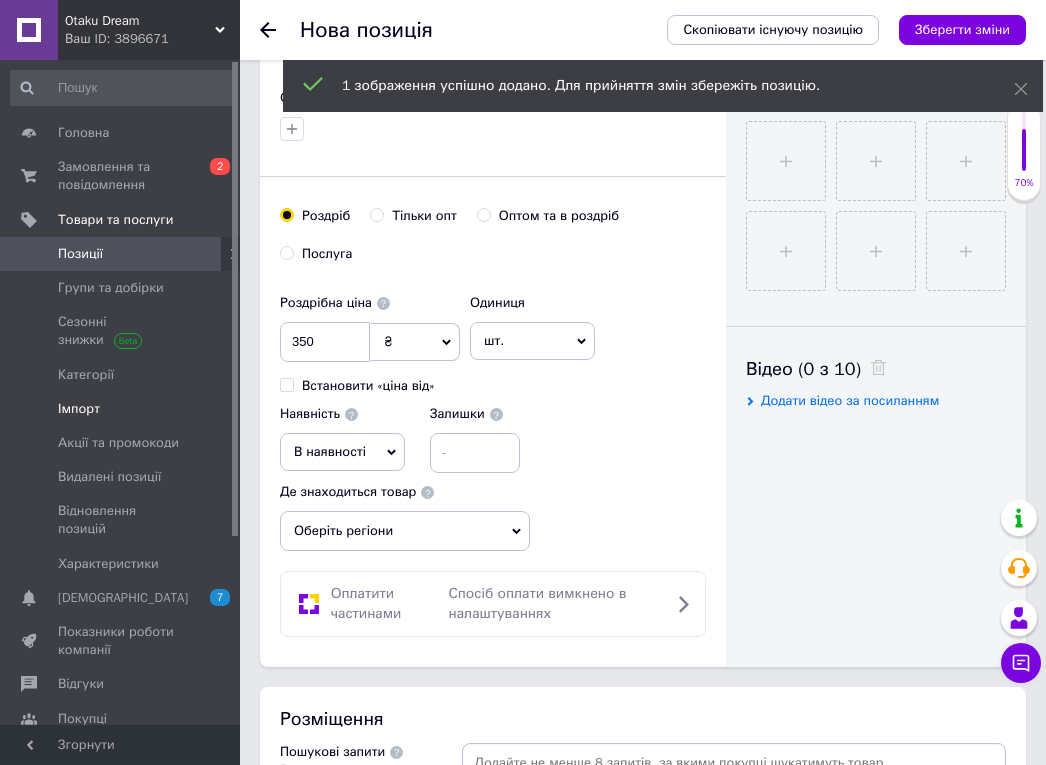 scroll, scrollTop: 1180, scrollLeft: 0, axis: vertical 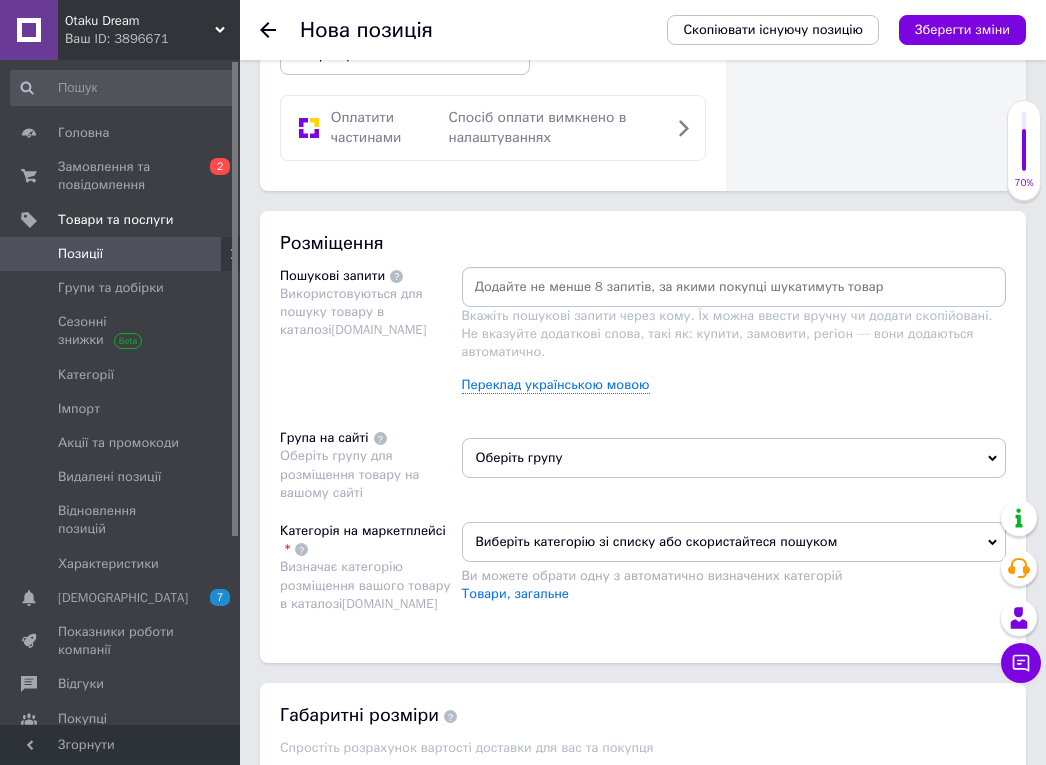 type on "350" 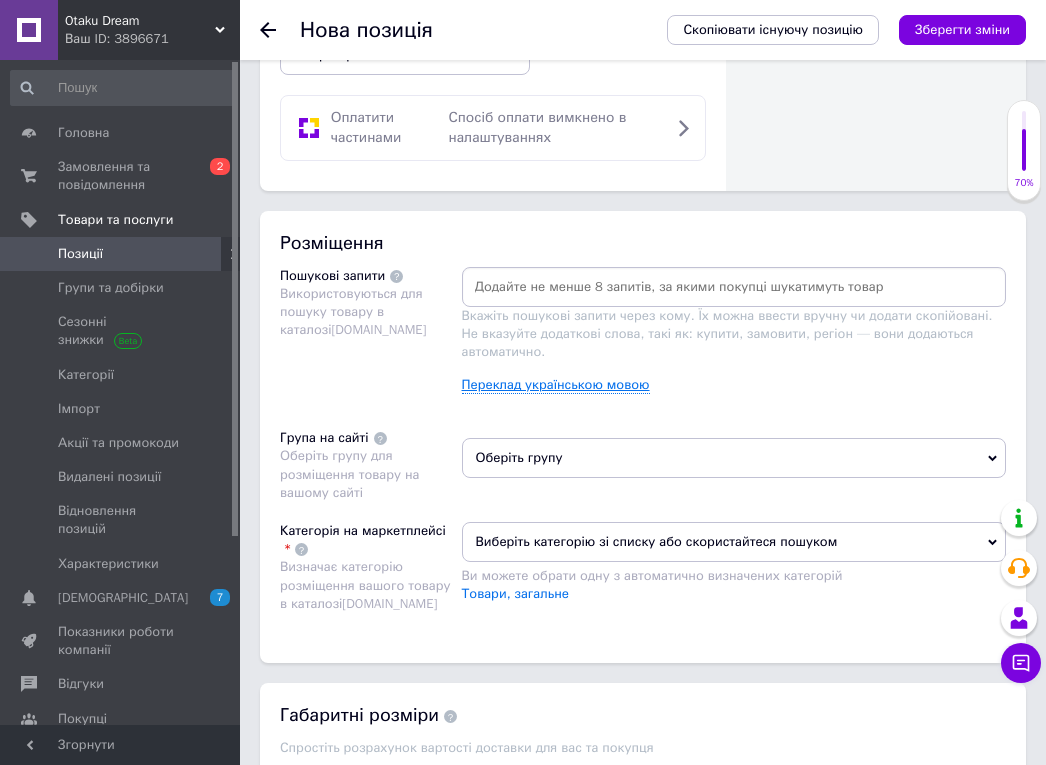 click on "Переклад українською мовою" at bounding box center [556, 385] 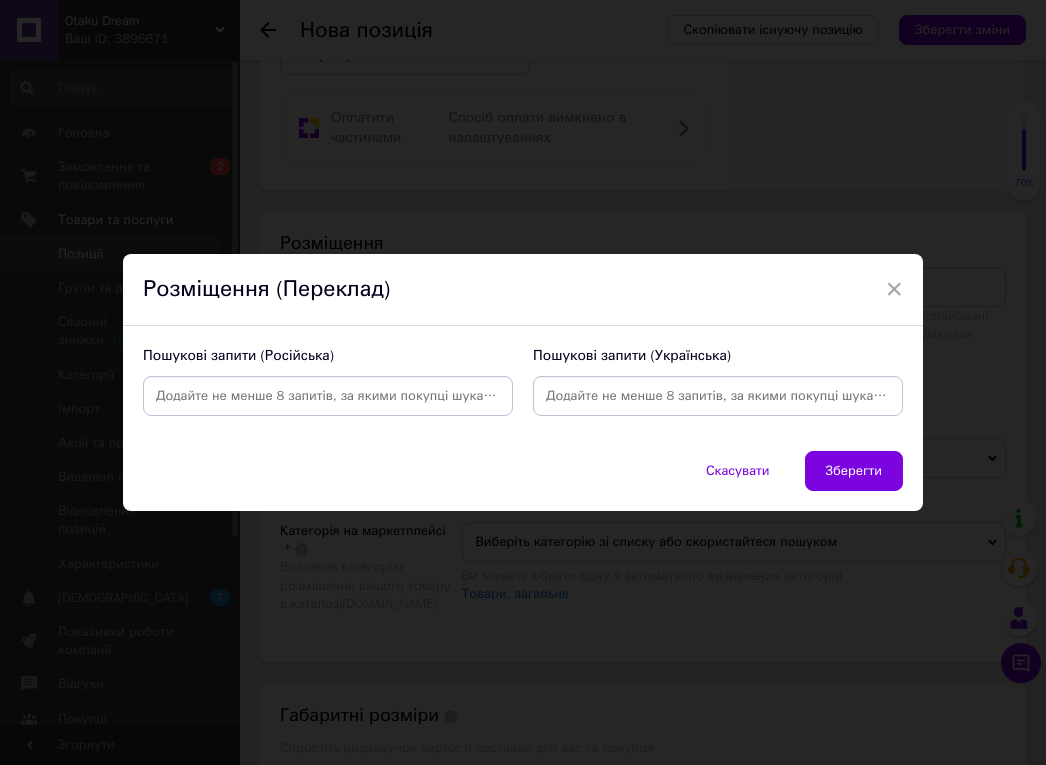 click at bounding box center (328, 396) 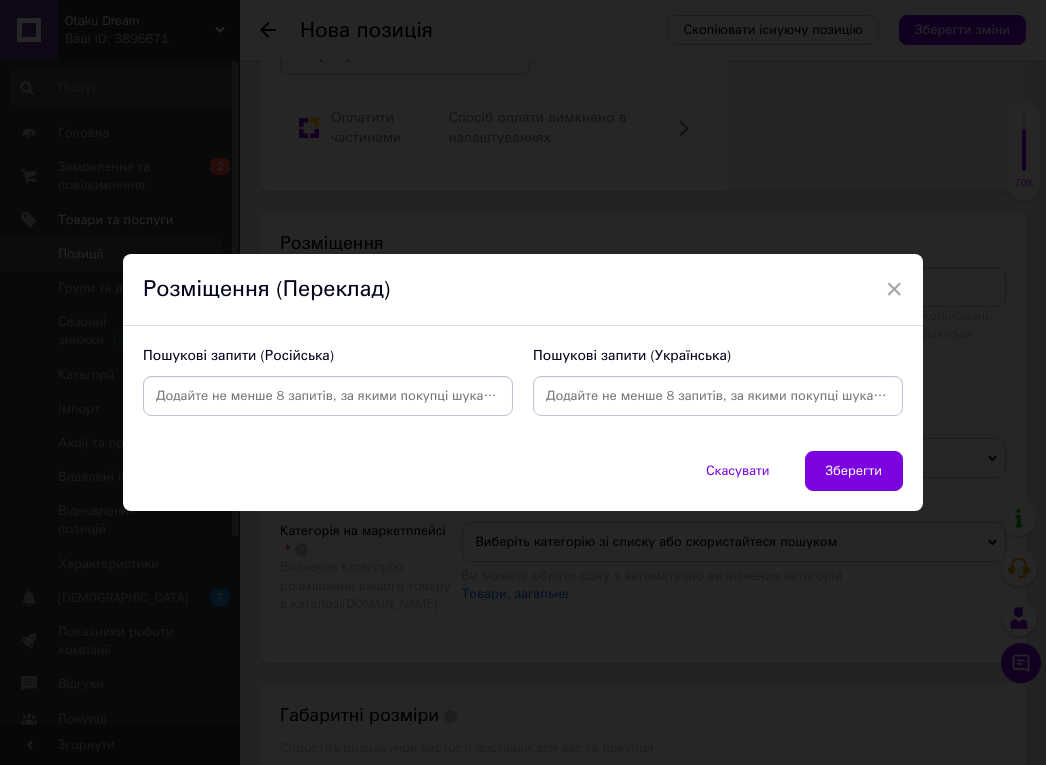 click at bounding box center (718, 396) 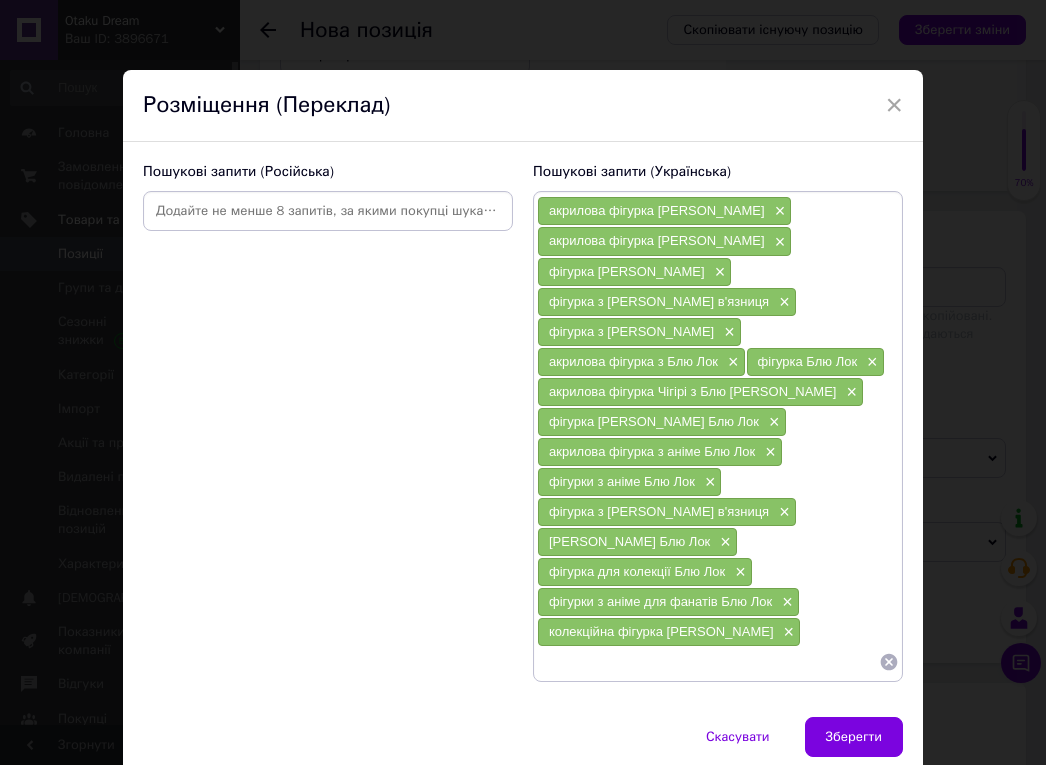 click at bounding box center (328, 211) 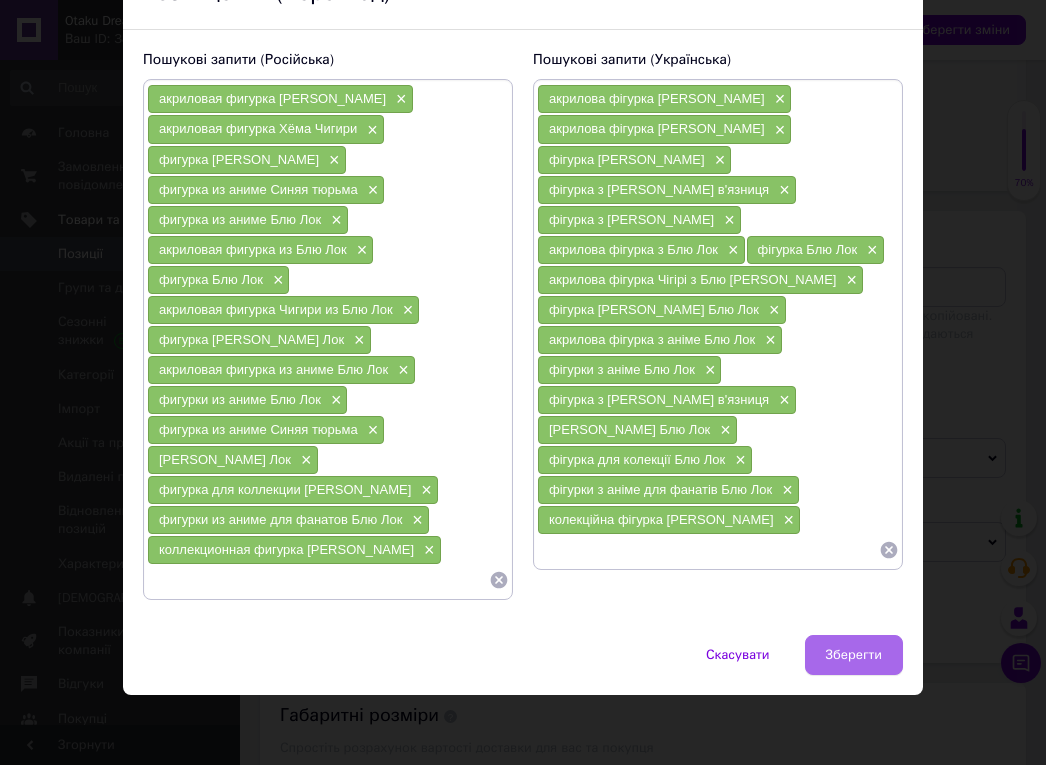 scroll, scrollTop: 112, scrollLeft: 0, axis: vertical 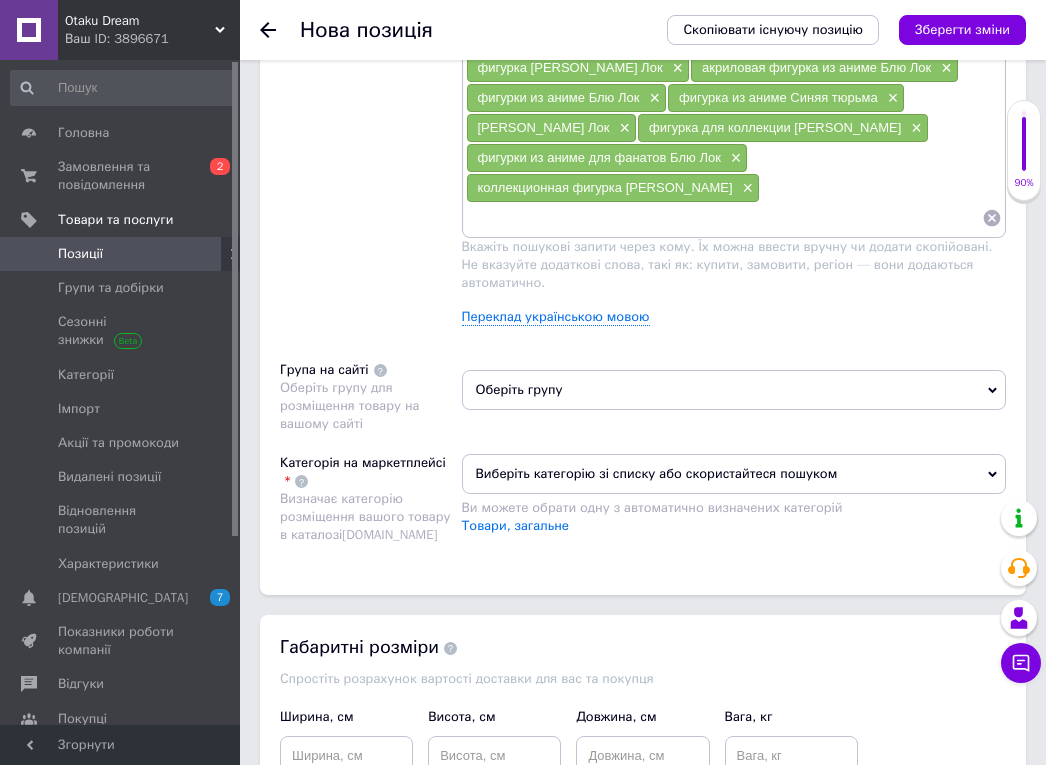 click on "Розміщення Пошукові запити Використовуються для пошуку товару в каталозі  [DOMAIN_NAME] акриловая фигурка Чигири Хёма × акриловая фигурка Хёма Чигири × фигурка Чигири Хёма × фигурка из аниме Синяя тюрьма × фигурка из аниме Блю Лок × акриловая фигурка из Блю Лок × фигурка Блю Лок × акриловая фигурка Чигири из Блю Лок × фигурка Чигири [PERSON_NAME] Лок × акриловая фигурка из аниме Блю Лок × фигурки из аниме Блю Лок × фигурка из аниме Синяя тюрьма × Чигири [PERSON_NAME] Лок × фигурка для коллекции Блю Лок × фигурки из аниме для фанатов Блю Лок × коллекционная фигурка Чигири Хёма" at bounding box center (643, 233) 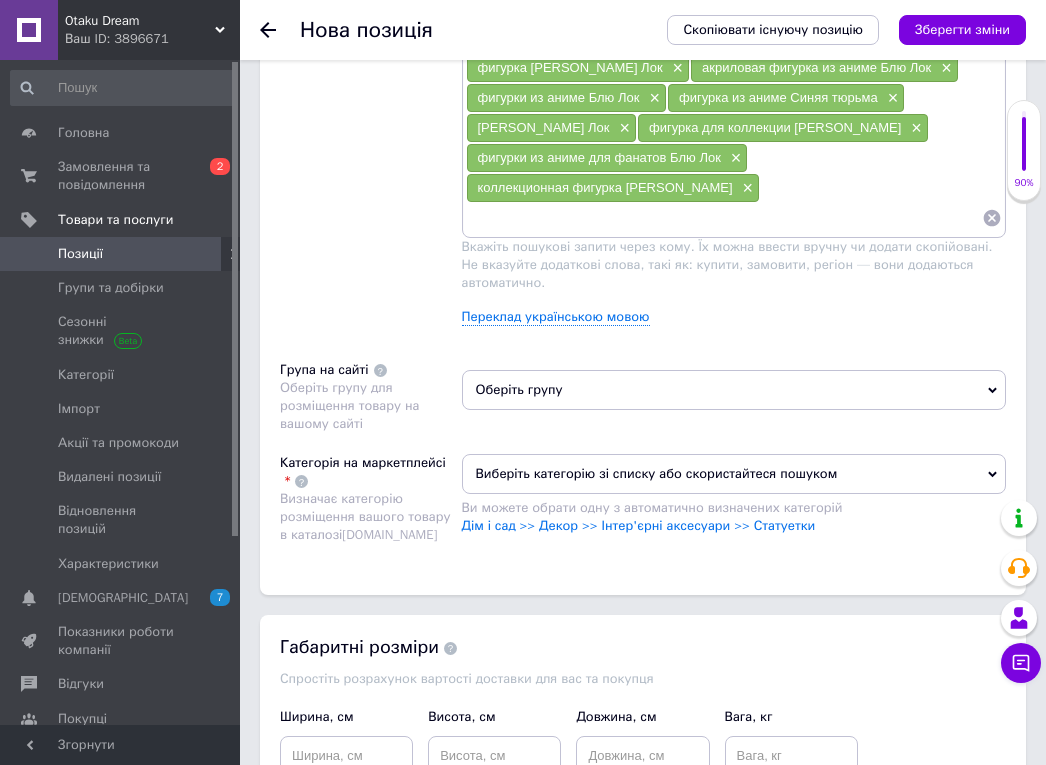 click on "Виберіть категорію зі списку або скористайтеся пошуком" at bounding box center [734, 474] 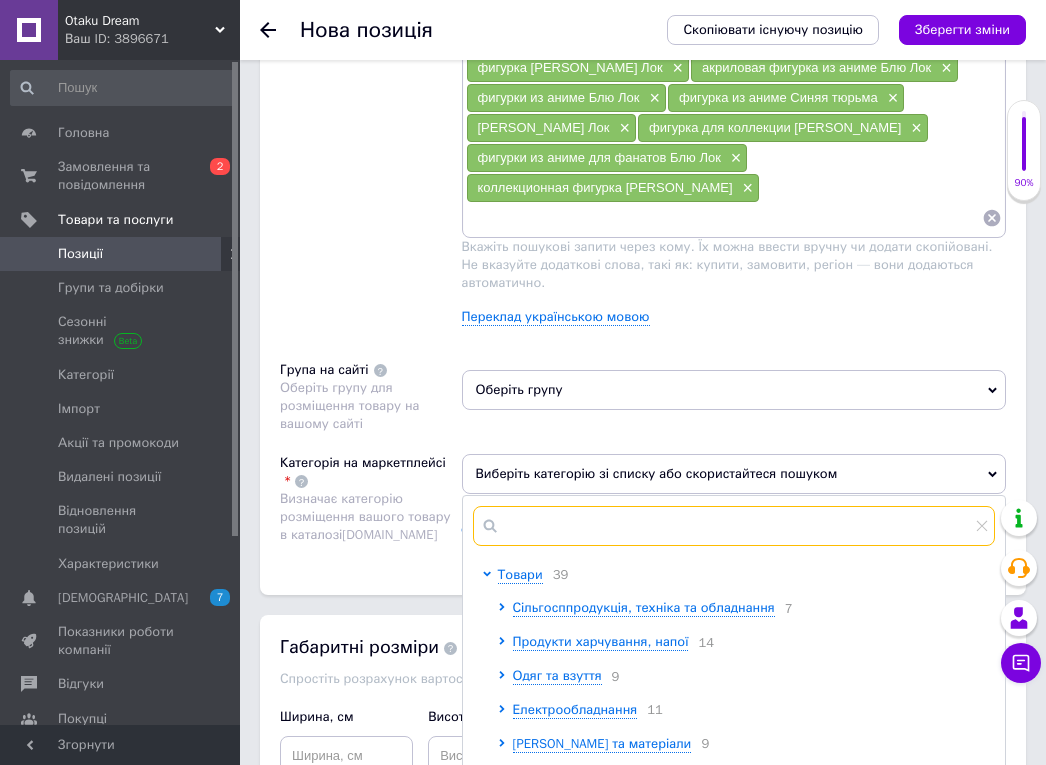 click at bounding box center [734, 526] 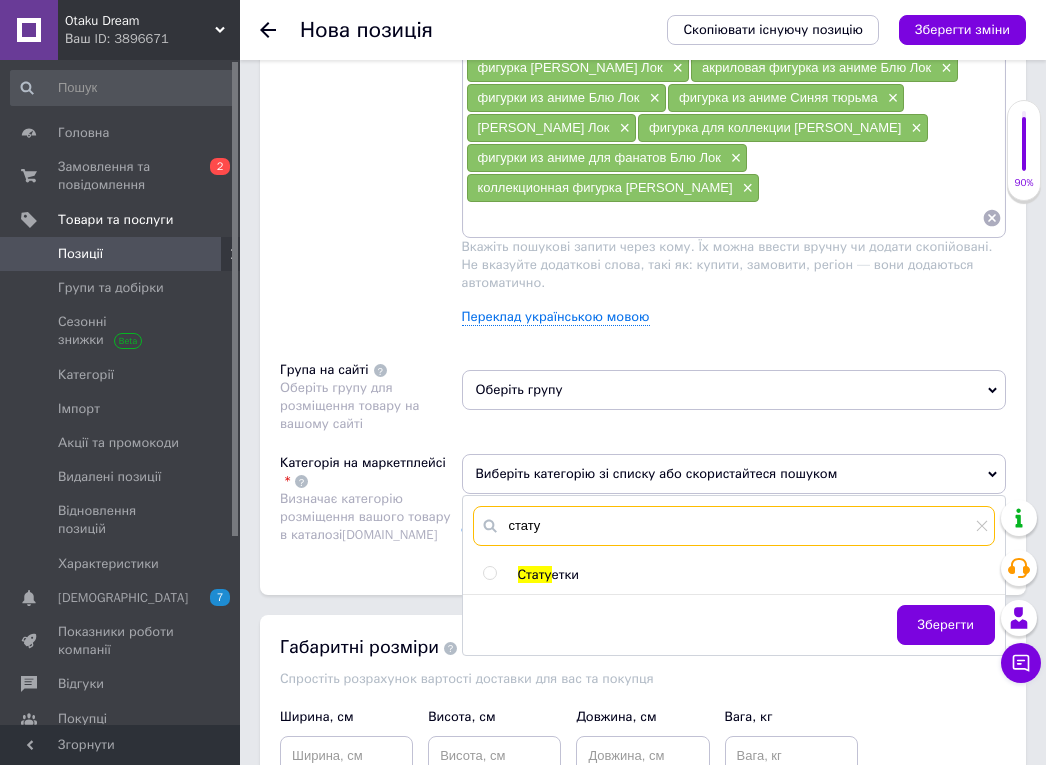 type on "стату" 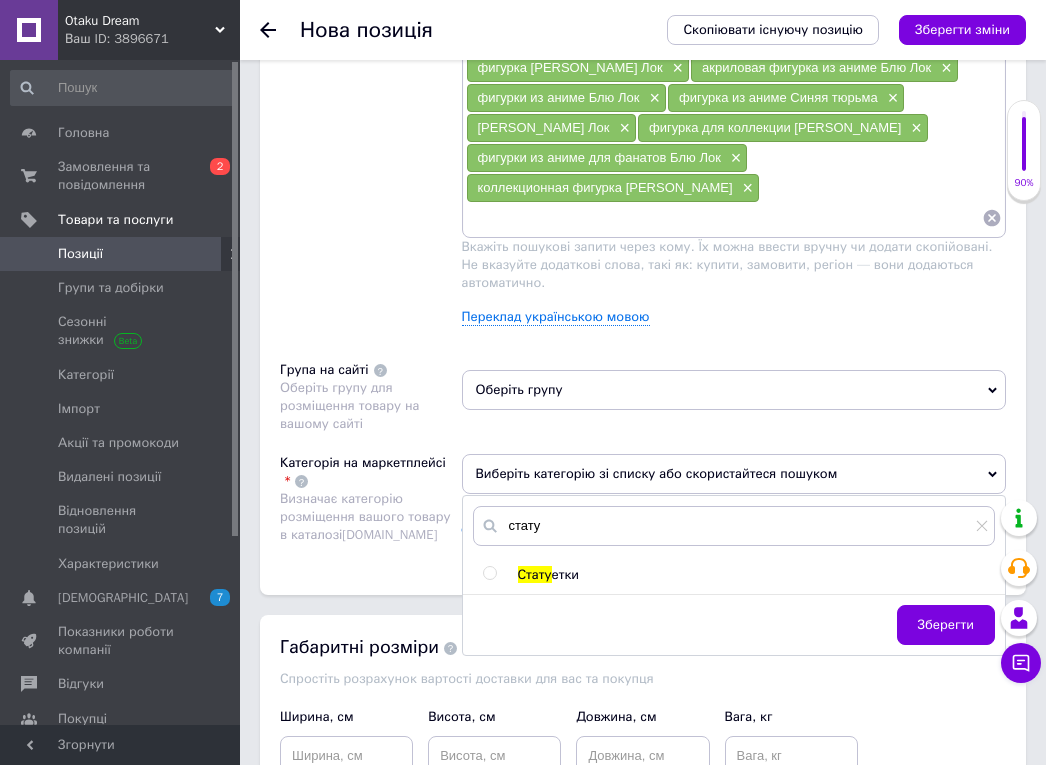 click on "Стату етки" at bounding box center (756, 575) 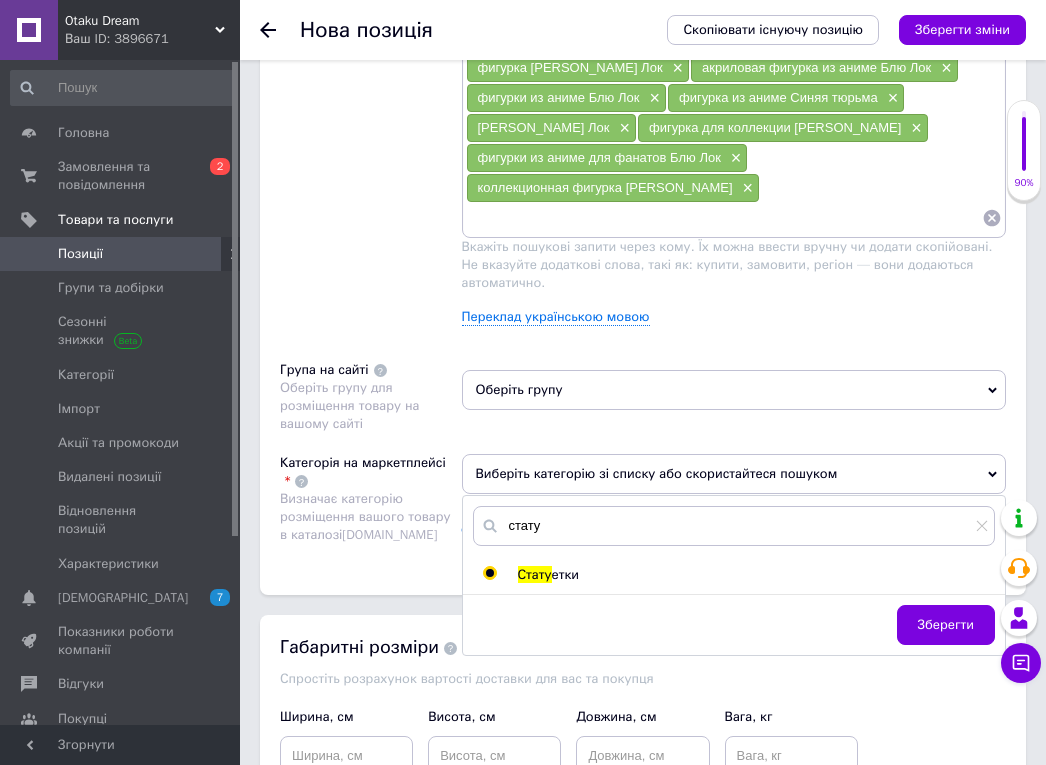 radio on "true" 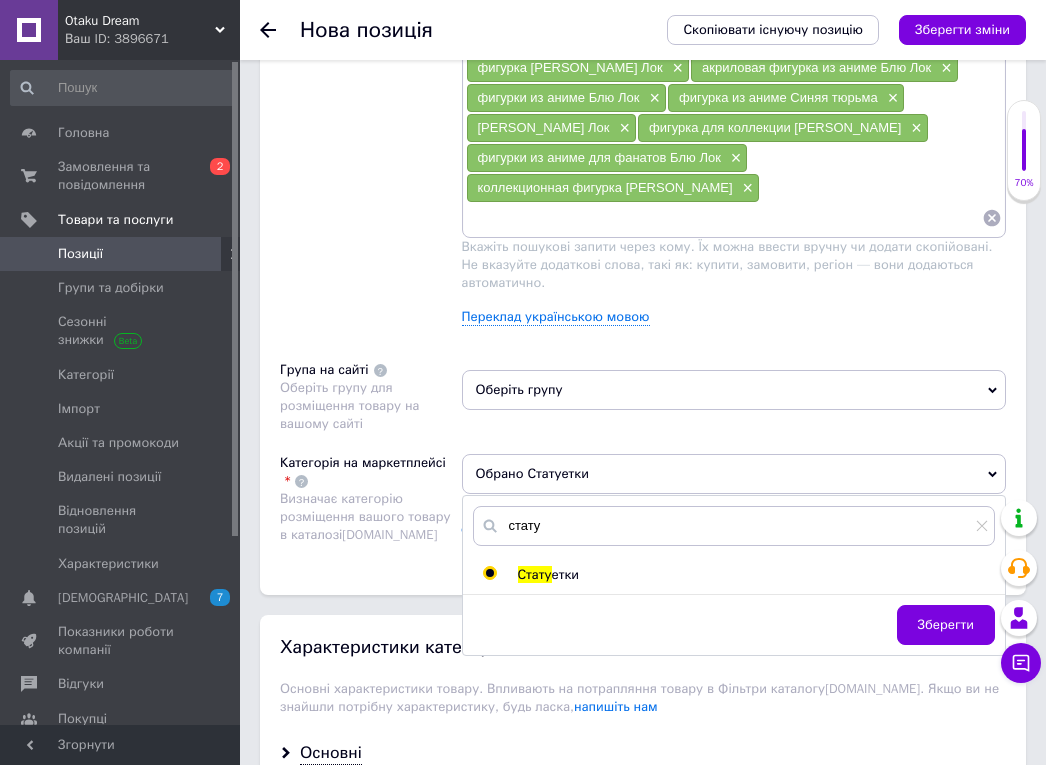 click on "Зберегти" at bounding box center [734, 630] 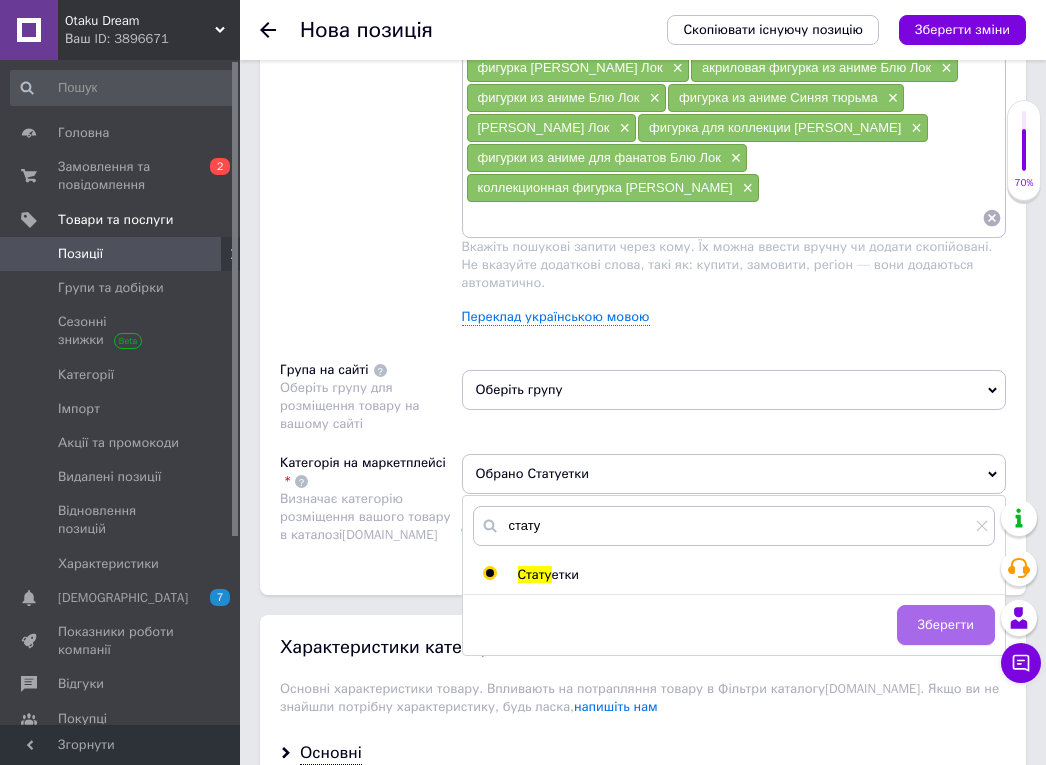 click on "Зберегти" at bounding box center (946, 625) 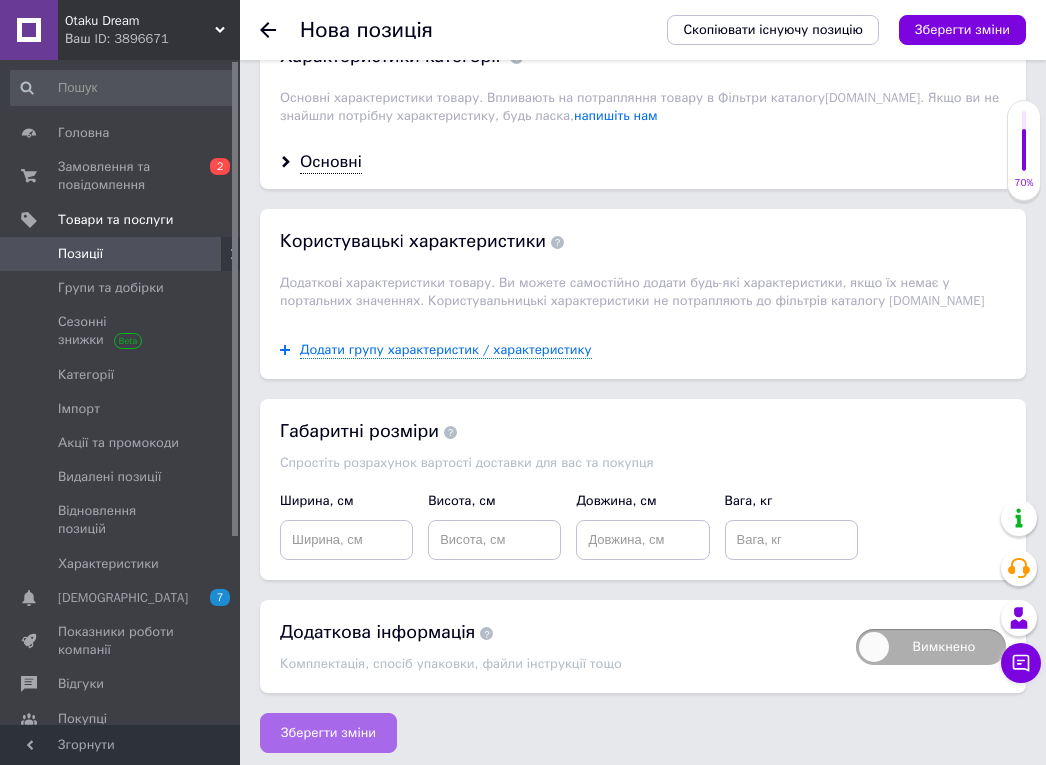 scroll, scrollTop: 2140, scrollLeft: 0, axis: vertical 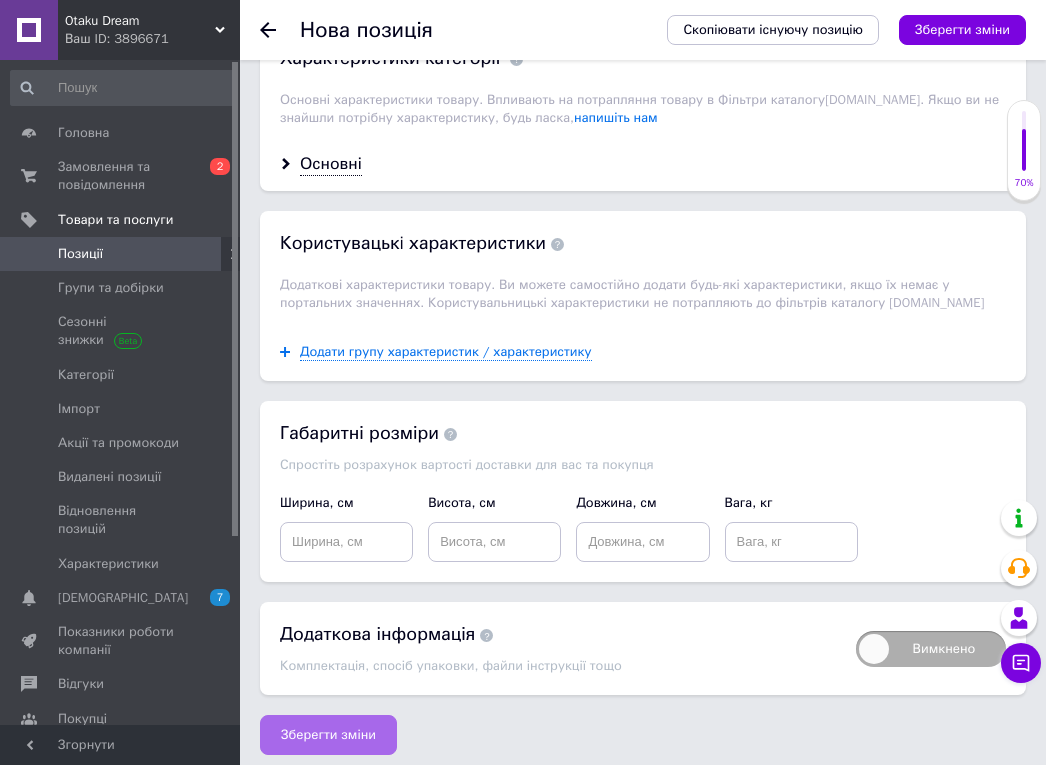 click on "Зберегти зміни" at bounding box center [328, 735] 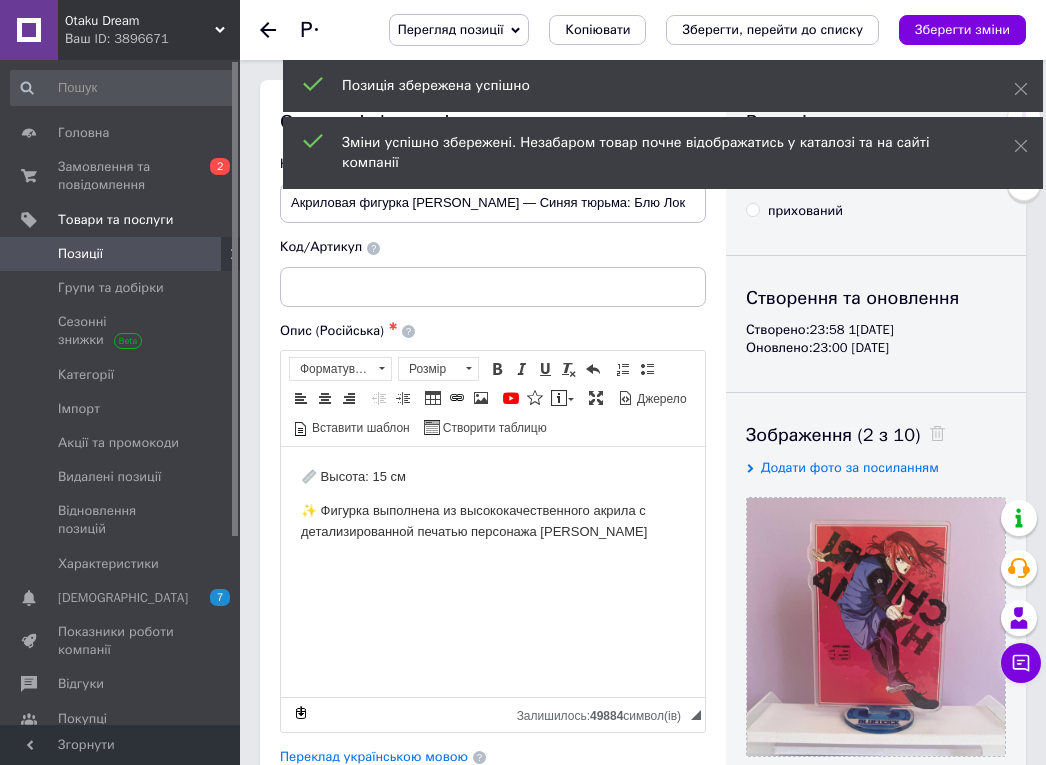 scroll, scrollTop: 0, scrollLeft: 0, axis: both 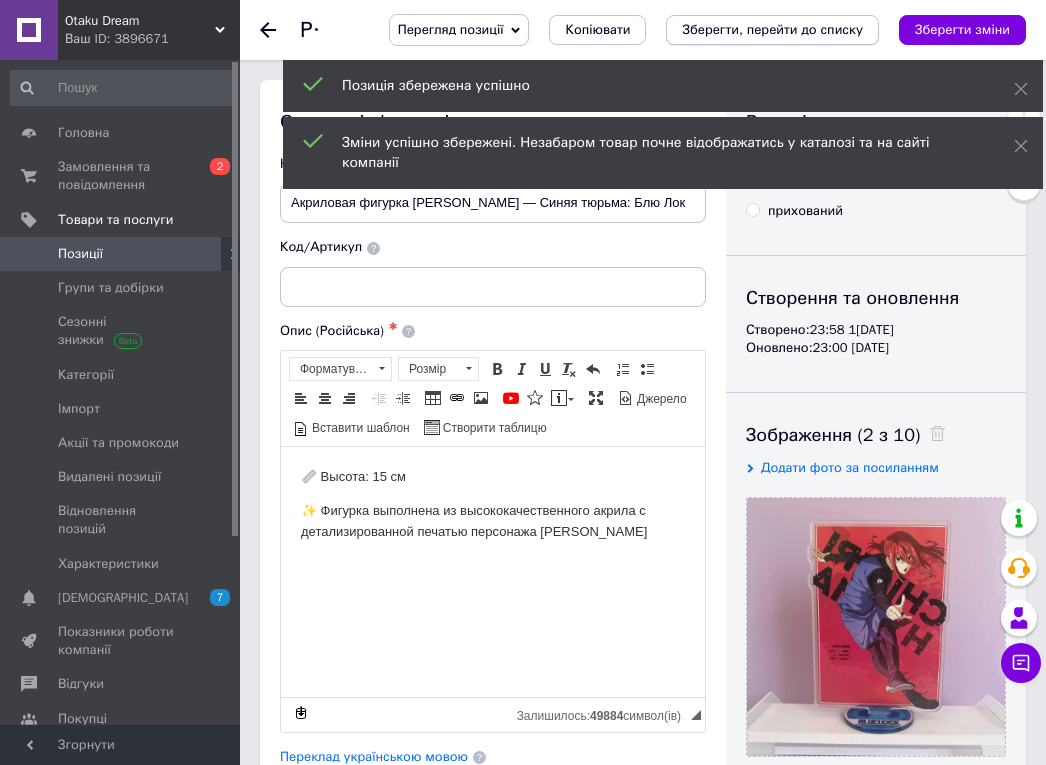 click on "Зберегти, перейти до списку" at bounding box center (772, 30) 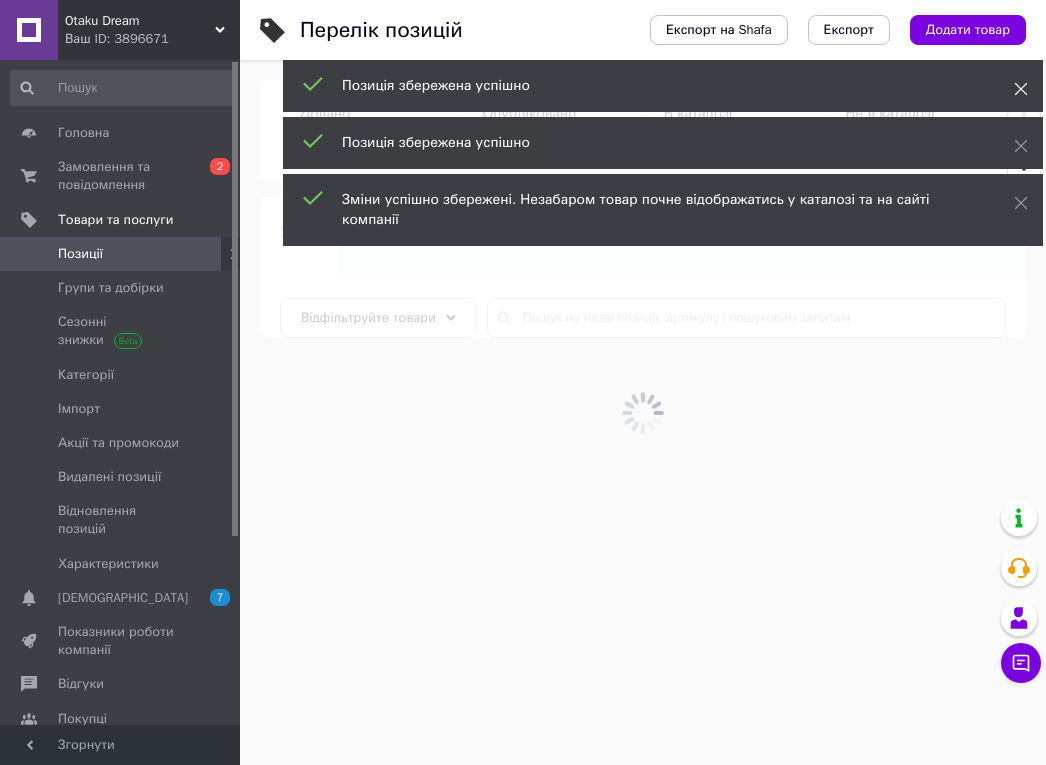 click 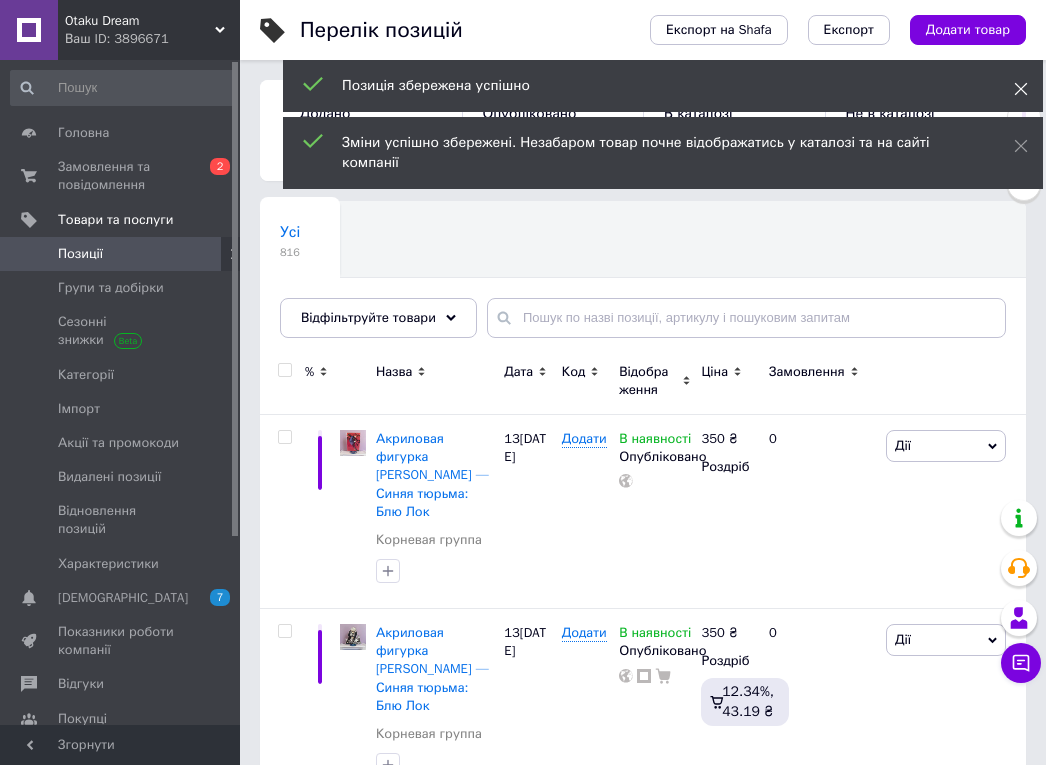 click 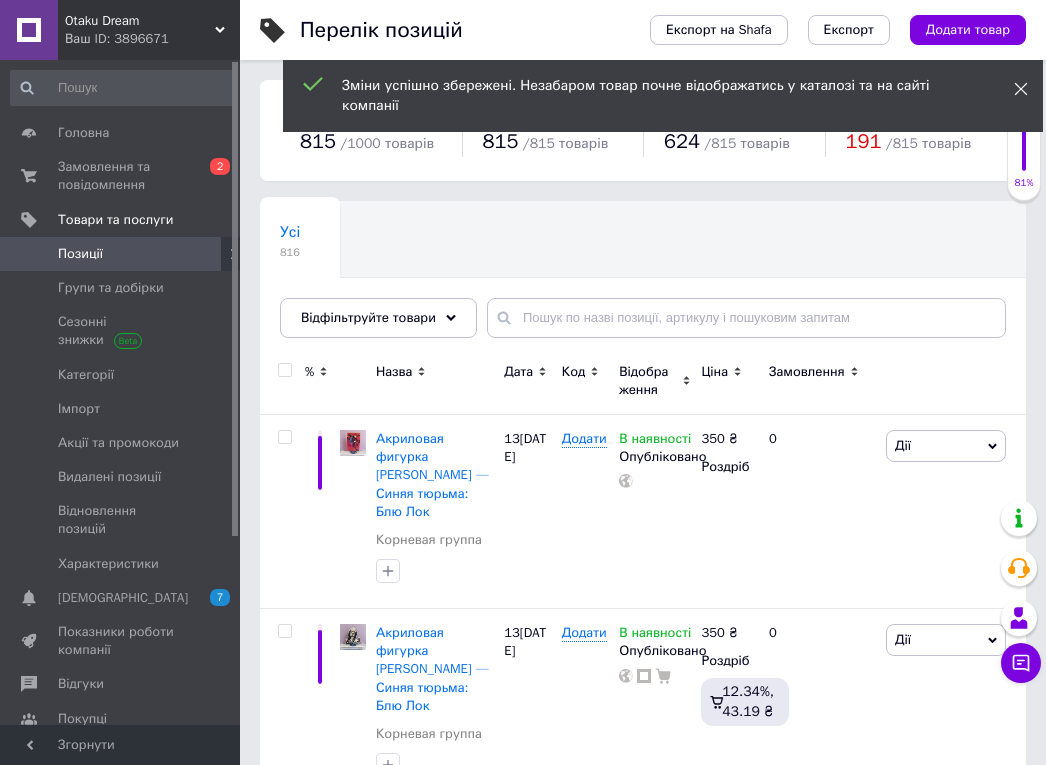 click 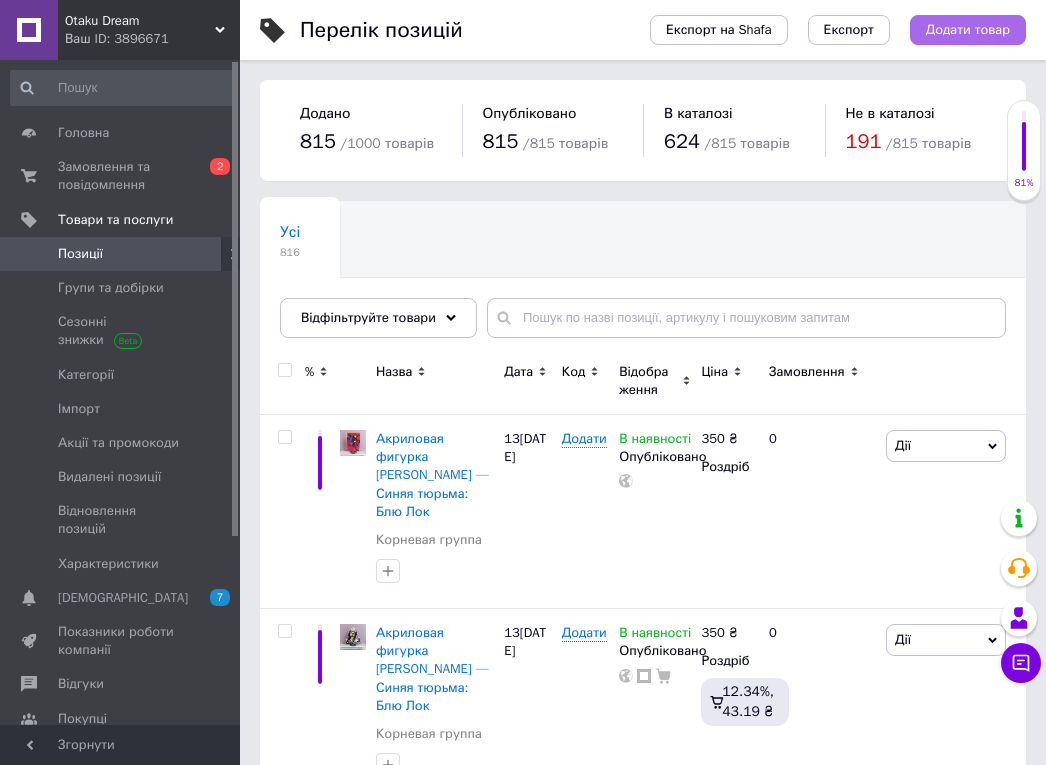 click on "Додати товар" at bounding box center (968, 30) 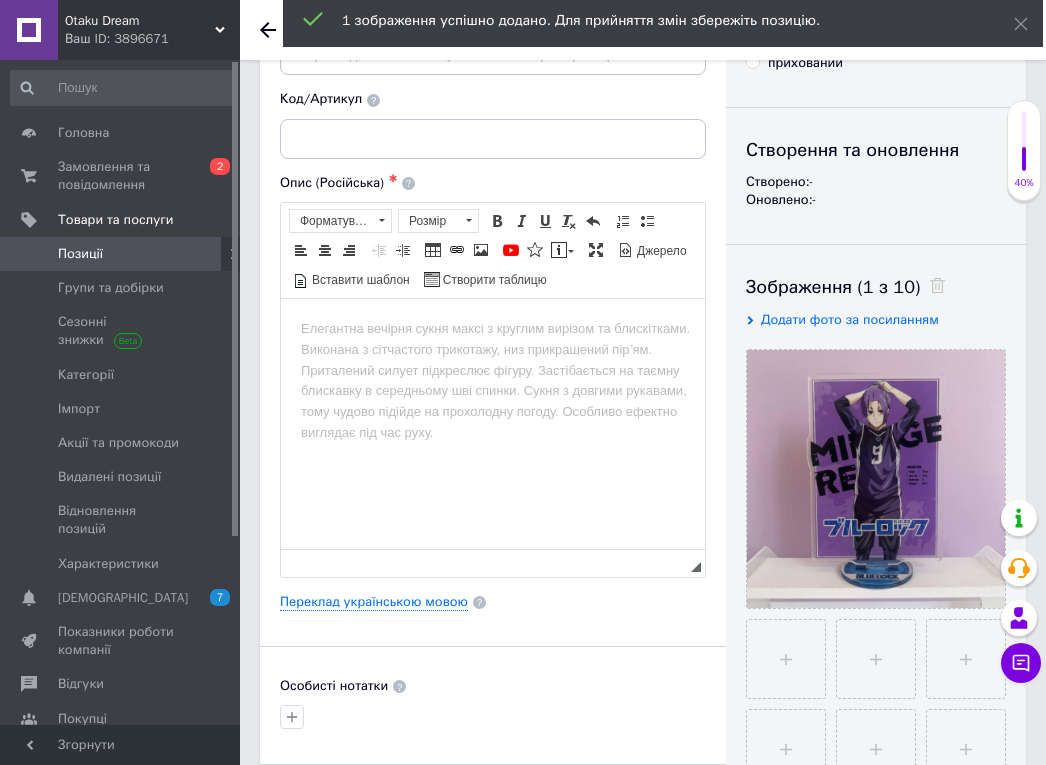 scroll, scrollTop: 277, scrollLeft: 0, axis: vertical 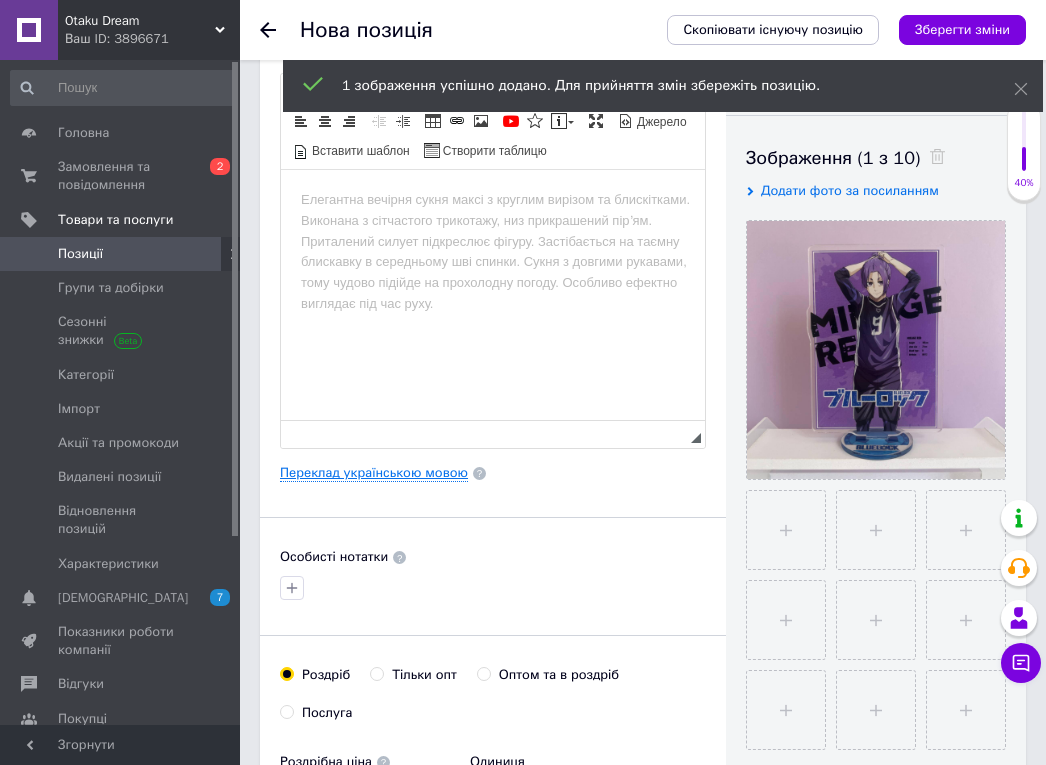 click on "Переклад українською мовою" at bounding box center (374, 473) 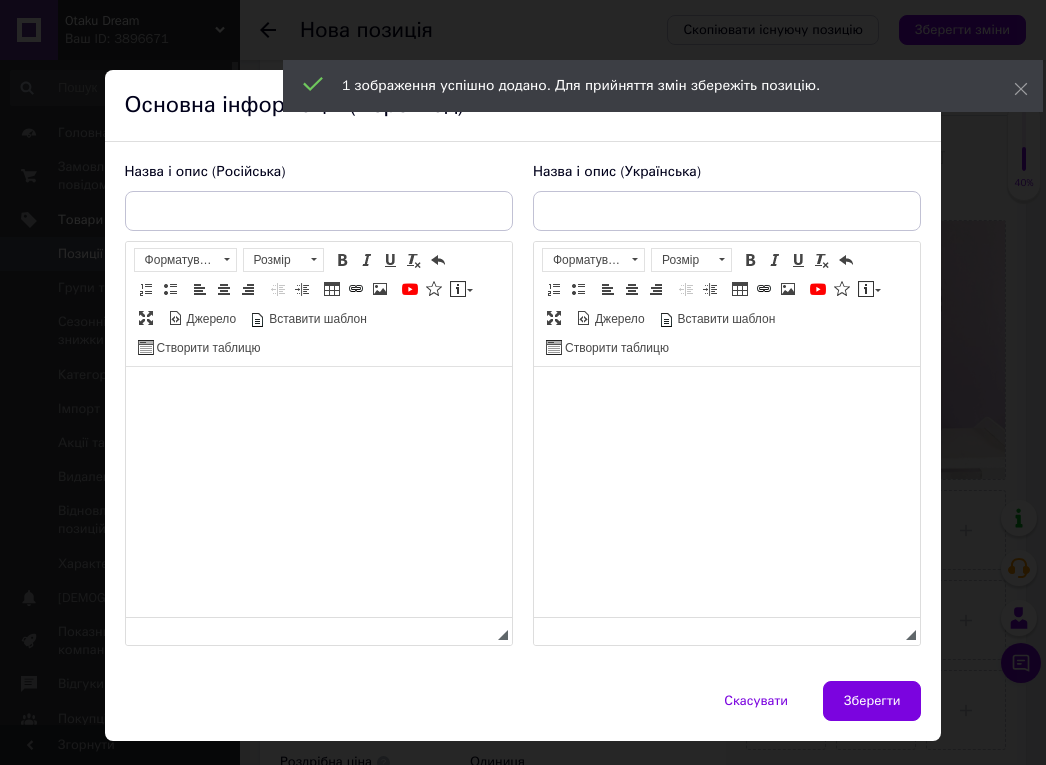 scroll, scrollTop: 0, scrollLeft: 0, axis: both 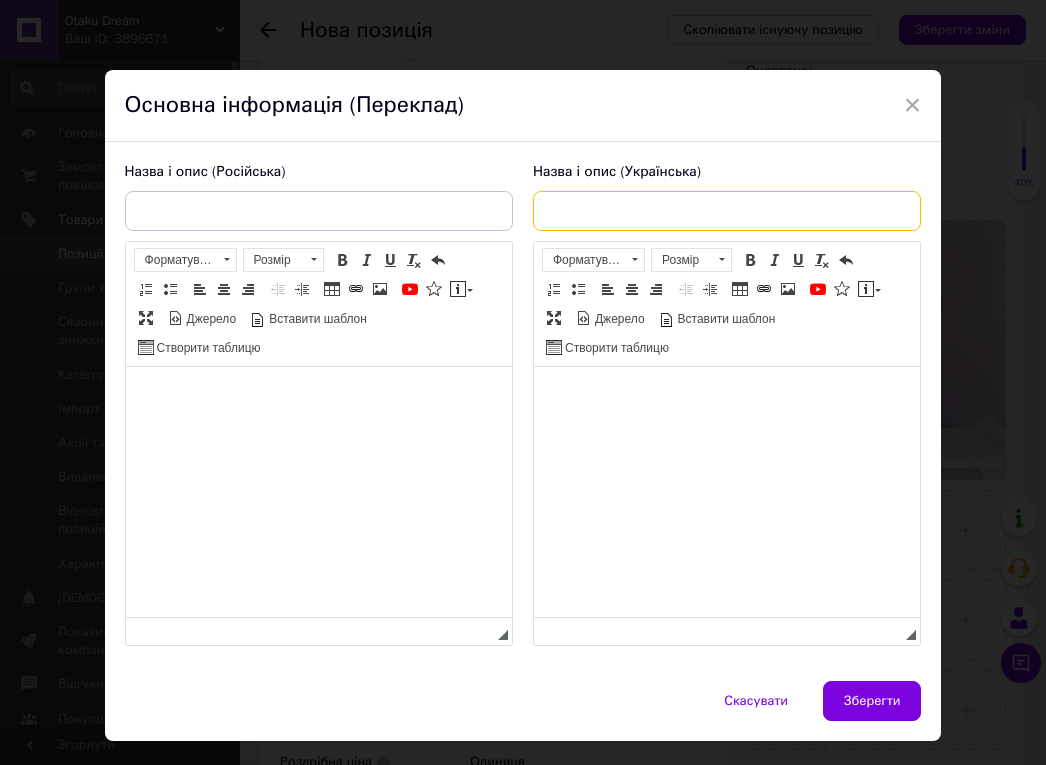 click at bounding box center (727, 211) 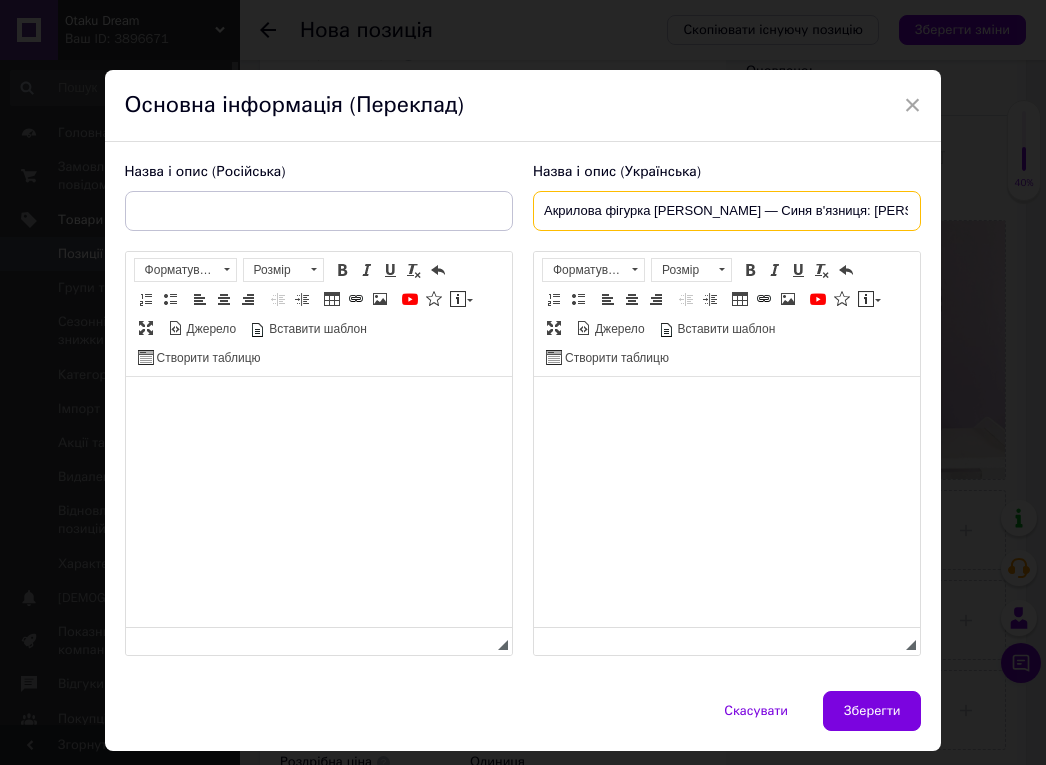 type on "Акрилова фігурка [PERSON_NAME] — Синя в'язниця: [PERSON_NAME]" 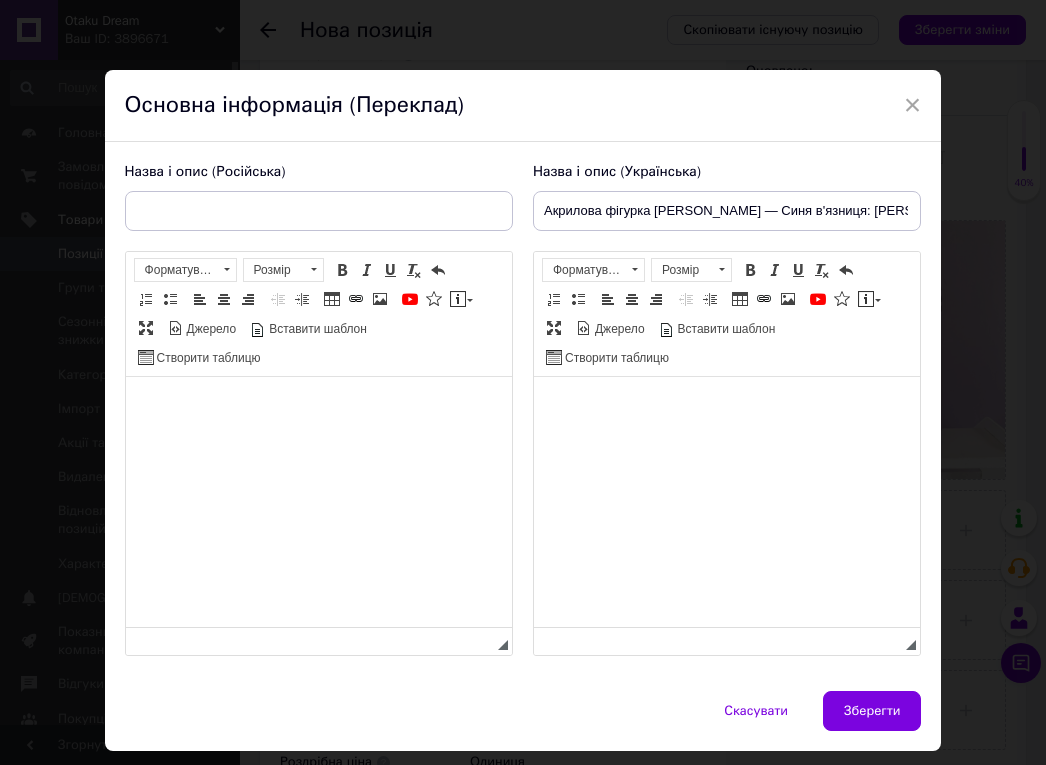 click at bounding box center (726, 407) 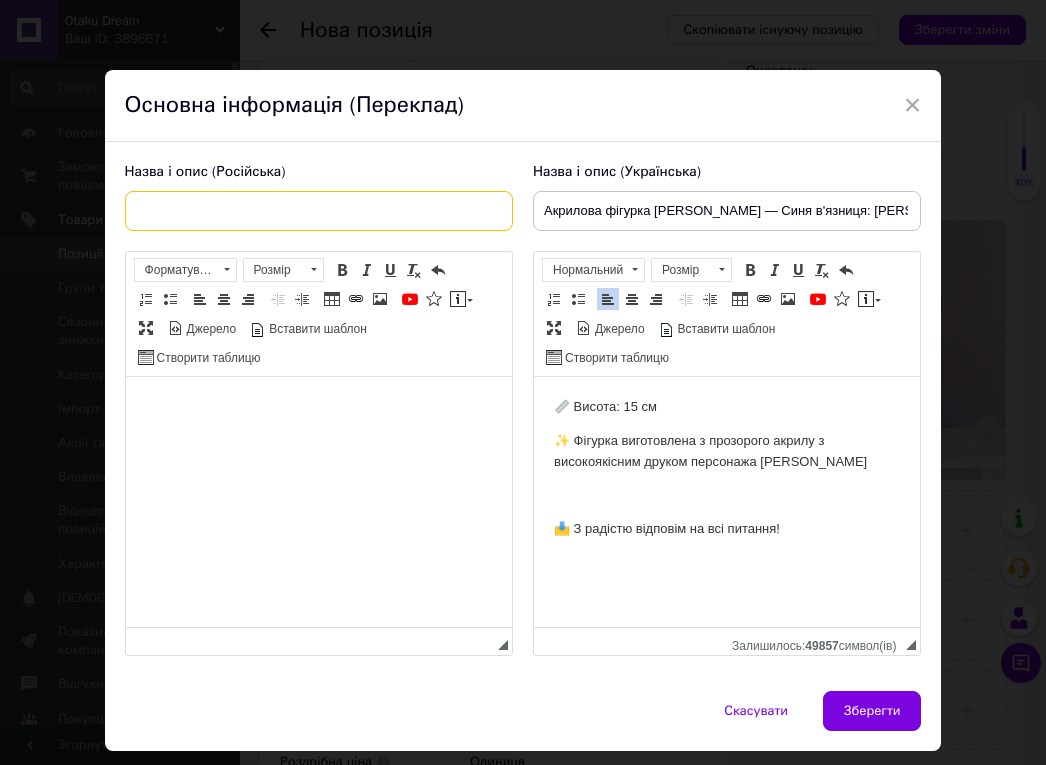 click at bounding box center (319, 211) 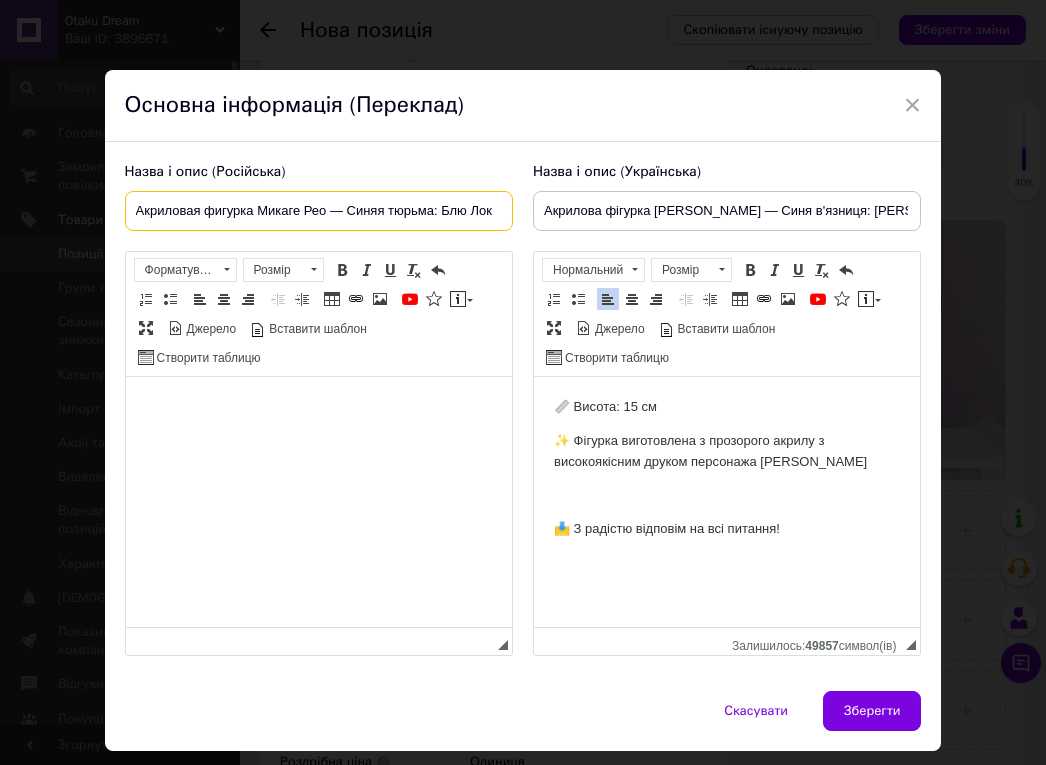type on "Акриловая фигурка Микаге Рео — Синяя тюрьма: Блю Лок" 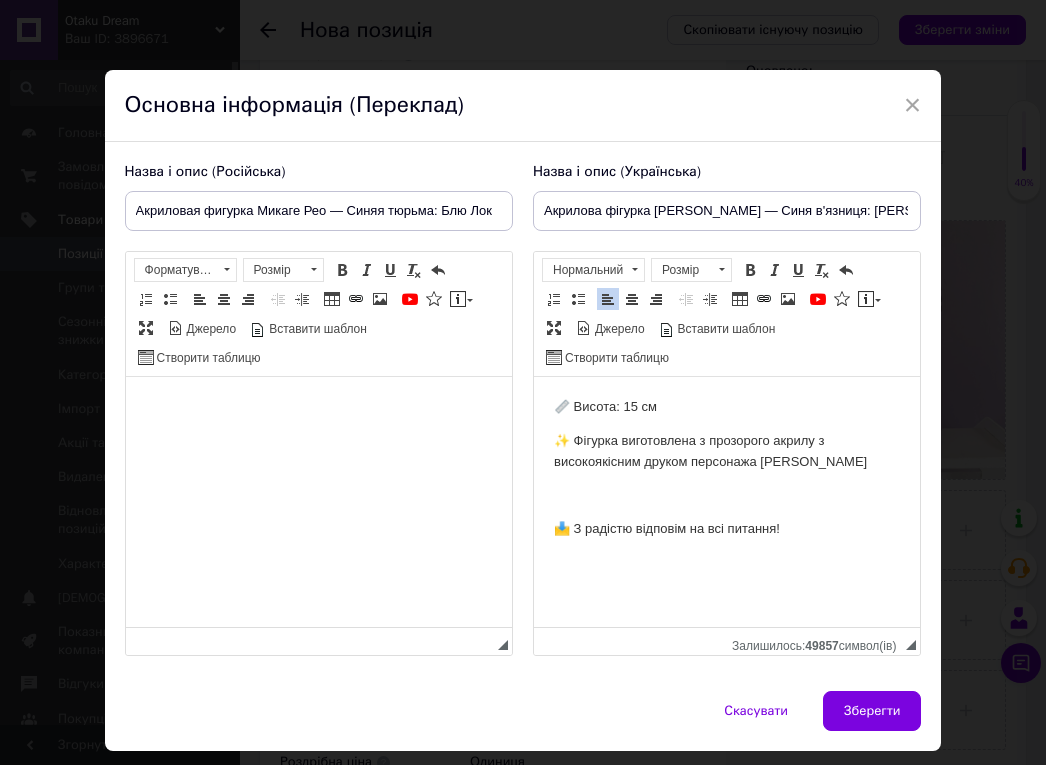click at bounding box center [318, 407] 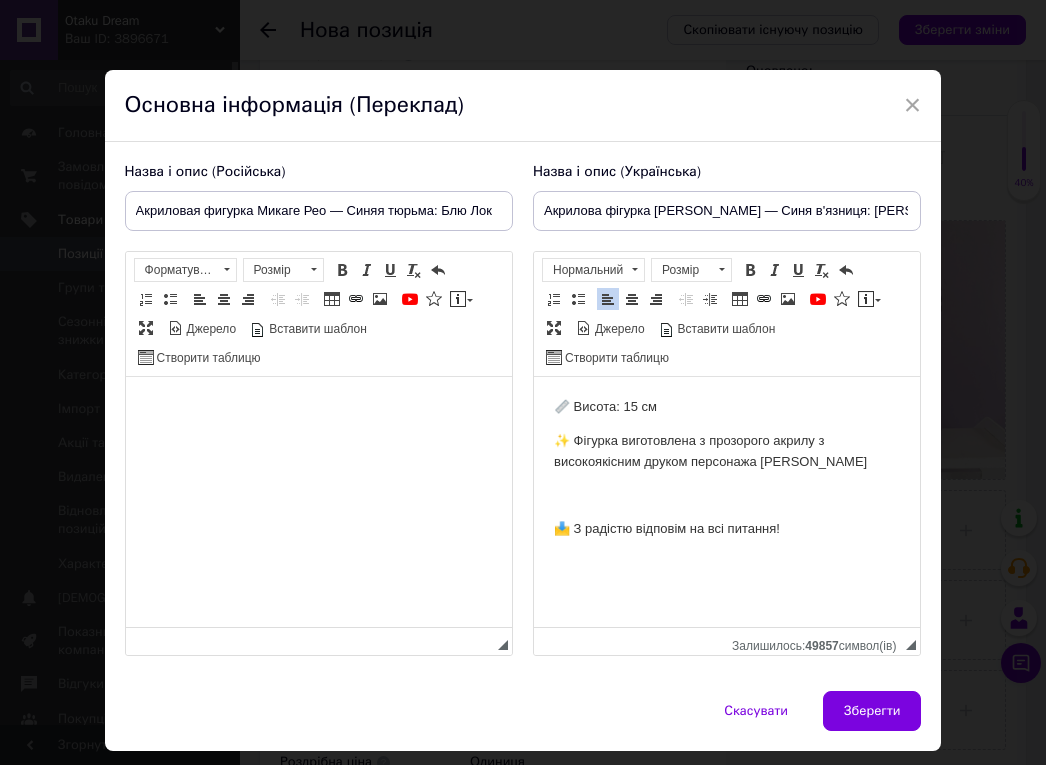 click at bounding box center (318, 407) 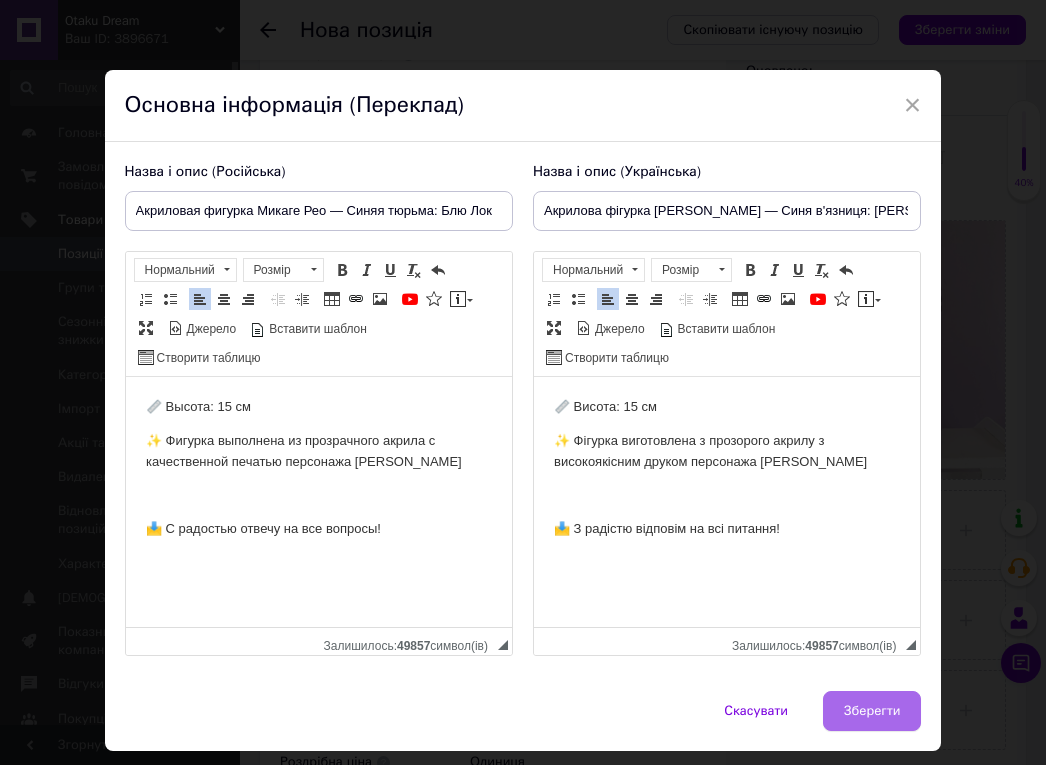 click on "Зберегти" at bounding box center (872, 711) 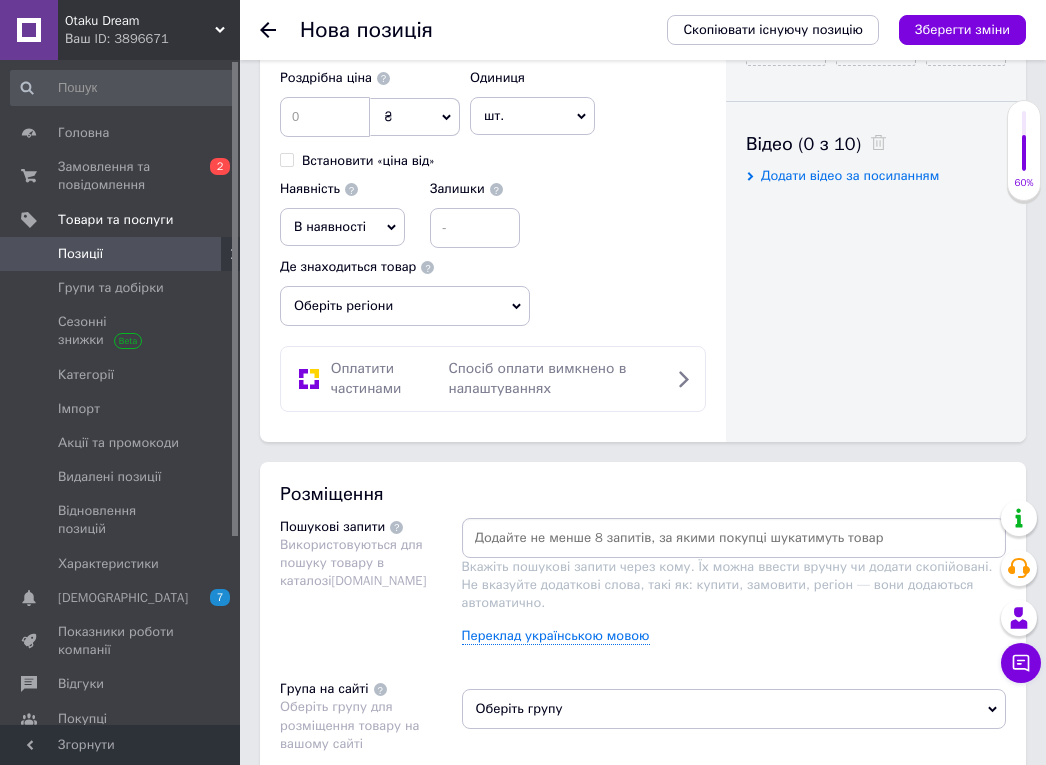 scroll, scrollTop: 792, scrollLeft: 0, axis: vertical 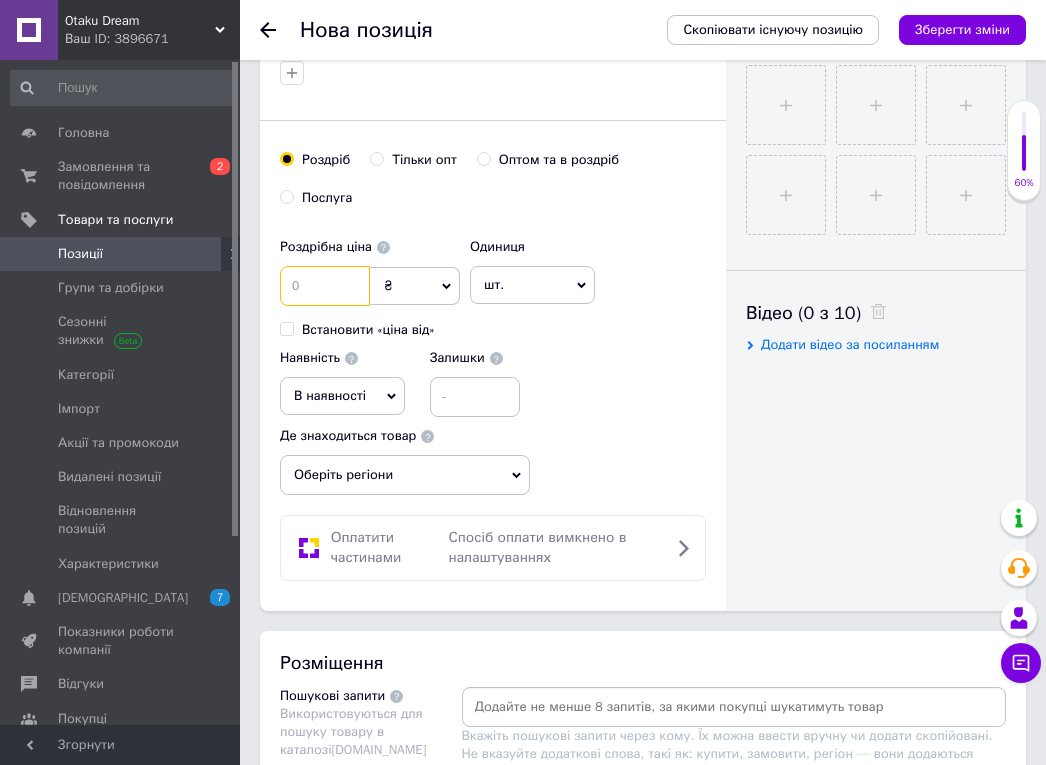 click at bounding box center [325, 286] 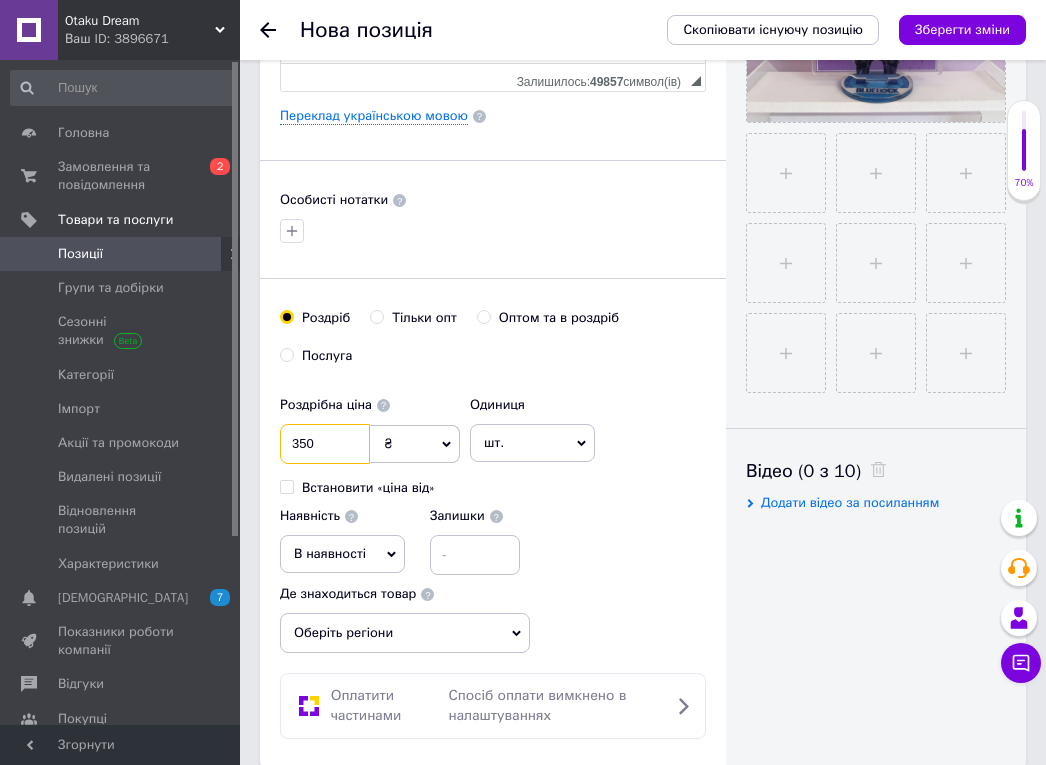 scroll, scrollTop: 427, scrollLeft: 0, axis: vertical 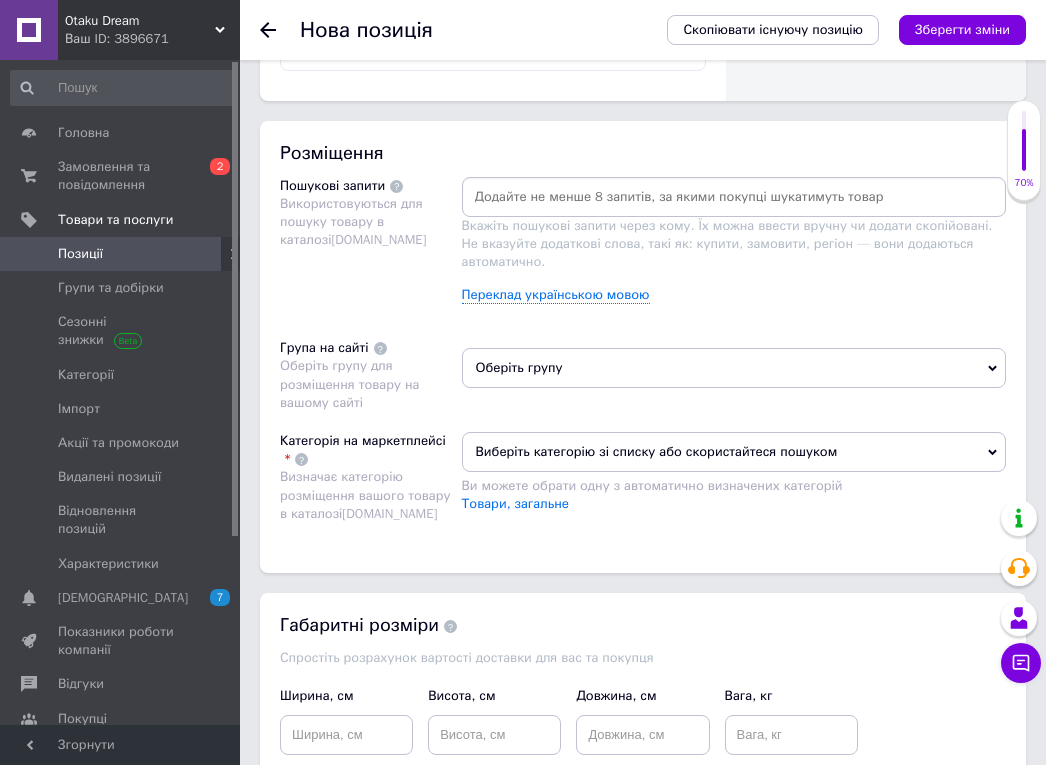 type on "350" 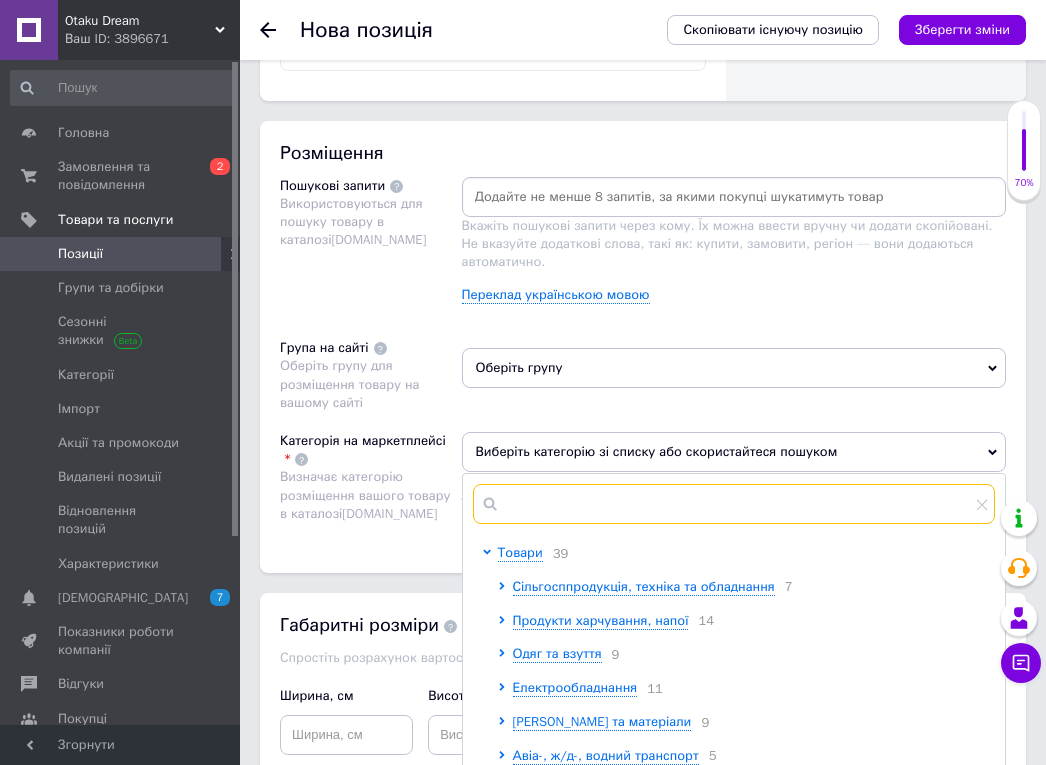 click at bounding box center [734, 504] 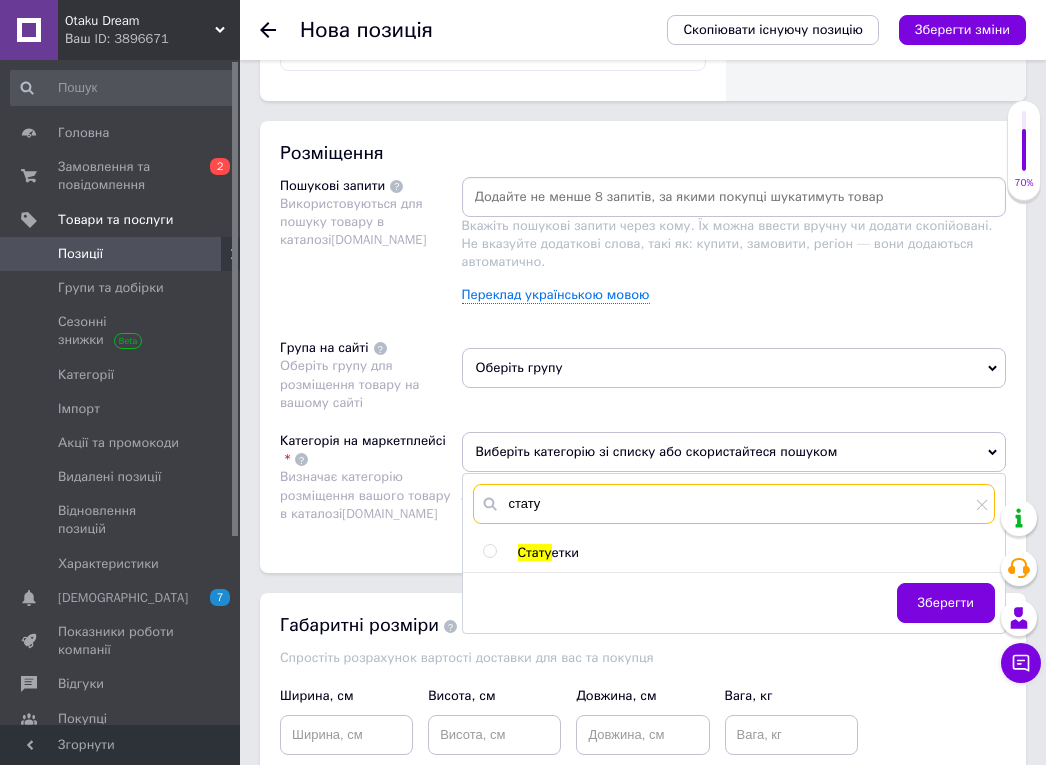 type on "стату" 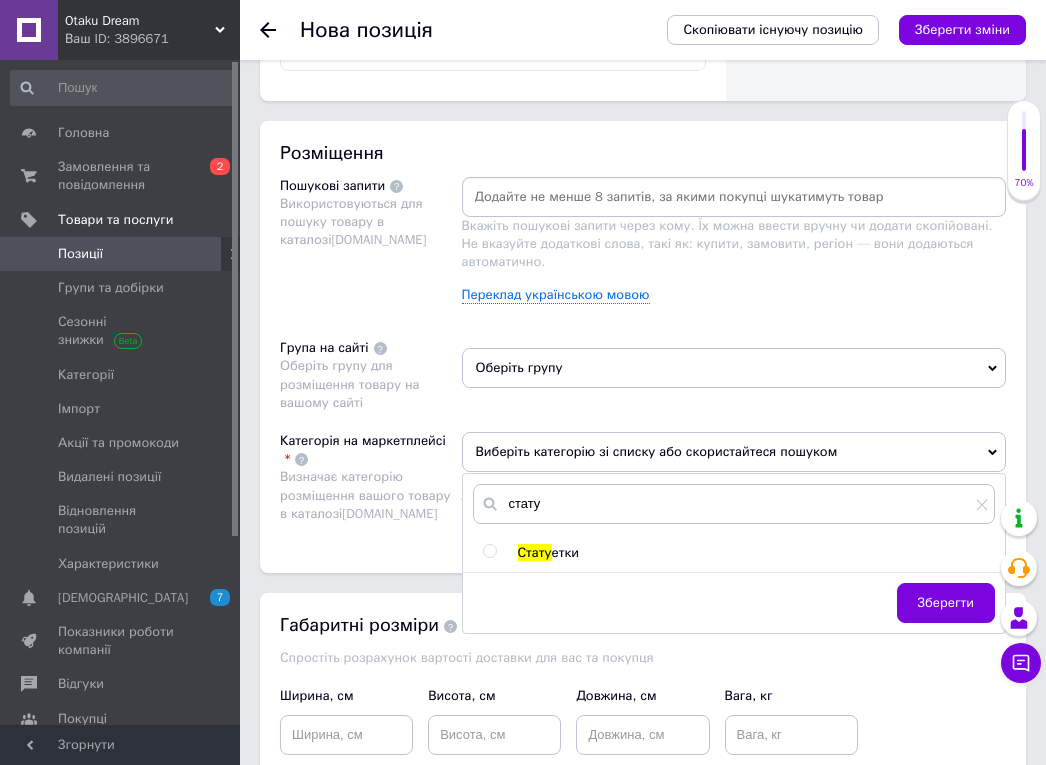 click on "етки" at bounding box center (566, 552) 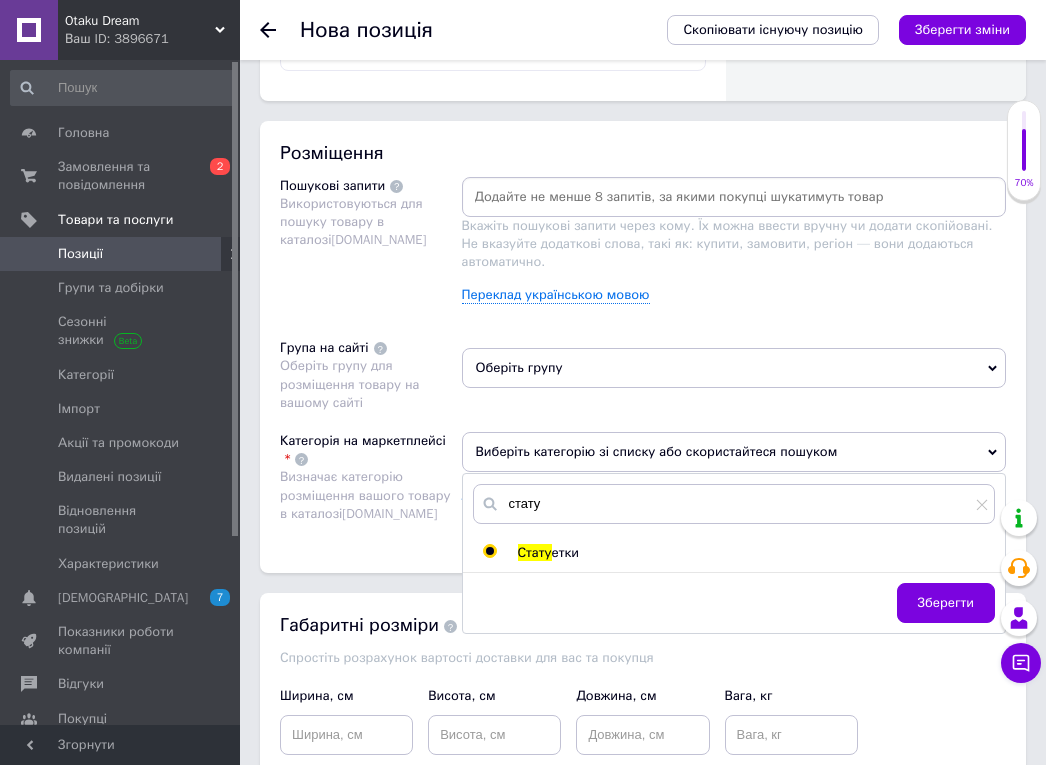 radio on "true" 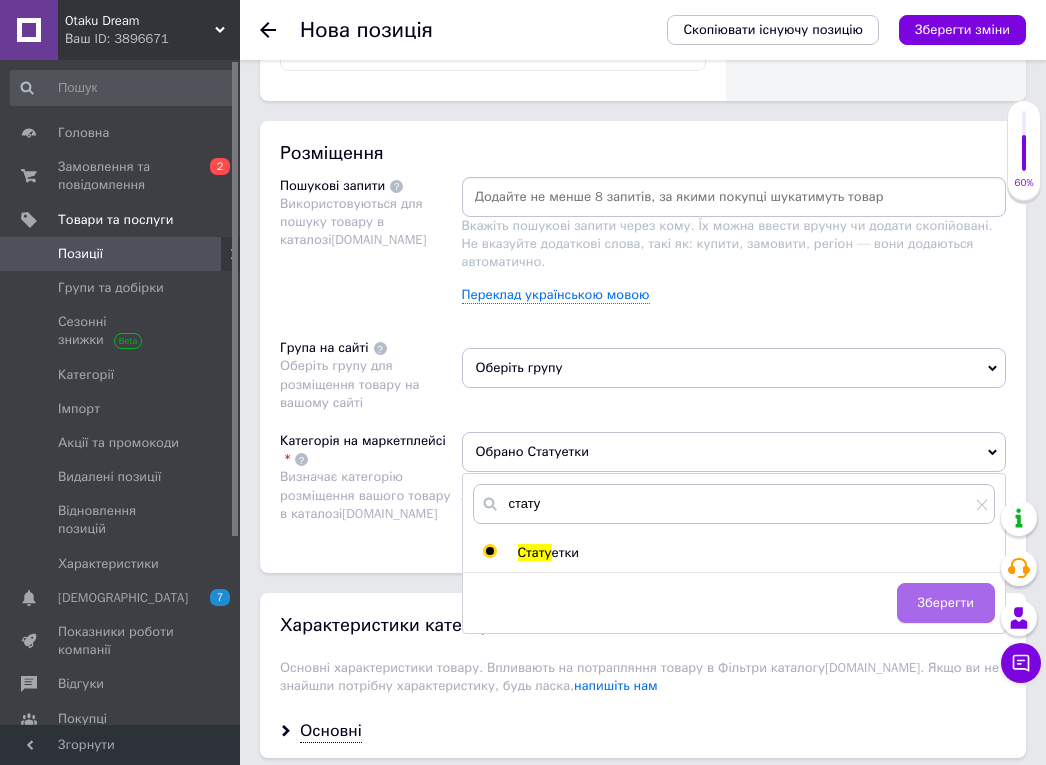 click on "Зберегти" at bounding box center (946, 603) 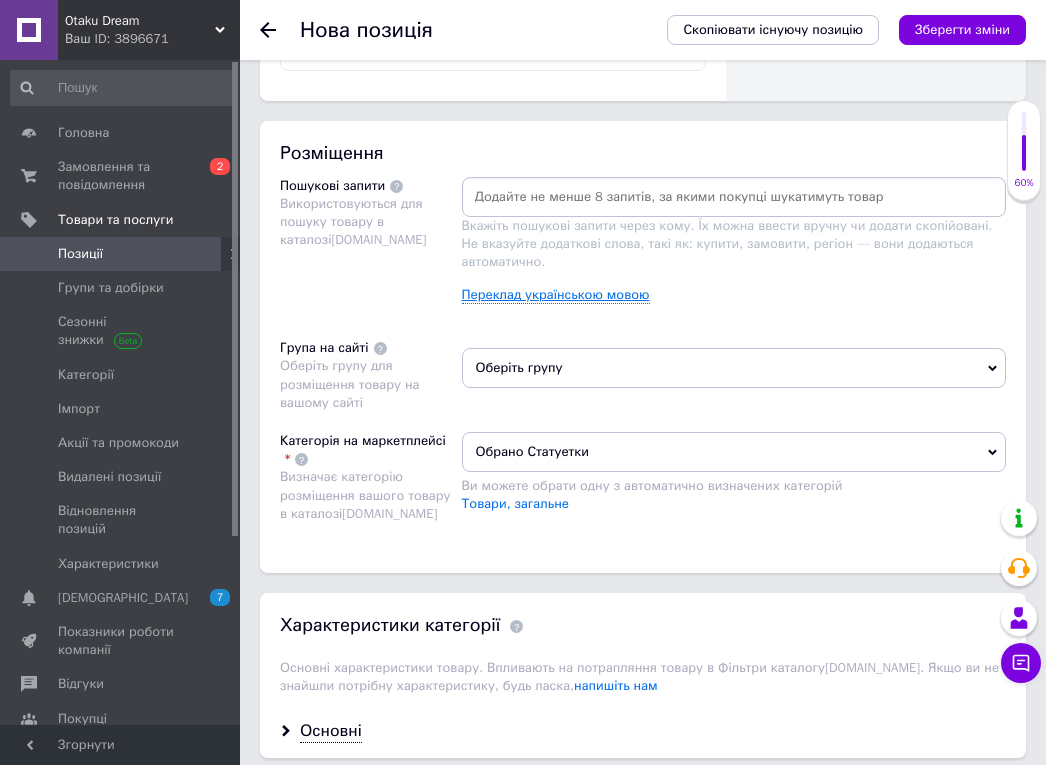 click on "Переклад українською мовою" at bounding box center (556, 295) 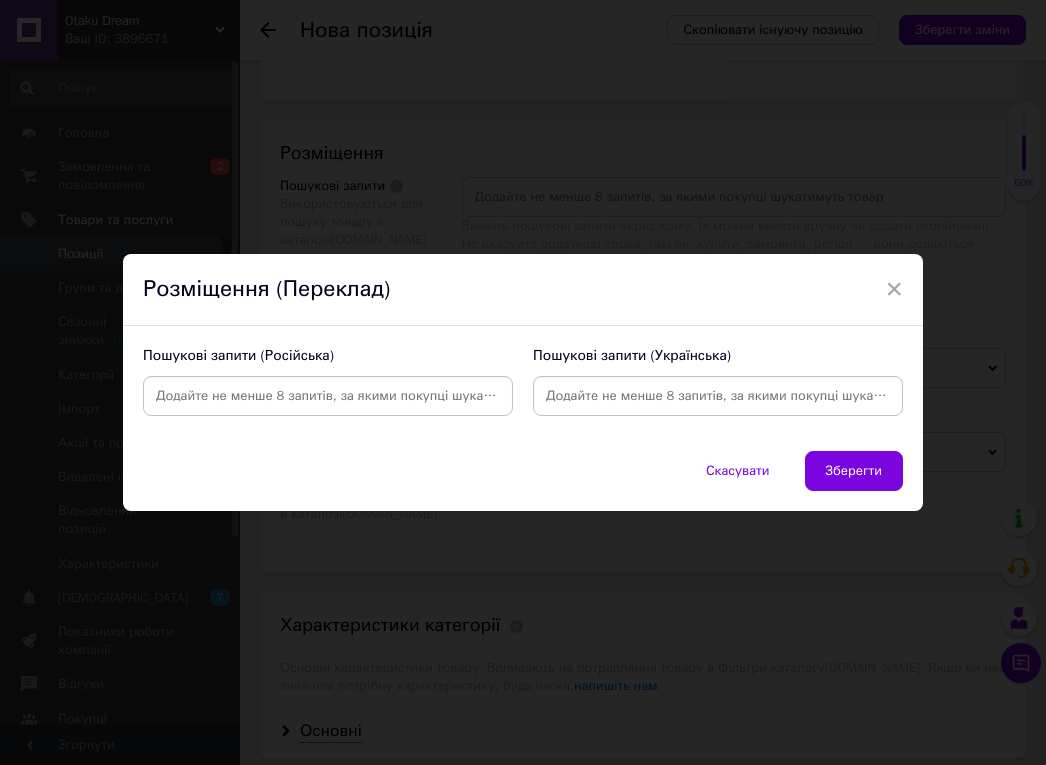 click at bounding box center (328, 396) 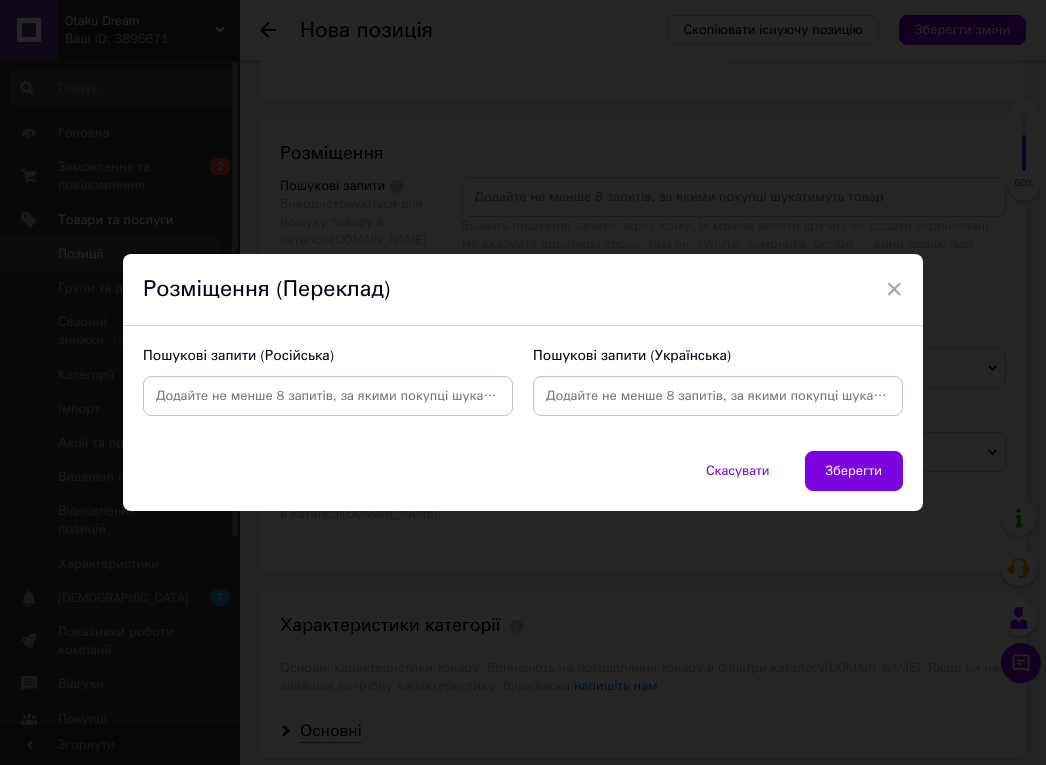 click at bounding box center (718, 396) 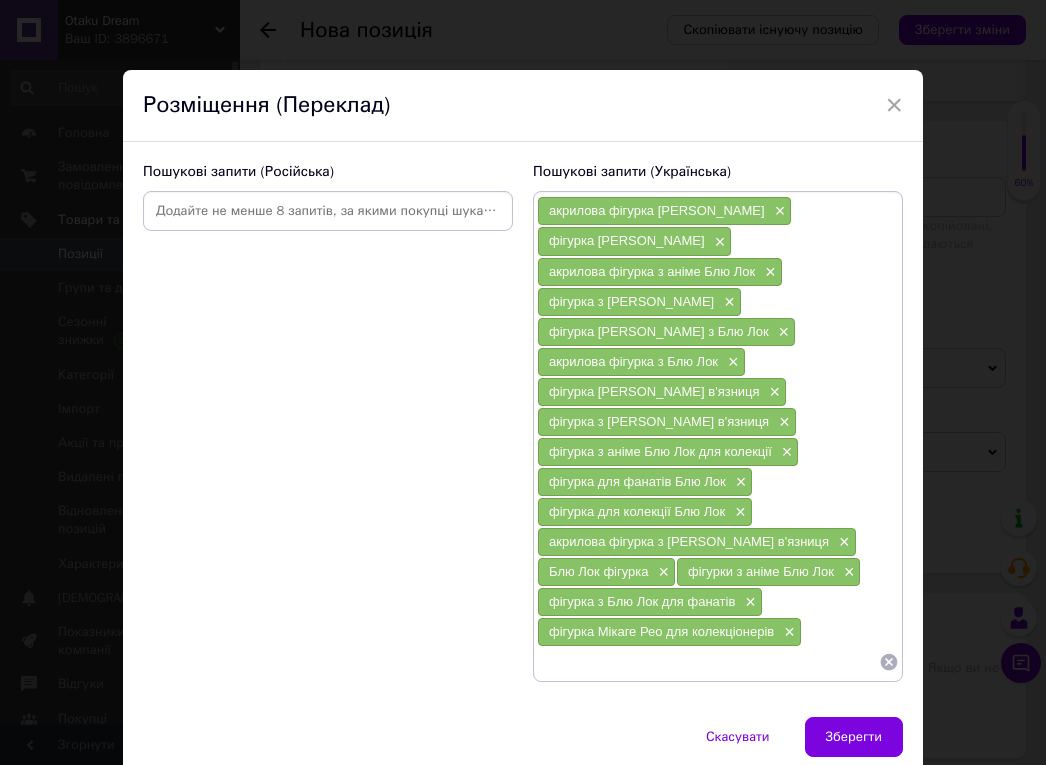 click at bounding box center (328, 211) 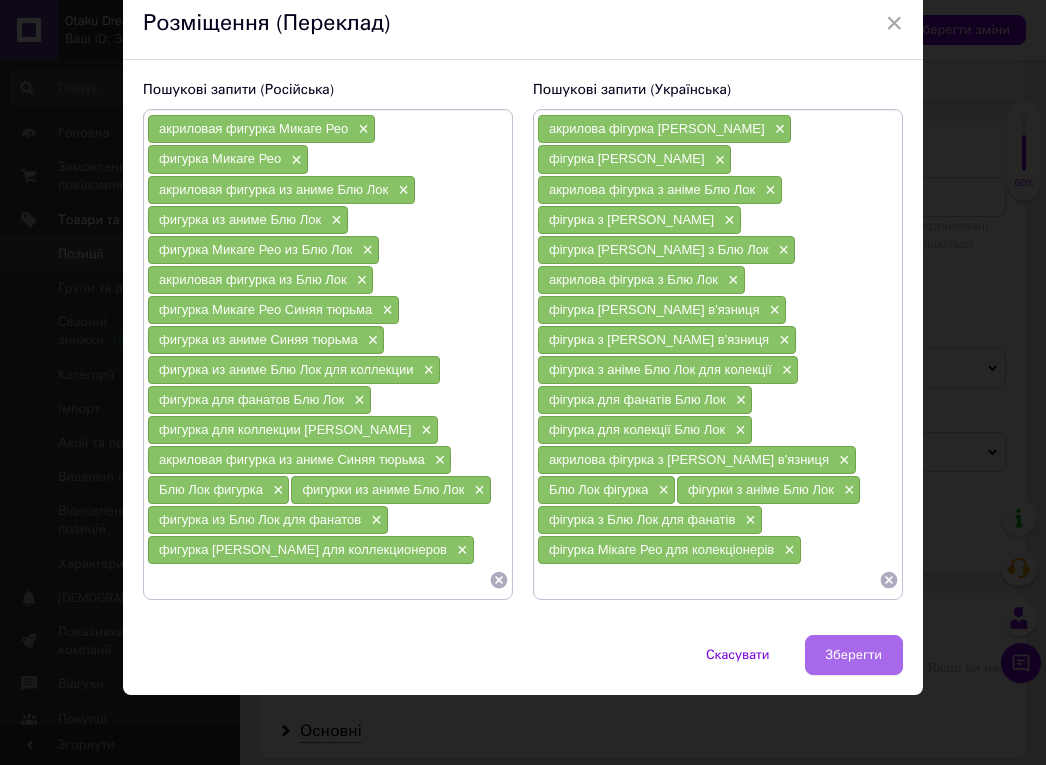 scroll, scrollTop: 82, scrollLeft: 0, axis: vertical 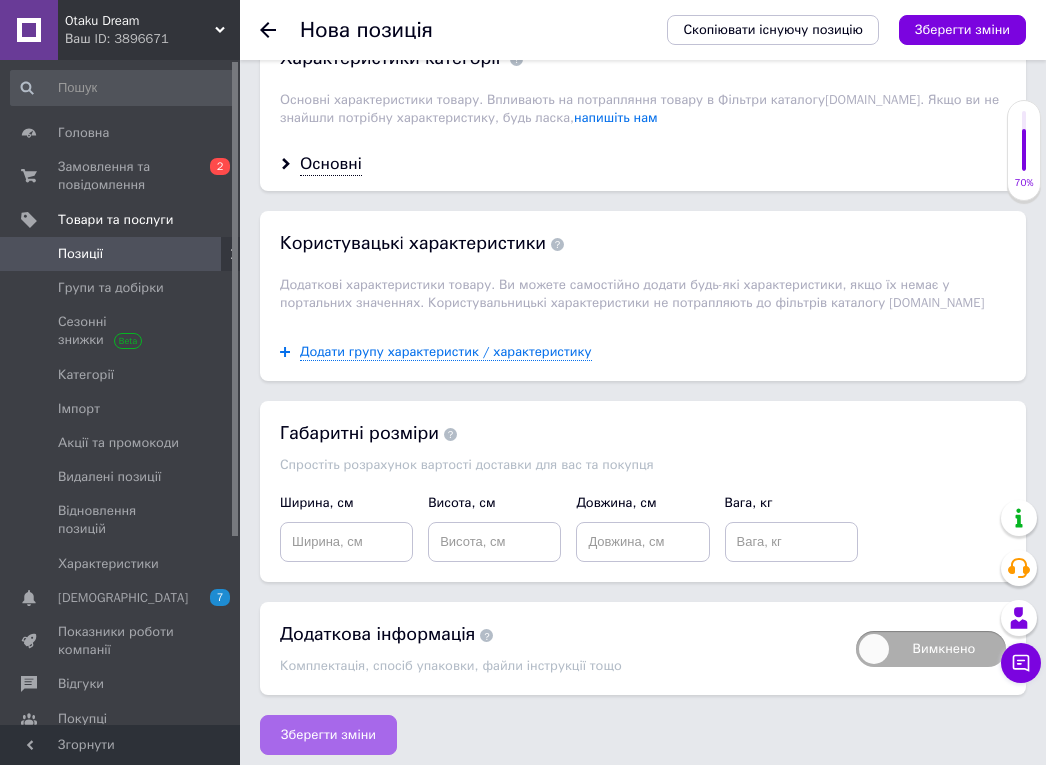 click on "Зберегти зміни" at bounding box center [328, 735] 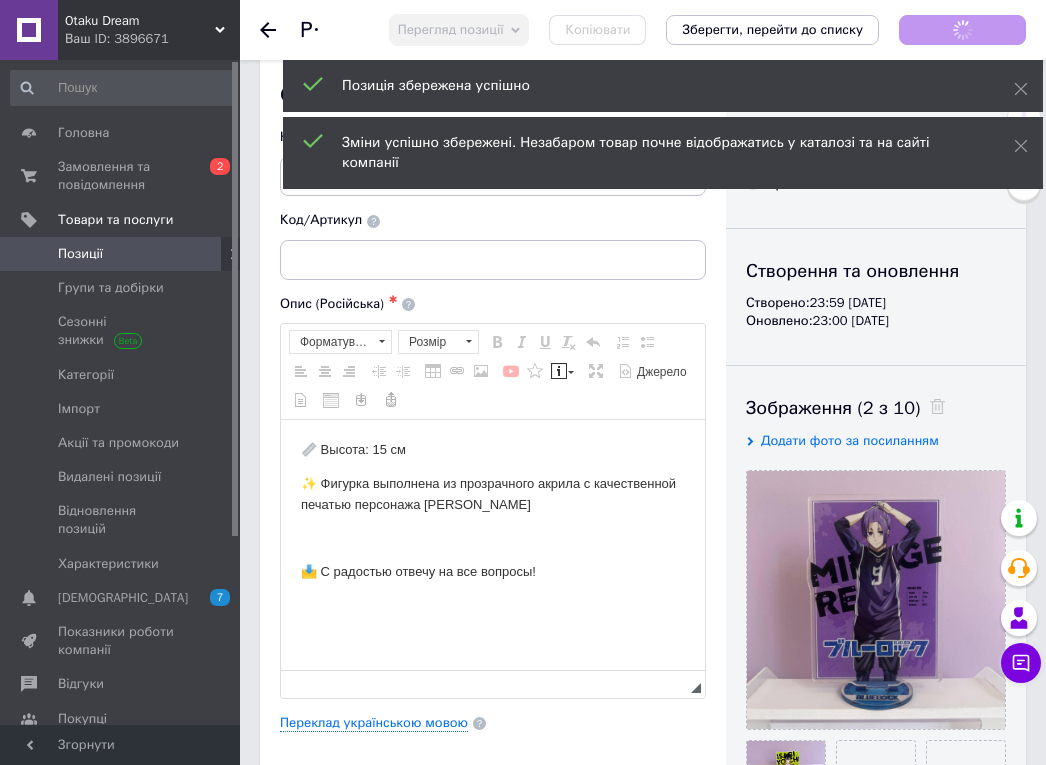 scroll, scrollTop: 0, scrollLeft: 0, axis: both 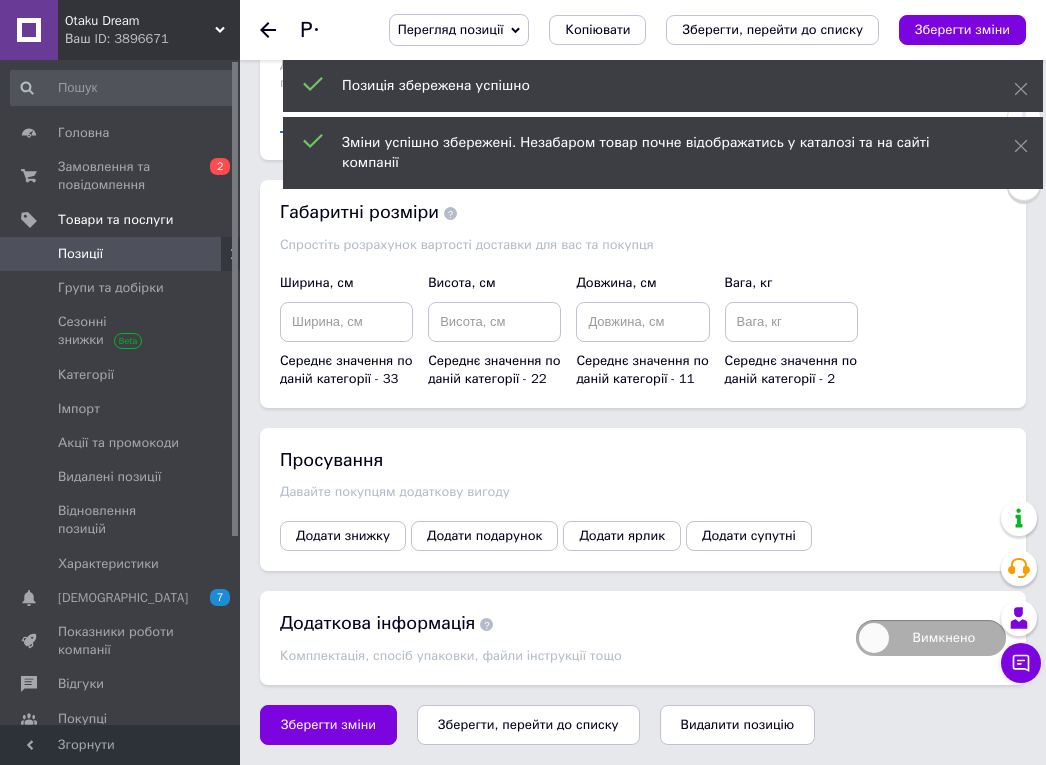 click on "Зберегти, перейти до списку" at bounding box center [528, 725] 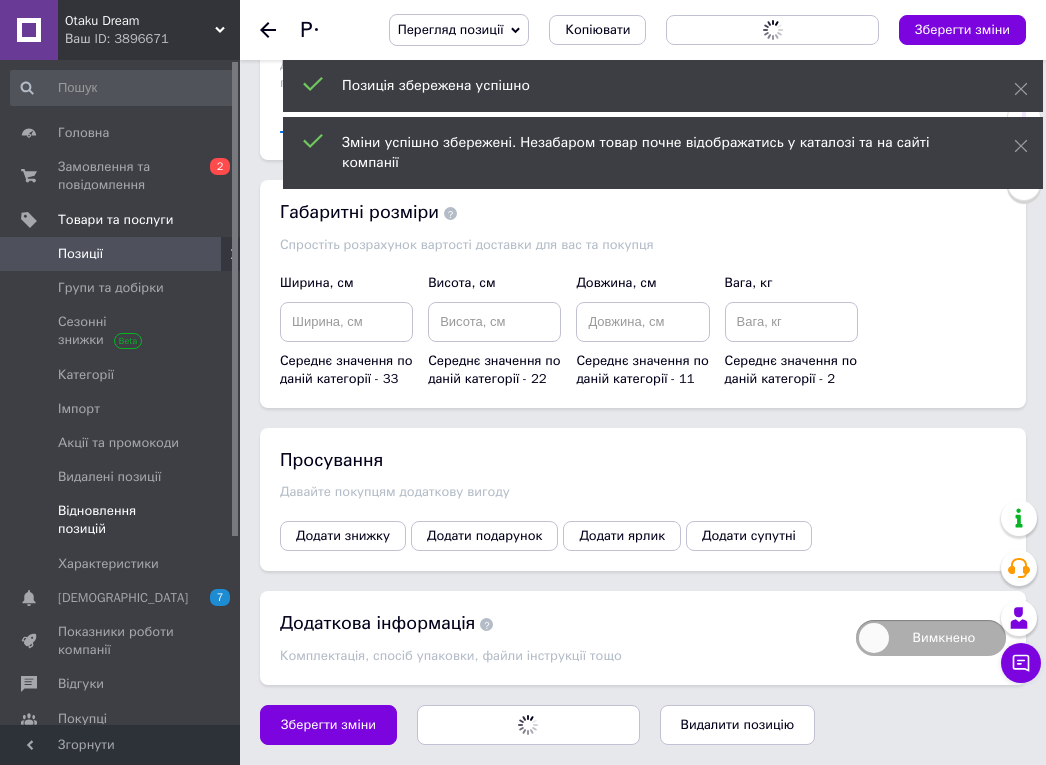 scroll, scrollTop: 0, scrollLeft: 0, axis: both 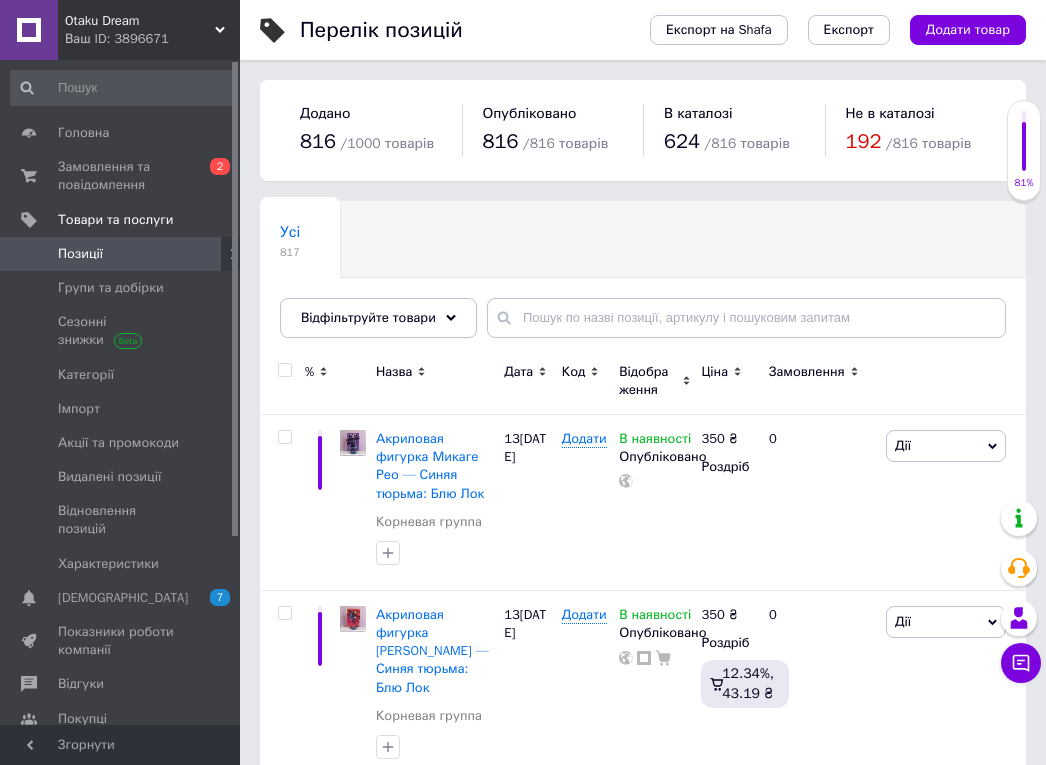 click on "Додати товар" at bounding box center [968, 30] 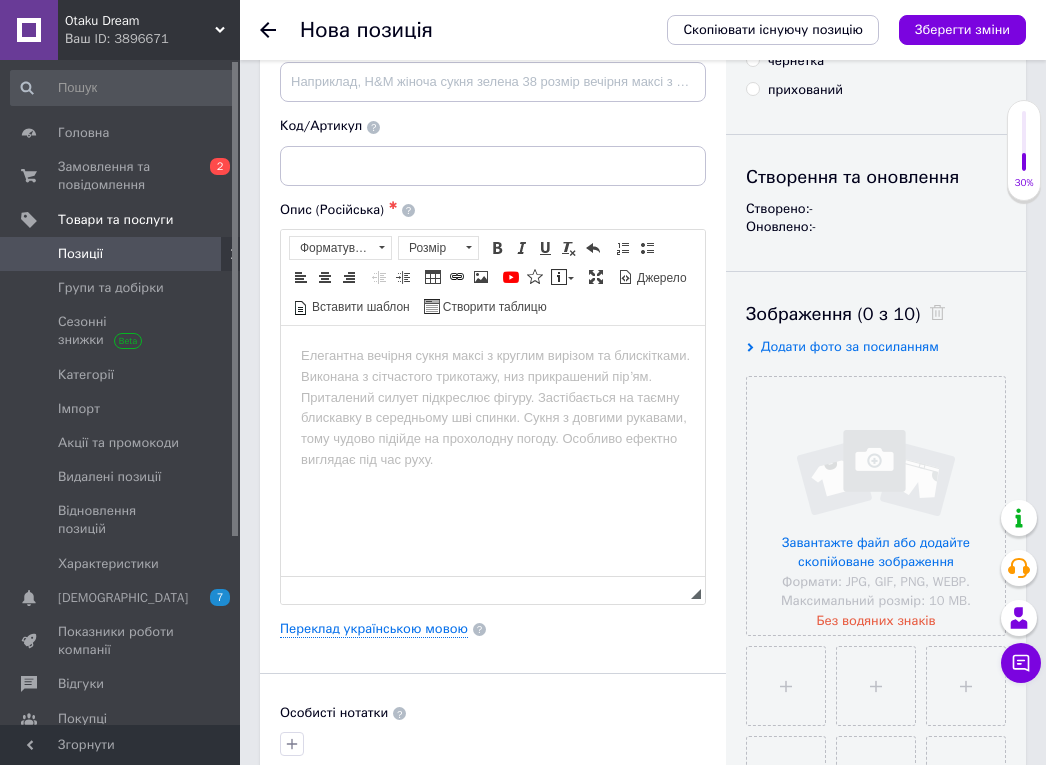 scroll, scrollTop: 133, scrollLeft: 0, axis: vertical 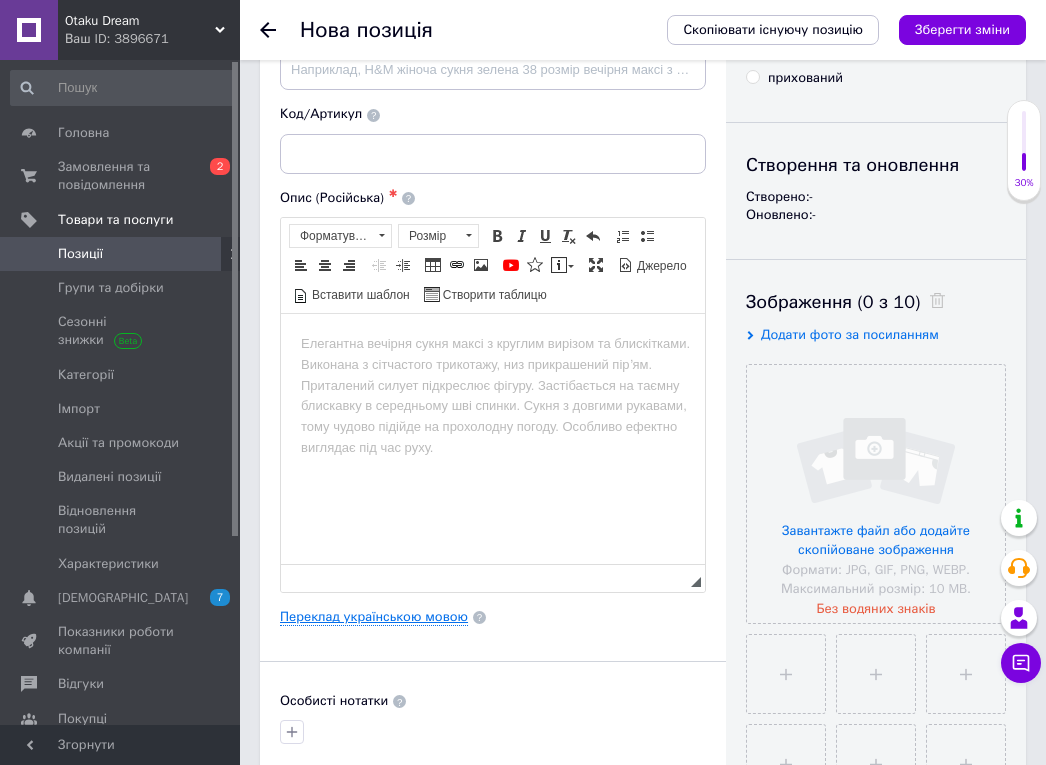 click on "Переклад українською мовою" at bounding box center [374, 617] 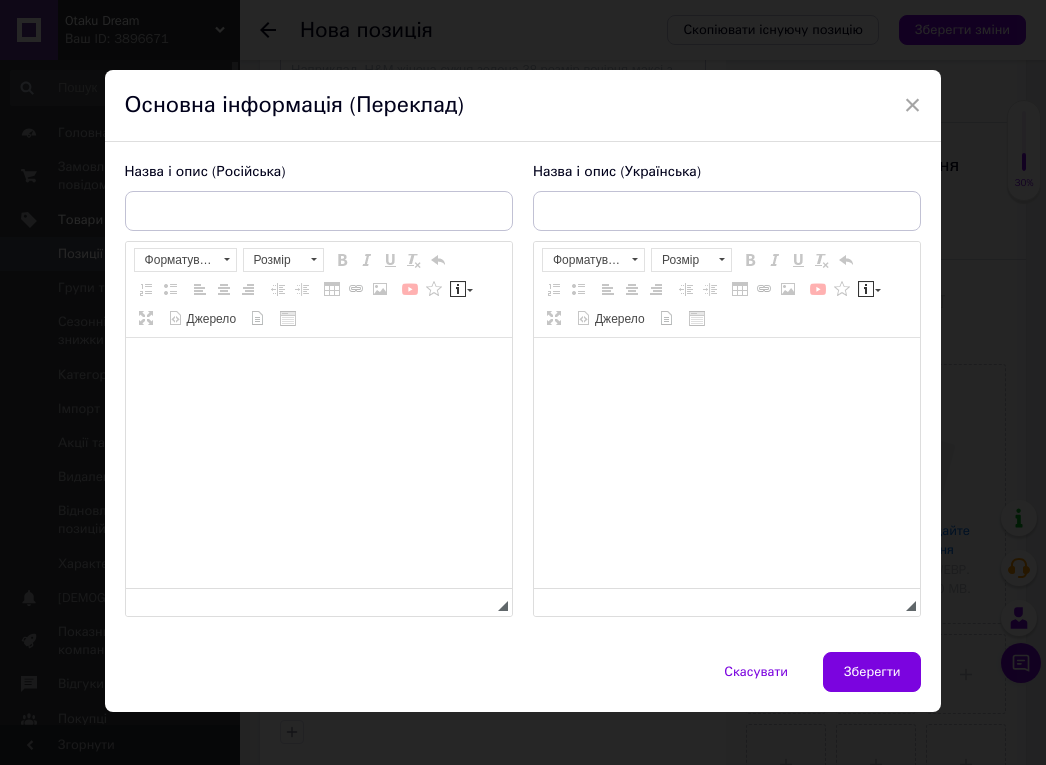 scroll, scrollTop: 0, scrollLeft: 0, axis: both 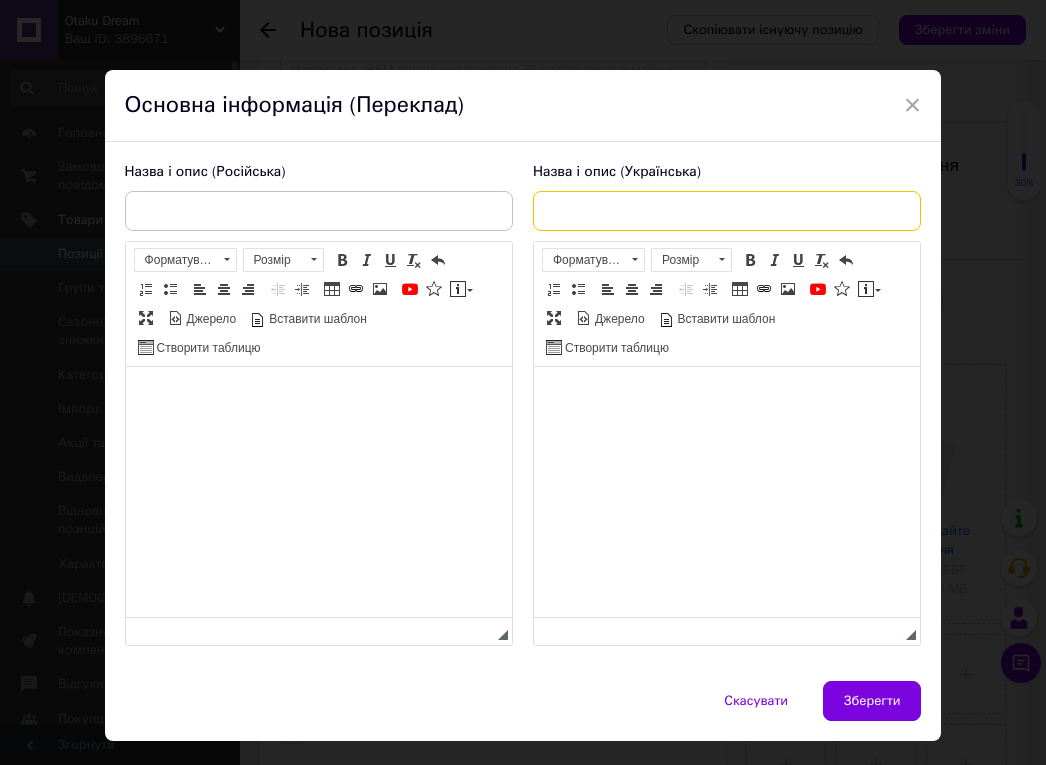click at bounding box center [727, 211] 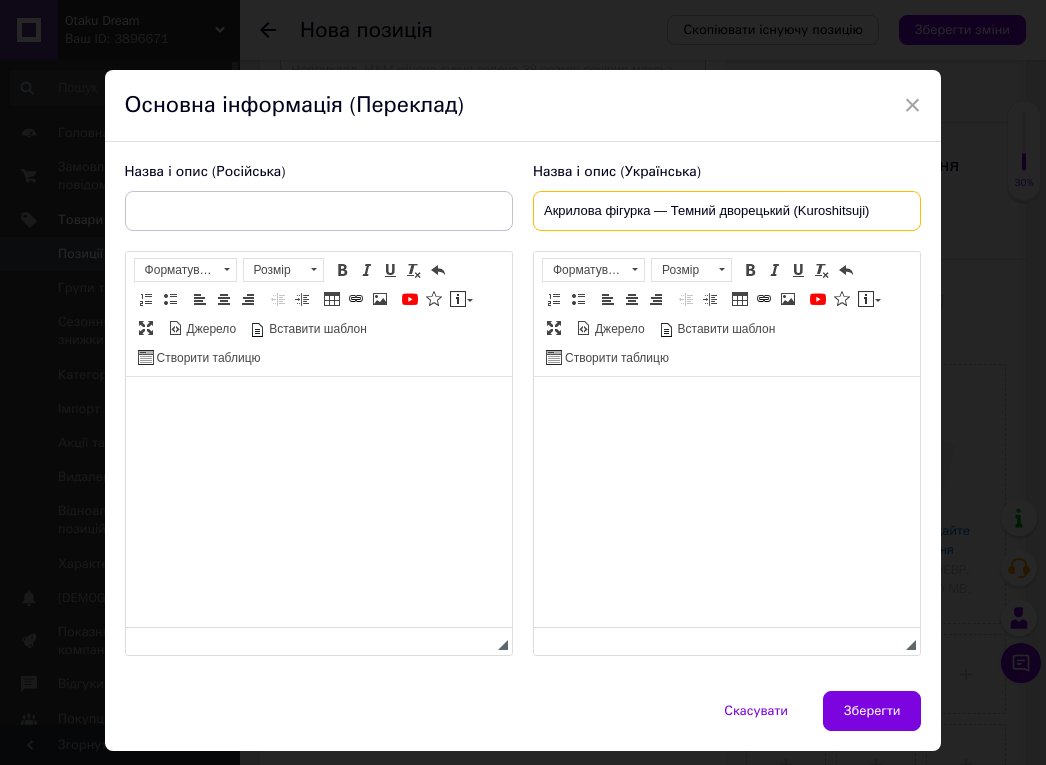 type on "Акрилова фігурка — Темний дворецький (Kuroshitsuji)" 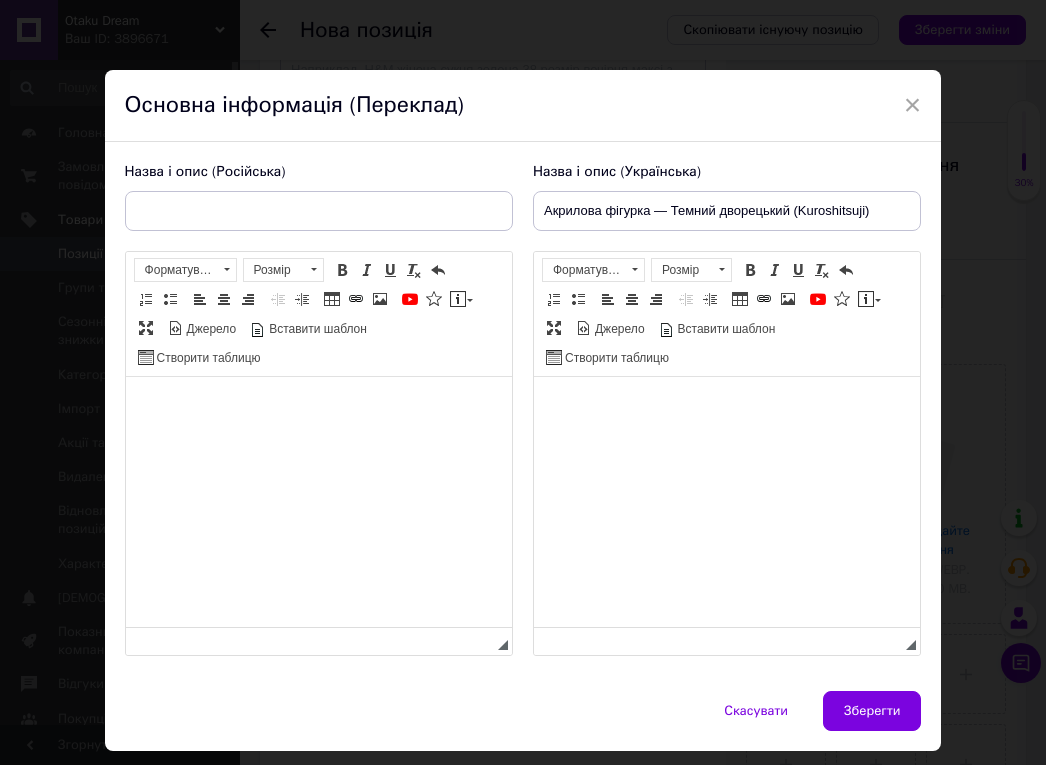 click at bounding box center [726, 407] 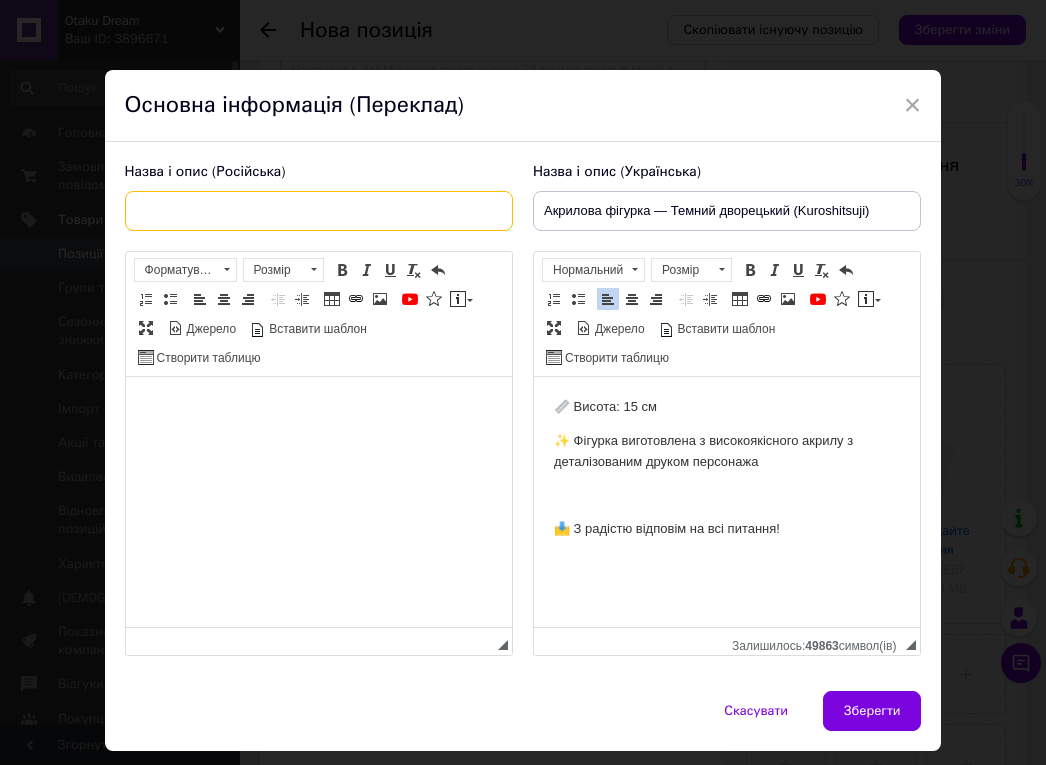 click at bounding box center (319, 211) 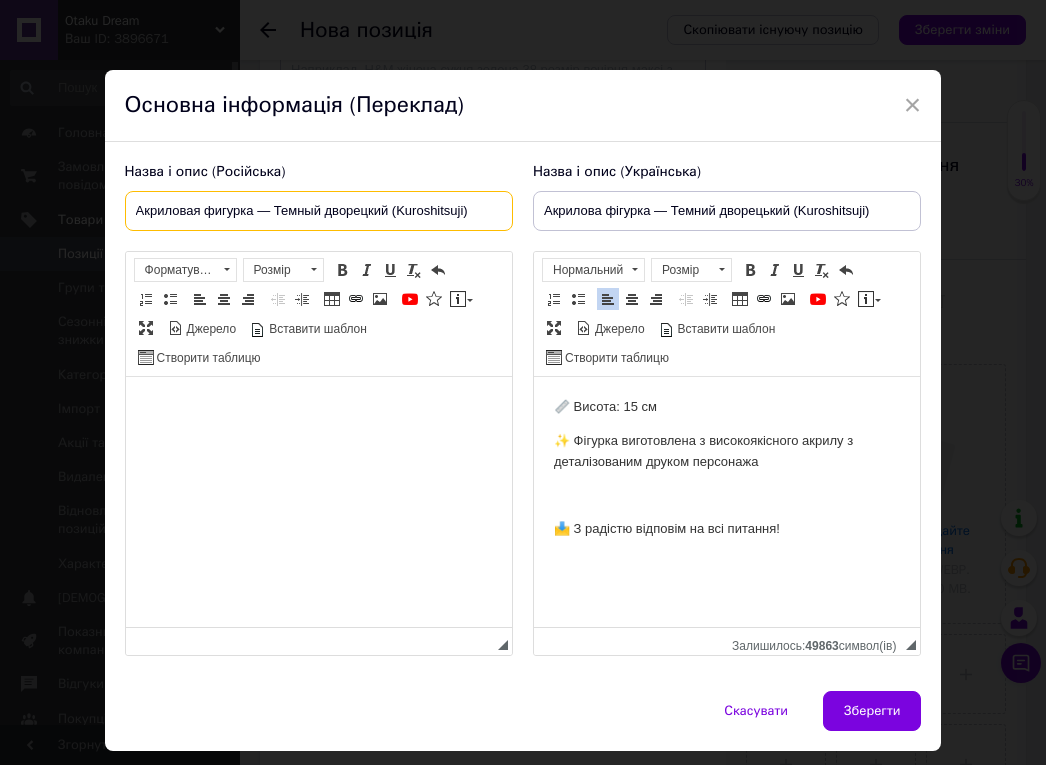 type on "Акриловая фигурка — Темный дворецкий (Kuroshitsuji)" 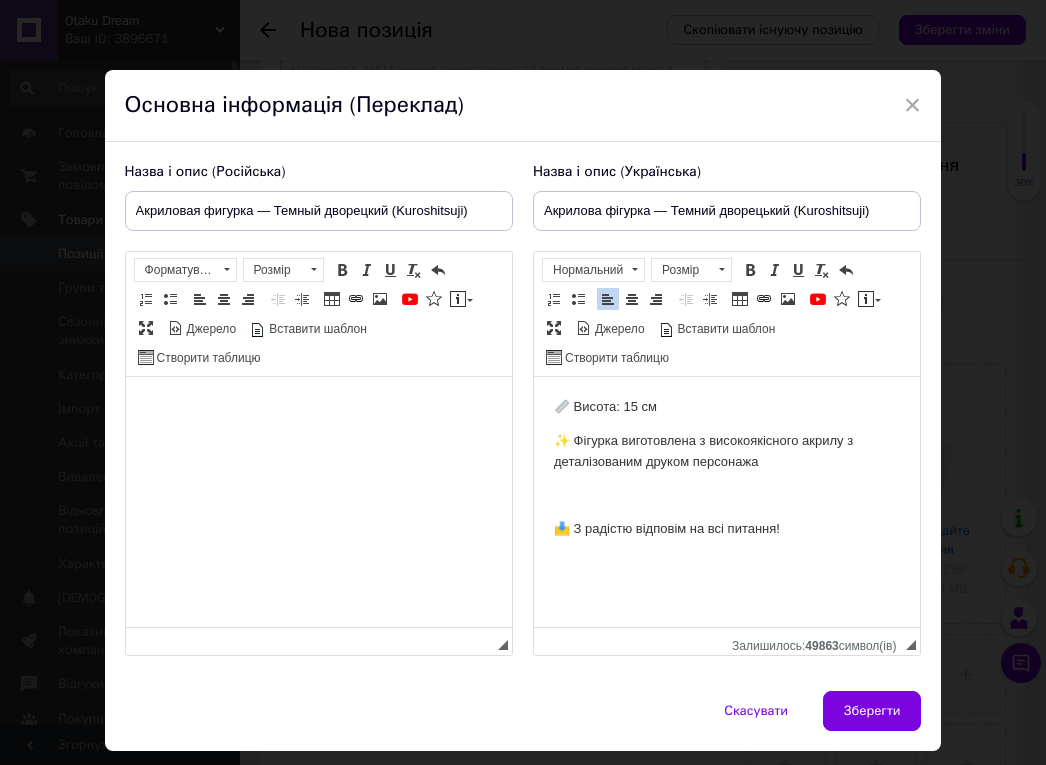 click at bounding box center (318, 407) 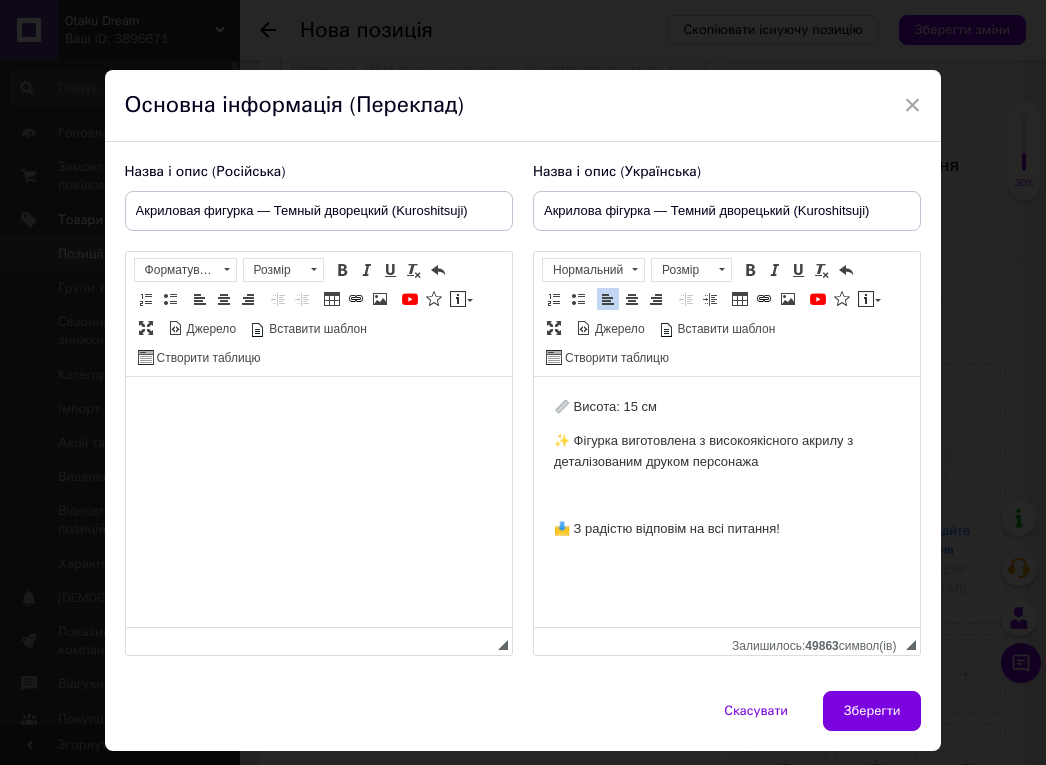 click at bounding box center [318, 407] 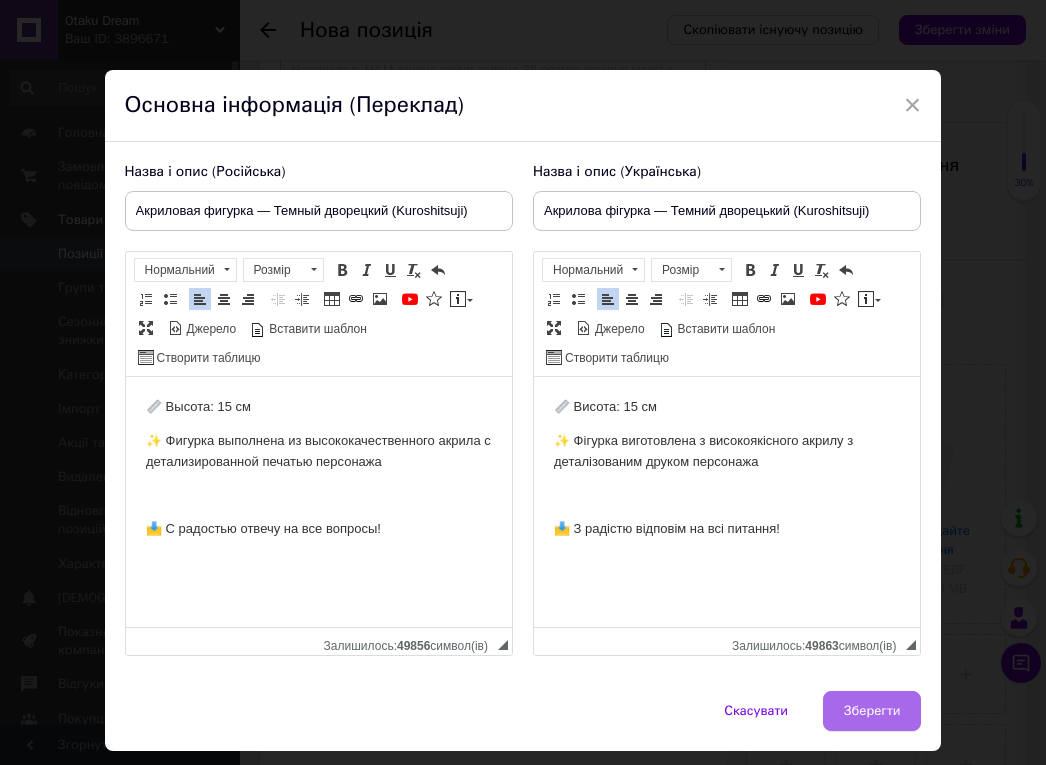 click on "Зберегти" at bounding box center (872, 711) 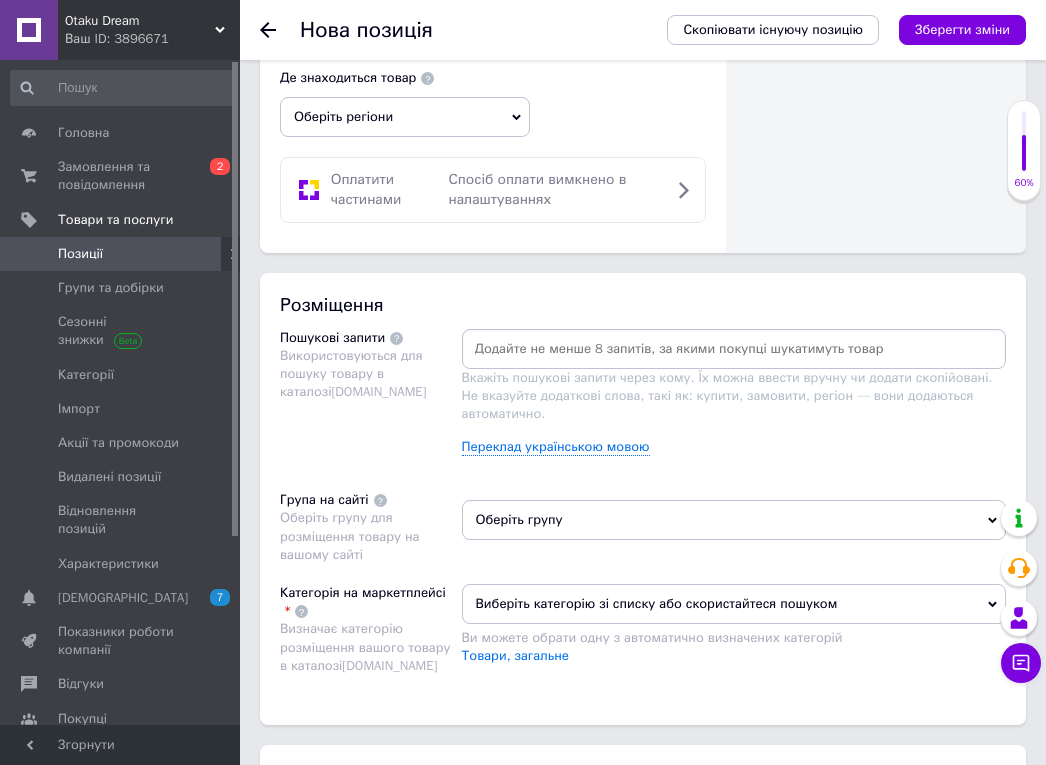 scroll, scrollTop: 1302, scrollLeft: 0, axis: vertical 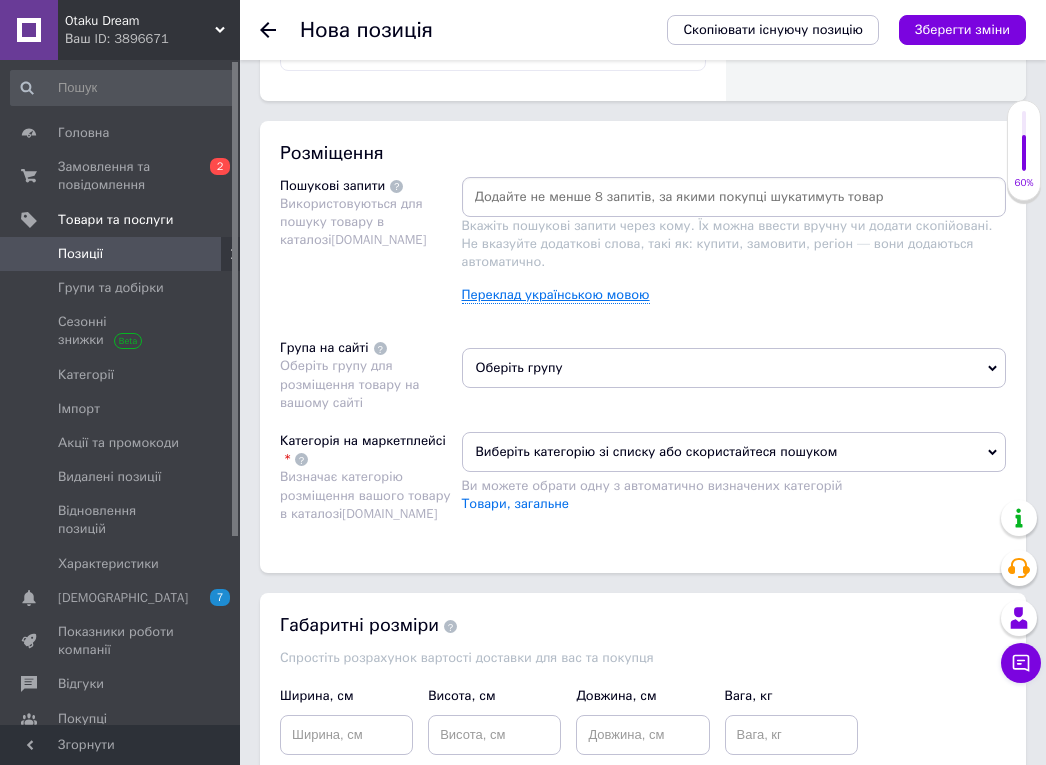 click on "Переклад українською мовою" at bounding box center (556, 295) 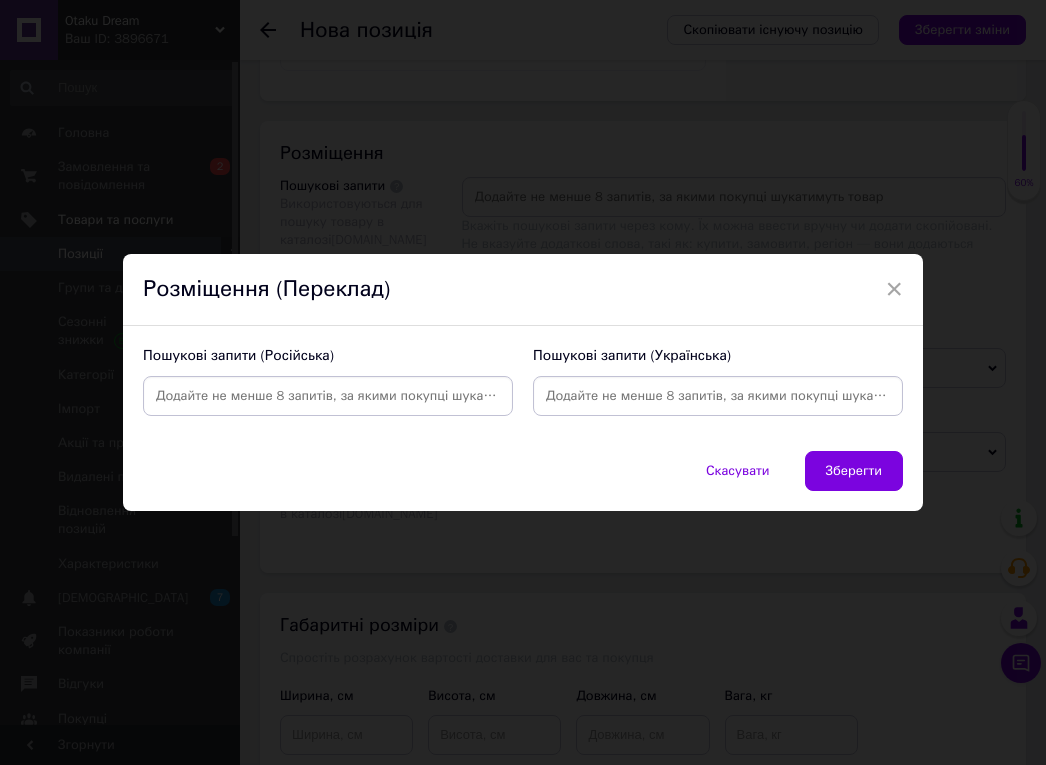 click at bounding box center (328, 396) 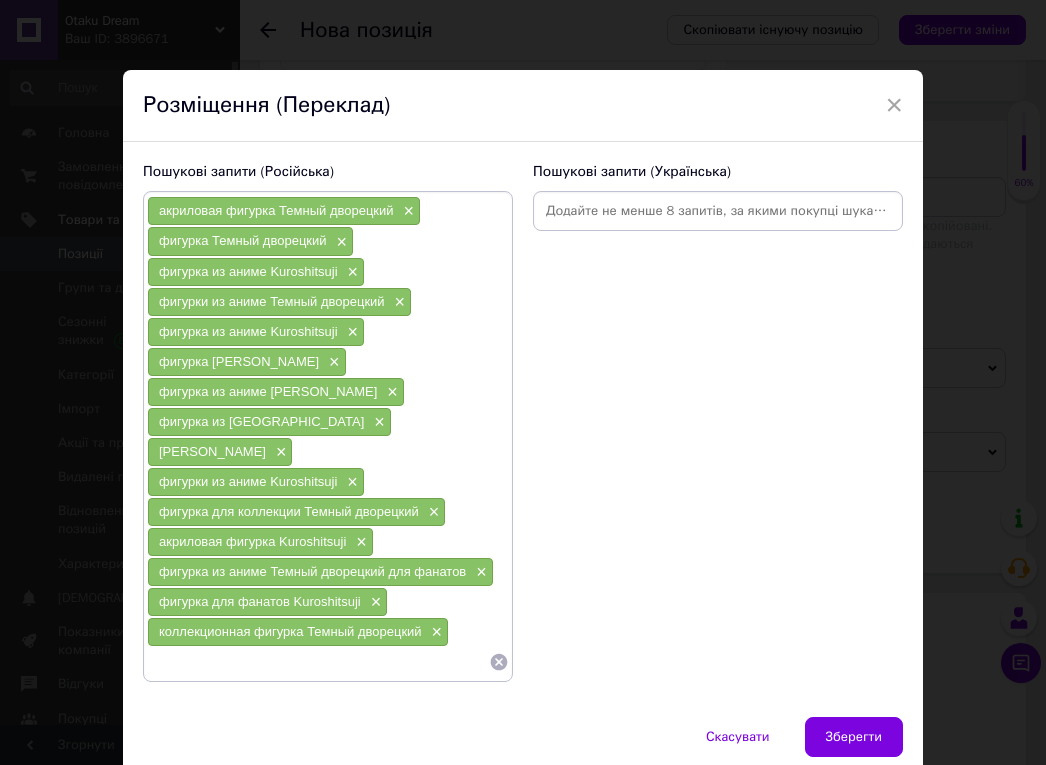 click at bounding box center (718, 211) 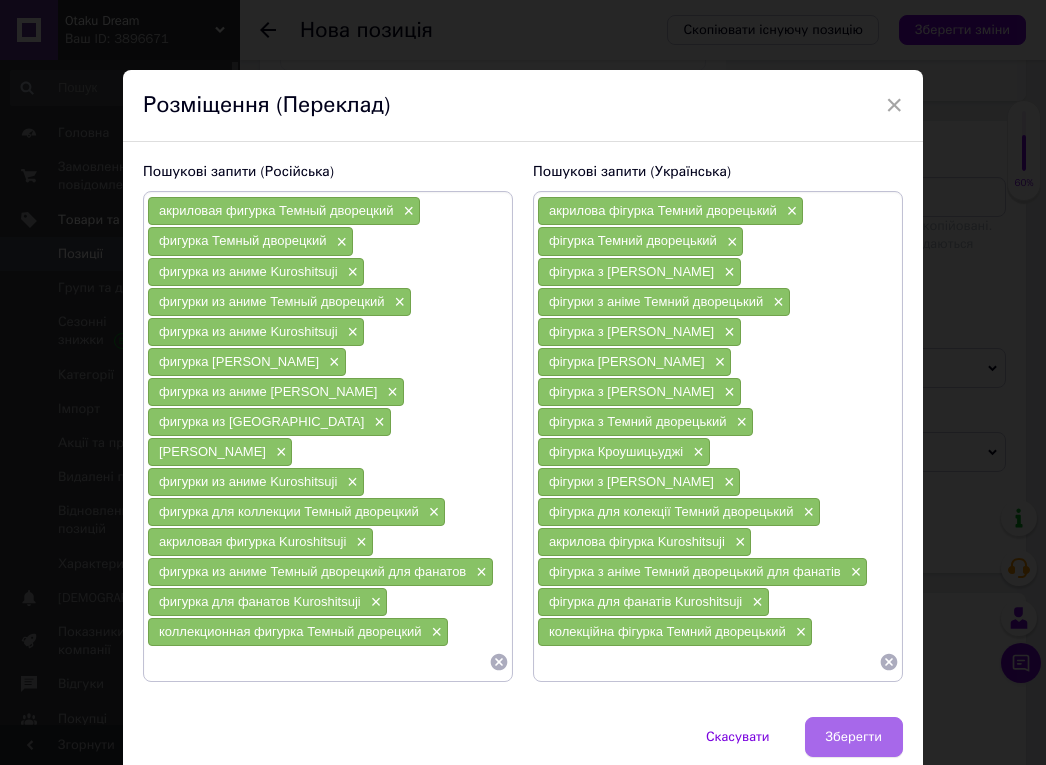 click on "Зберегти" at bounding box center [854, 737] 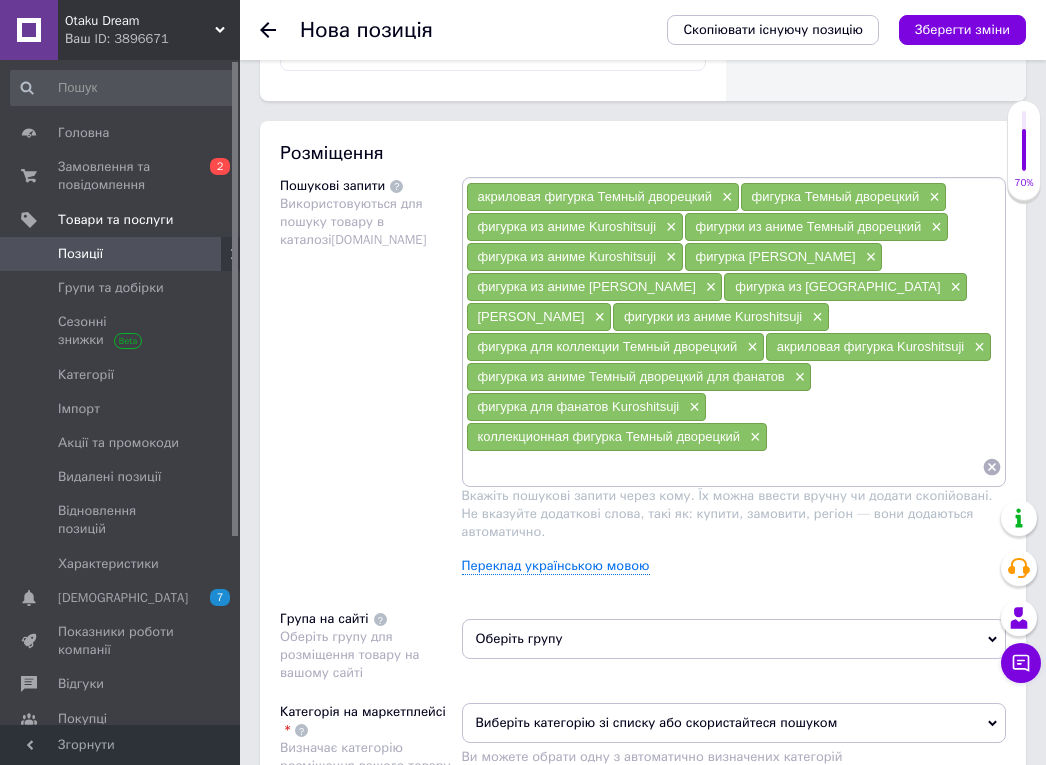scroll, scrollTop: 1434, scrollLeft: 0, axis: vertical 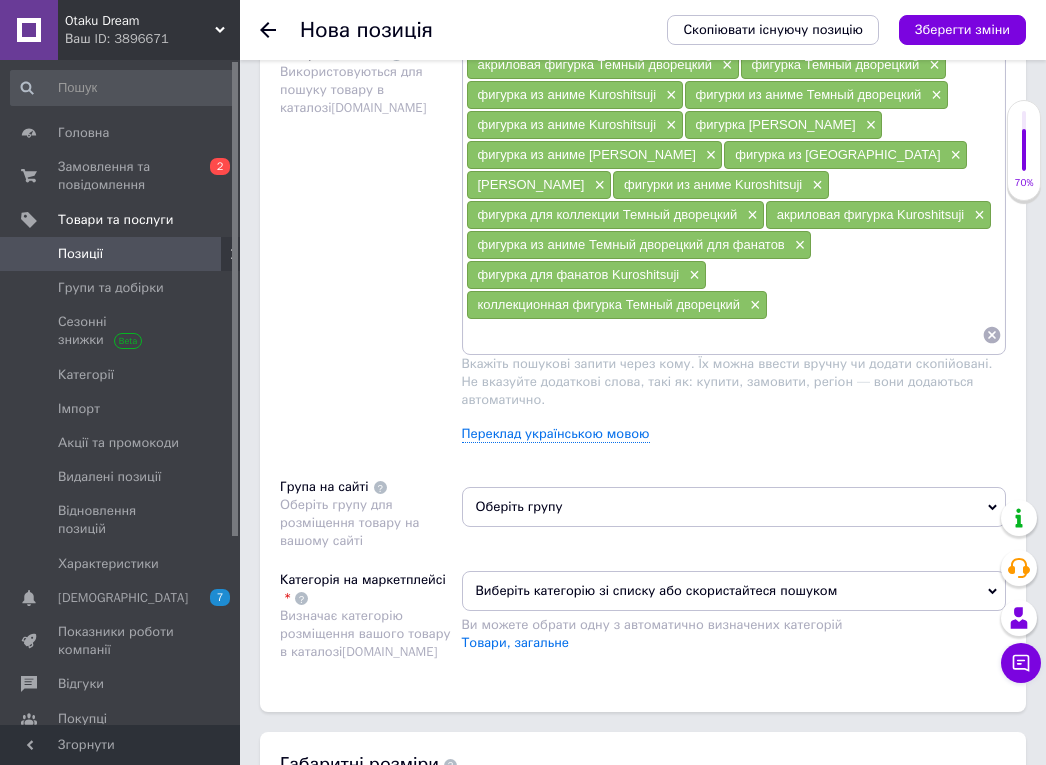 click on "Виберіть категорію зі списку або скористайтеся пошуком" at bounding box center [734, 591] 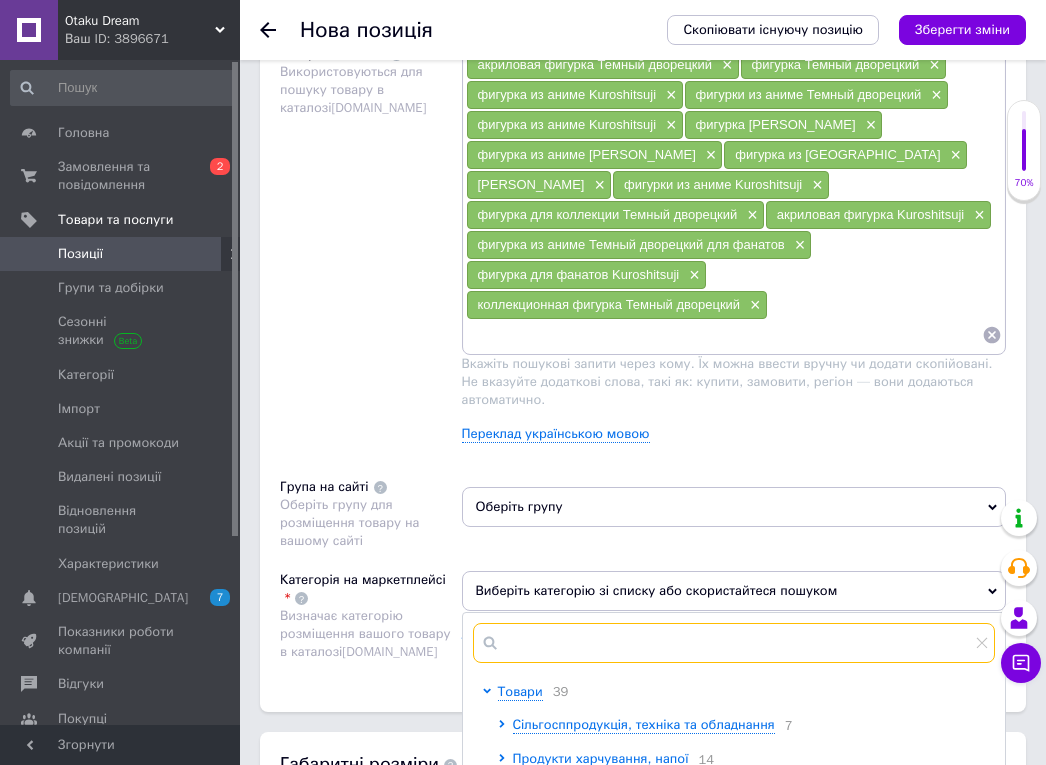 click at bounding box center [734, 643] 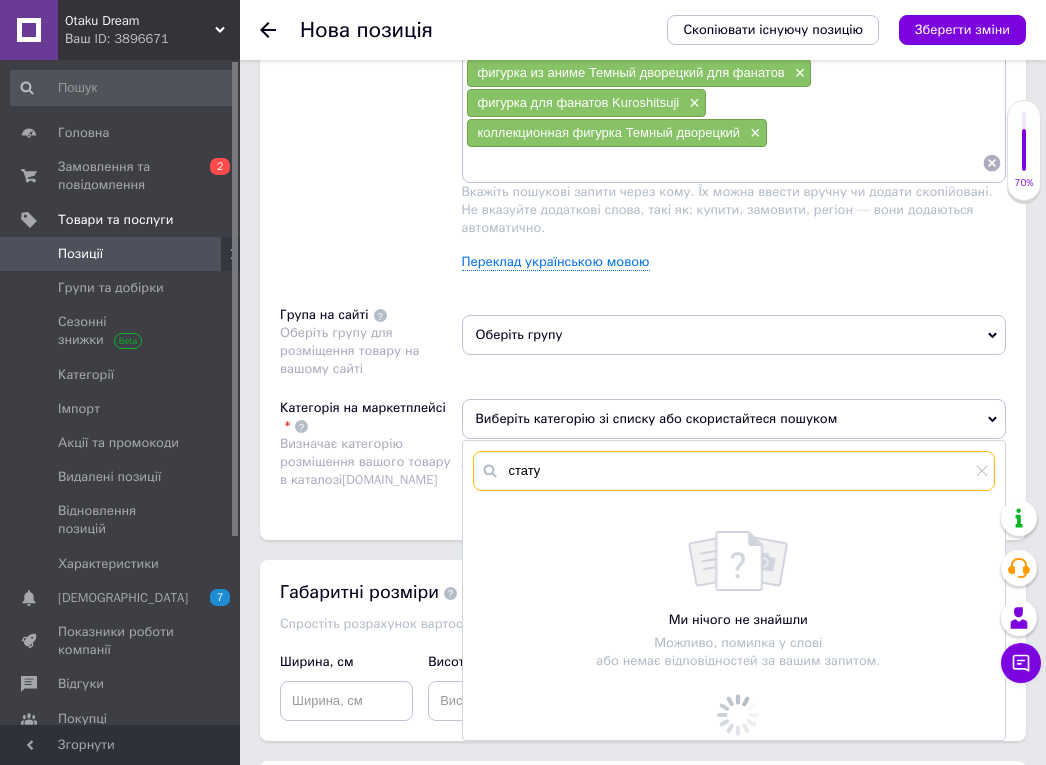 scroll, scrollTop: 1649, scrollLeft: 0, axis: vertical 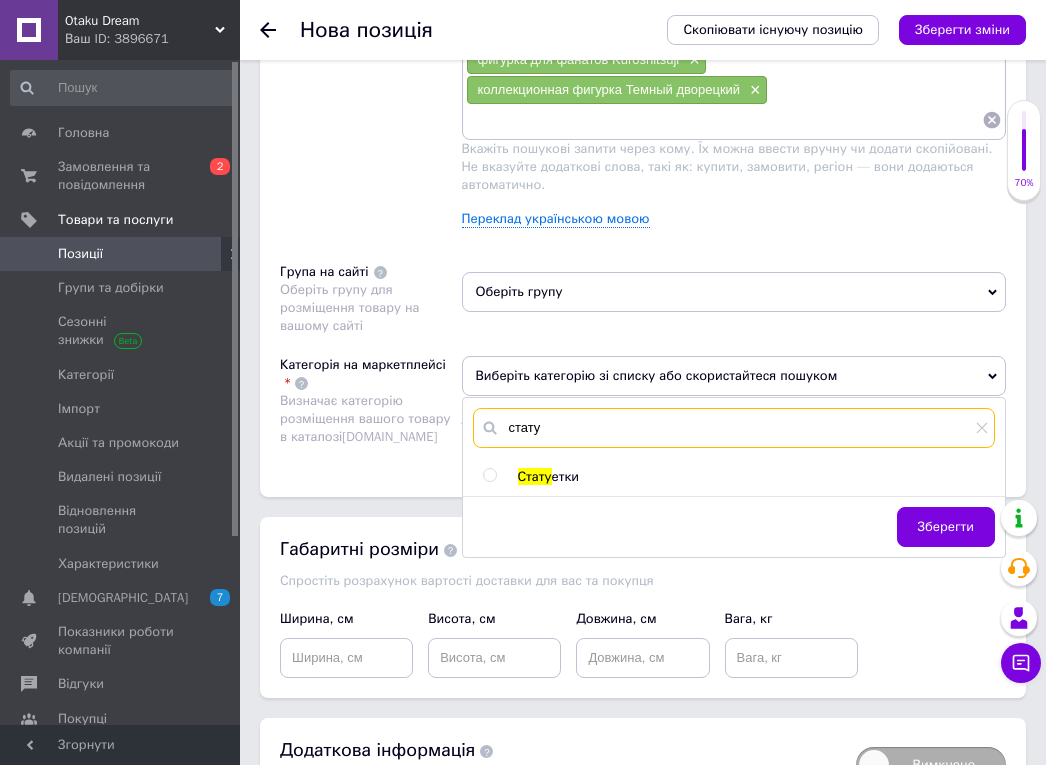 type on "стату" 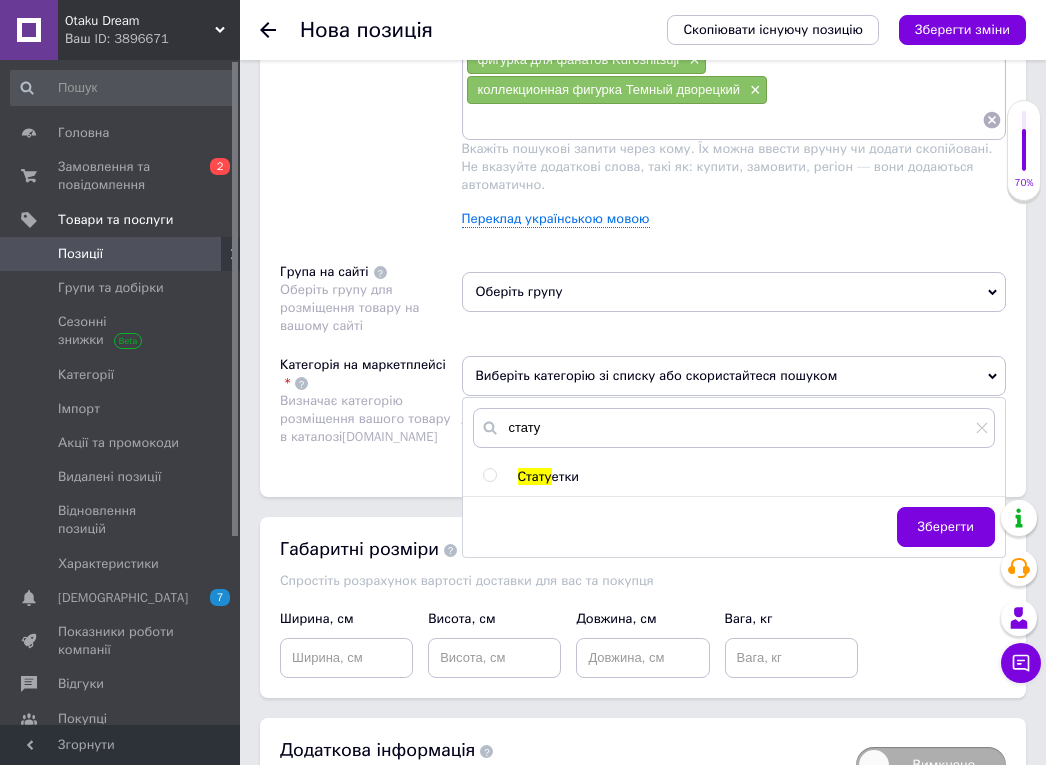 click on "Стату етки" at bounding box center (756, 477) 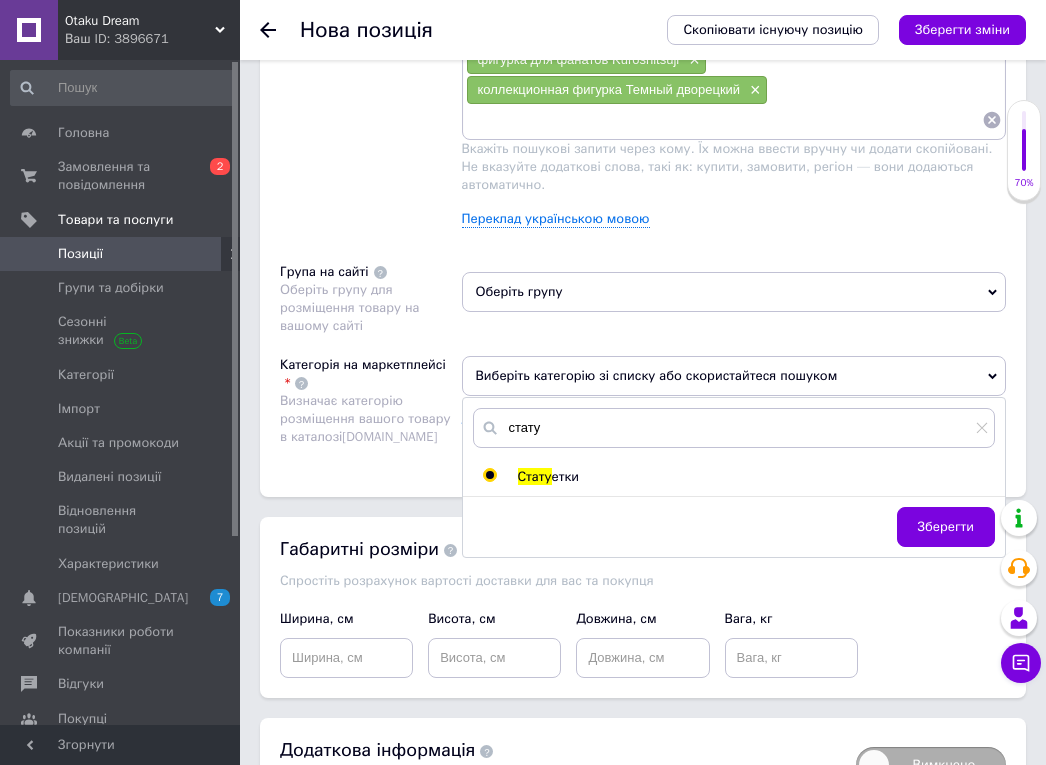 radio on "true" 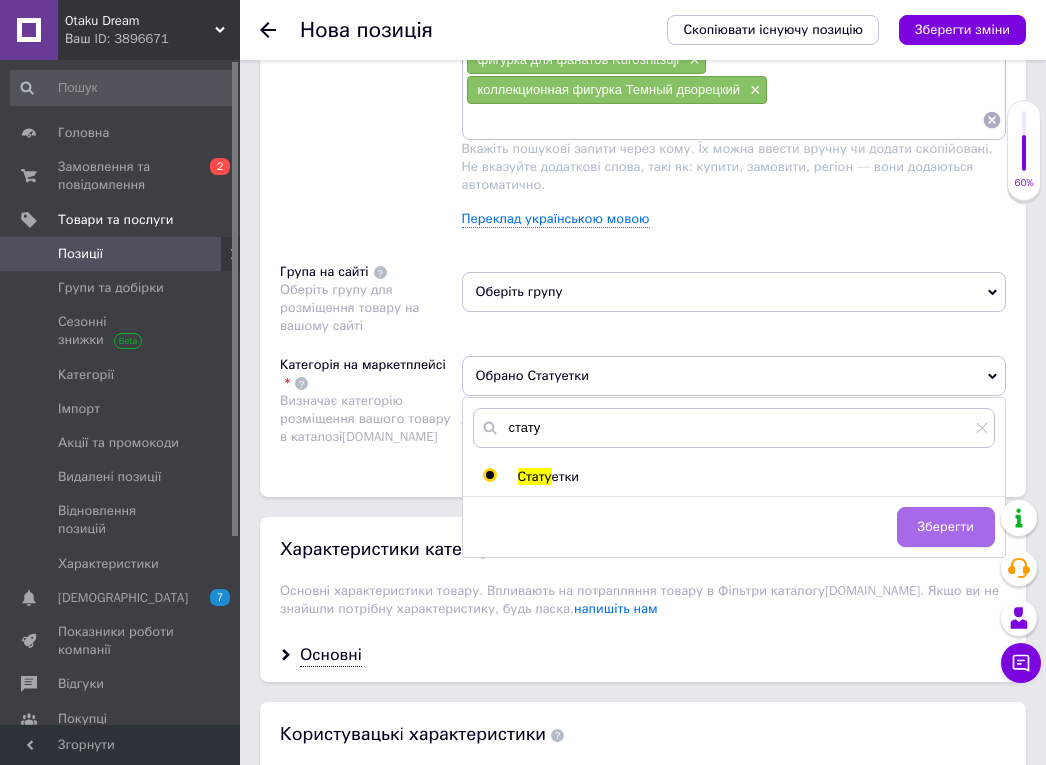 click on "Зберегти" at bounding box center [946, 527] 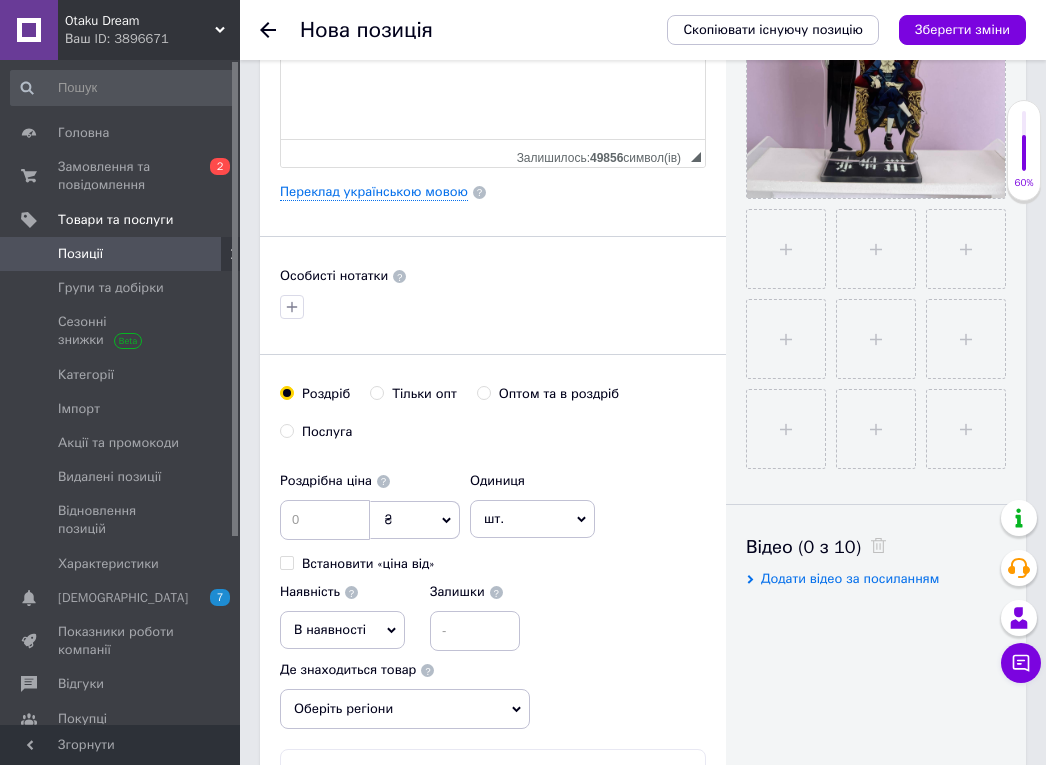 scroll, scrollTop: 561, scrollLeft: 0, axis: vertical 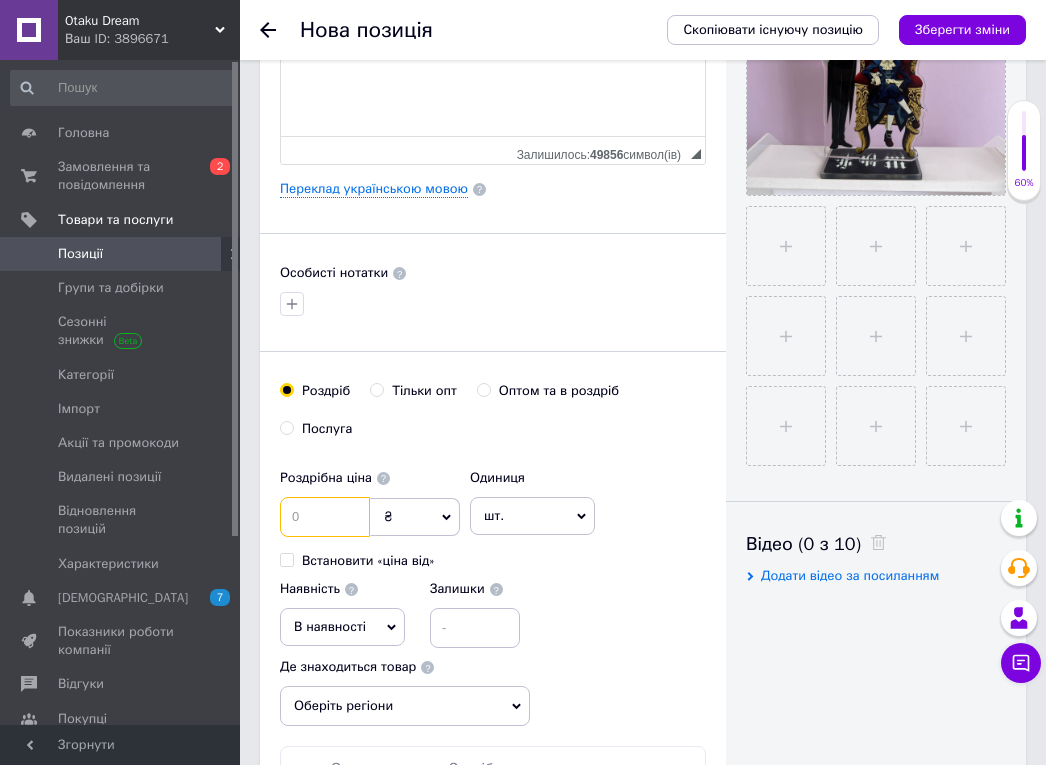 click at bounding box center [325, 517] 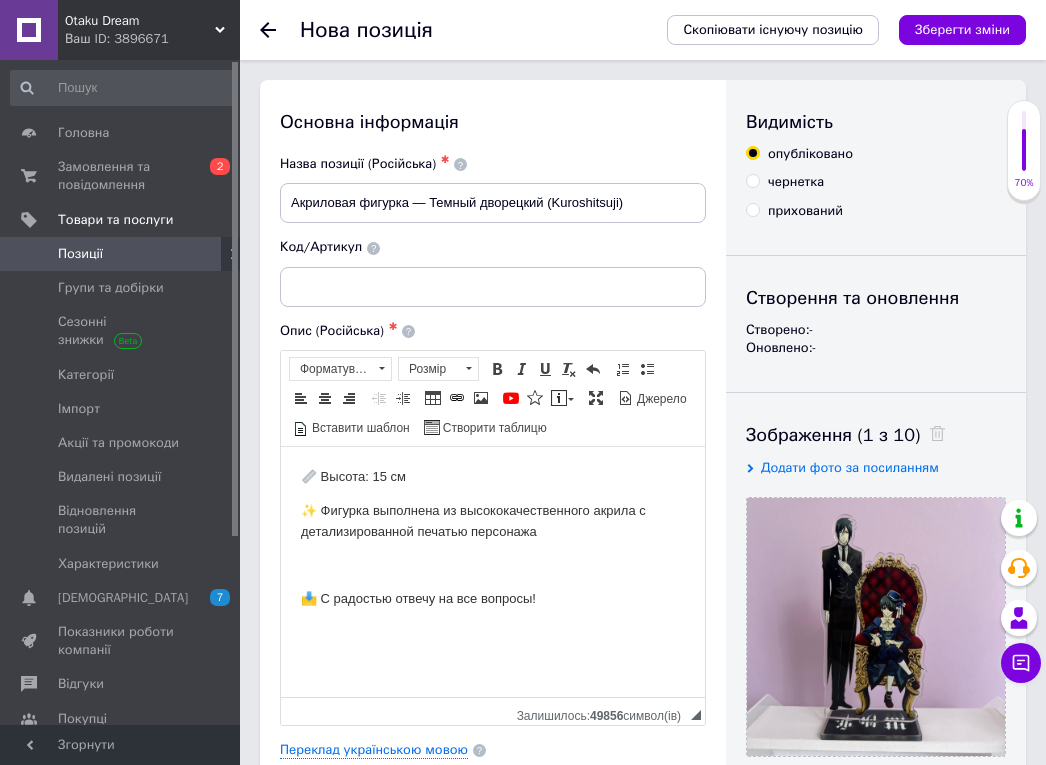 scroll, scrollTop: 0, scrollLeft: 0, axis: both 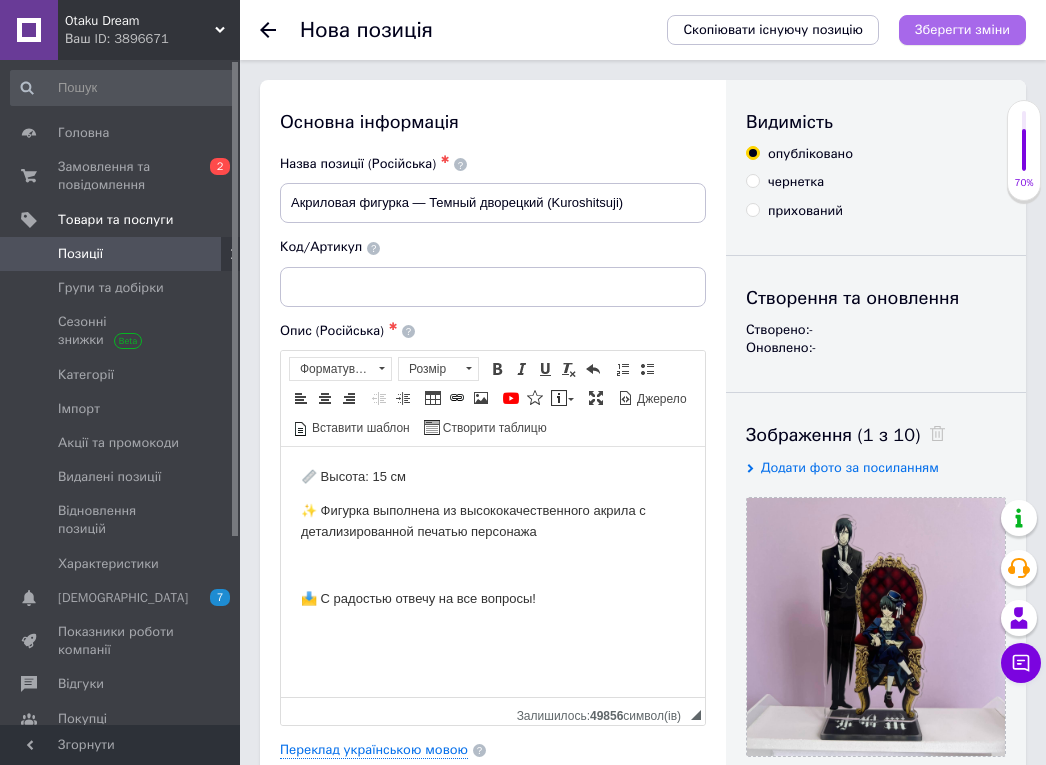 type on "300" 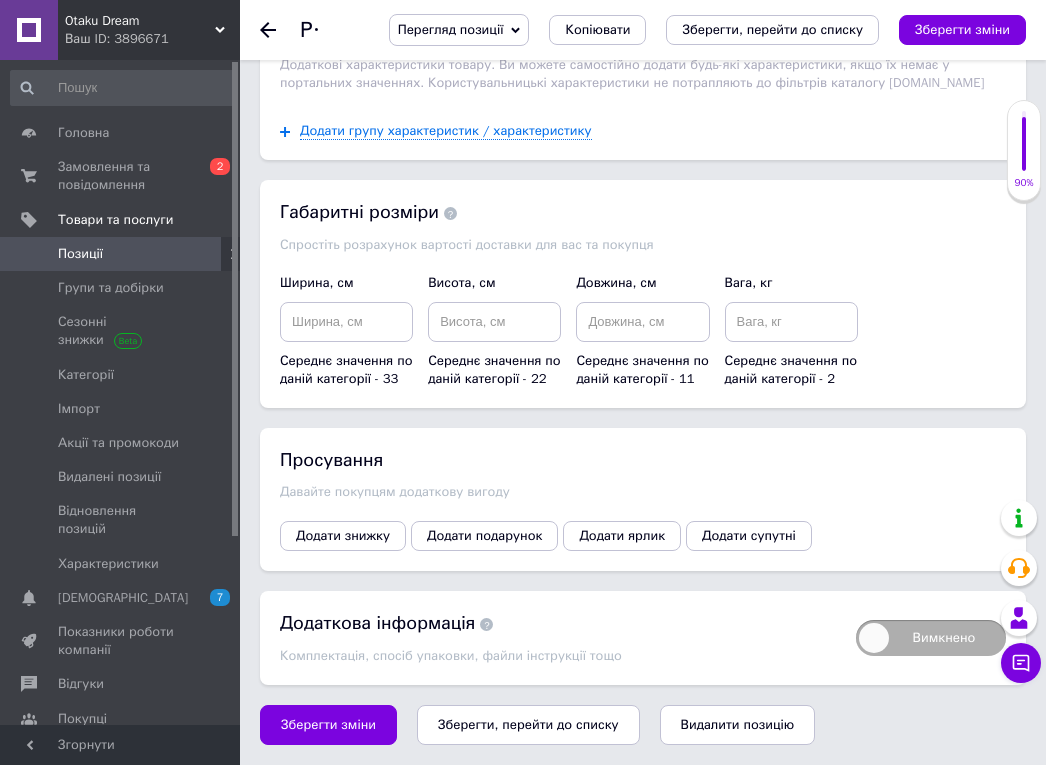 scroll, scrollTop: 2361, scrollLeft: 0, axis: vertical 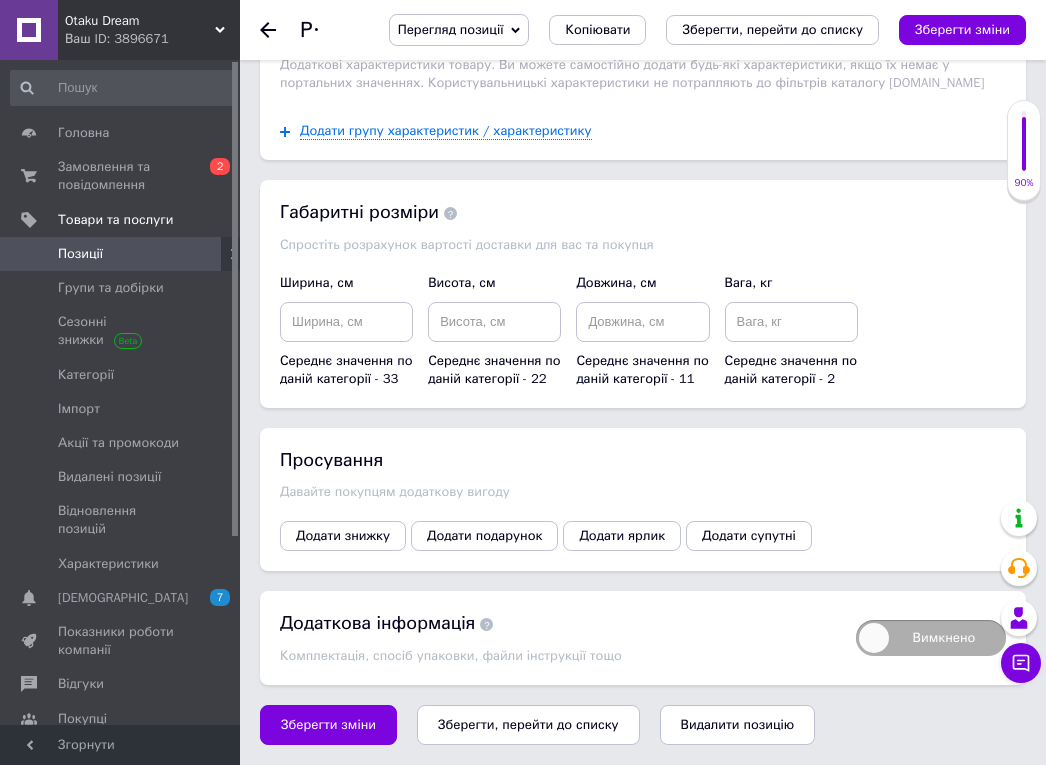 click on "Зберегти, перейти до списку" at bounding box center (528, 724) 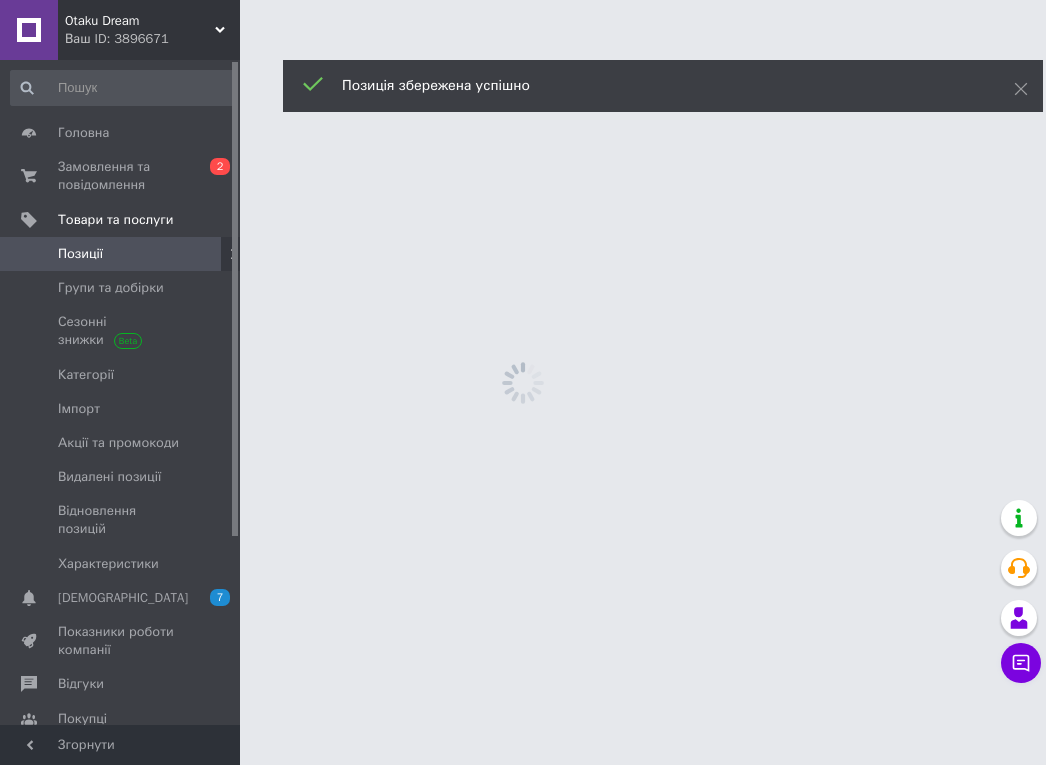 scroll, scrollTop: 0, scrollLeft: 0, axis: both 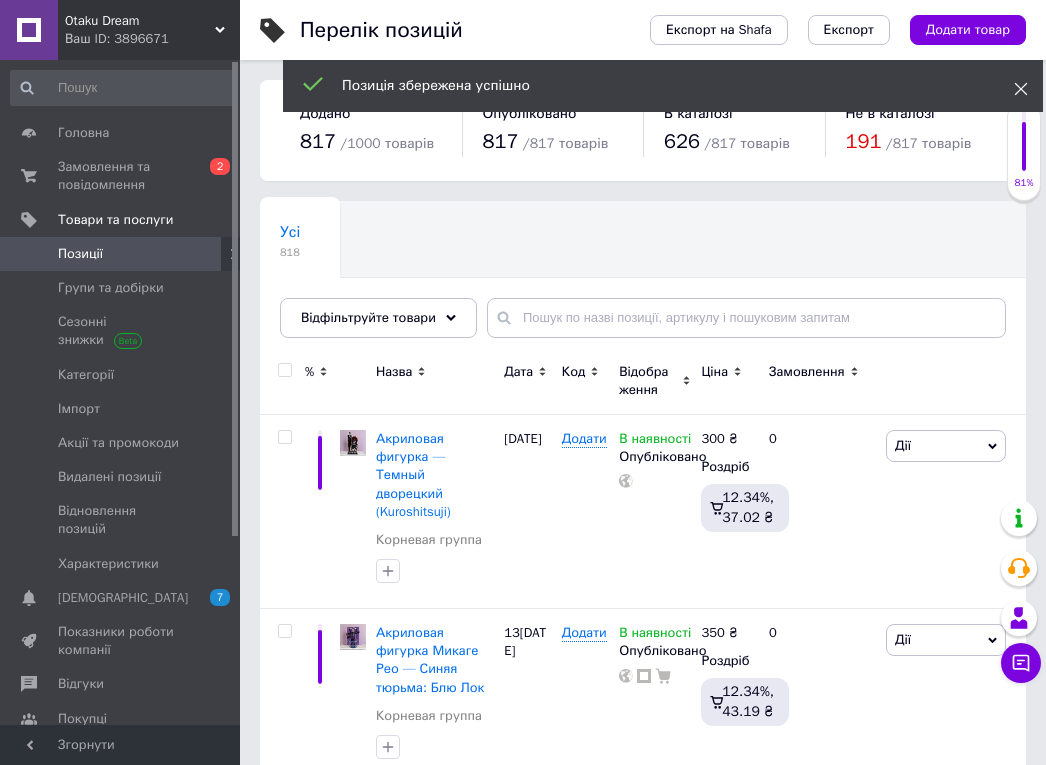 click 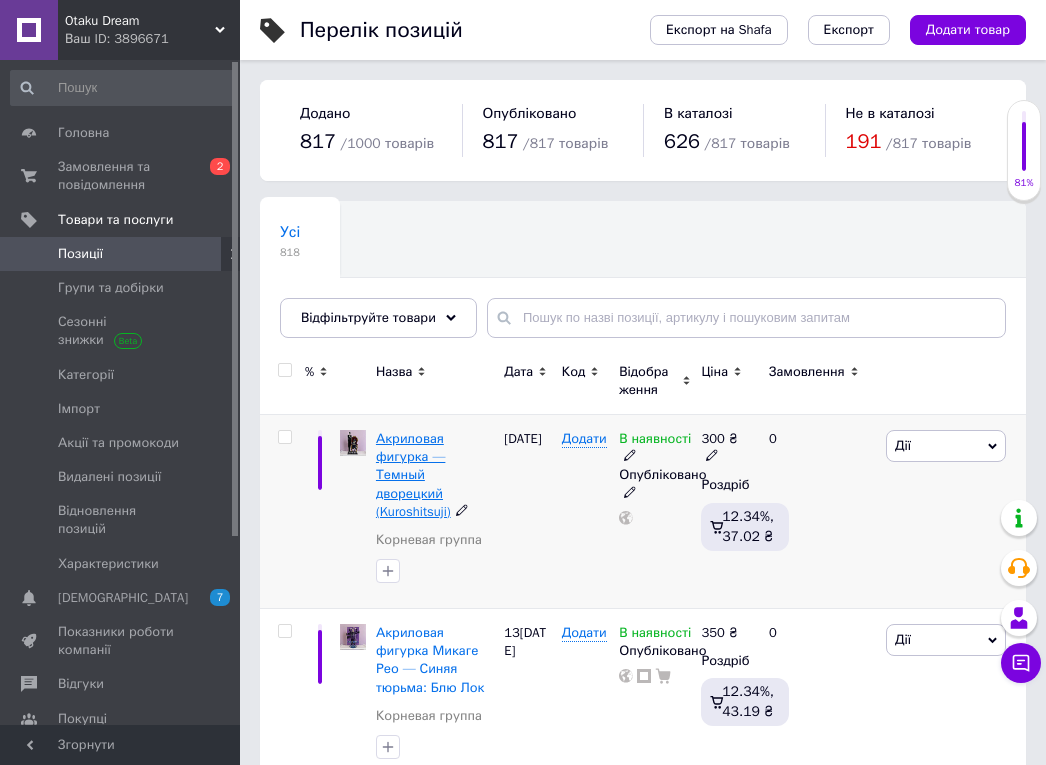 click on "Акриловая фигурка — Темный дворецкий (Kuroshitsuji)" at bounding box center (413, 475) 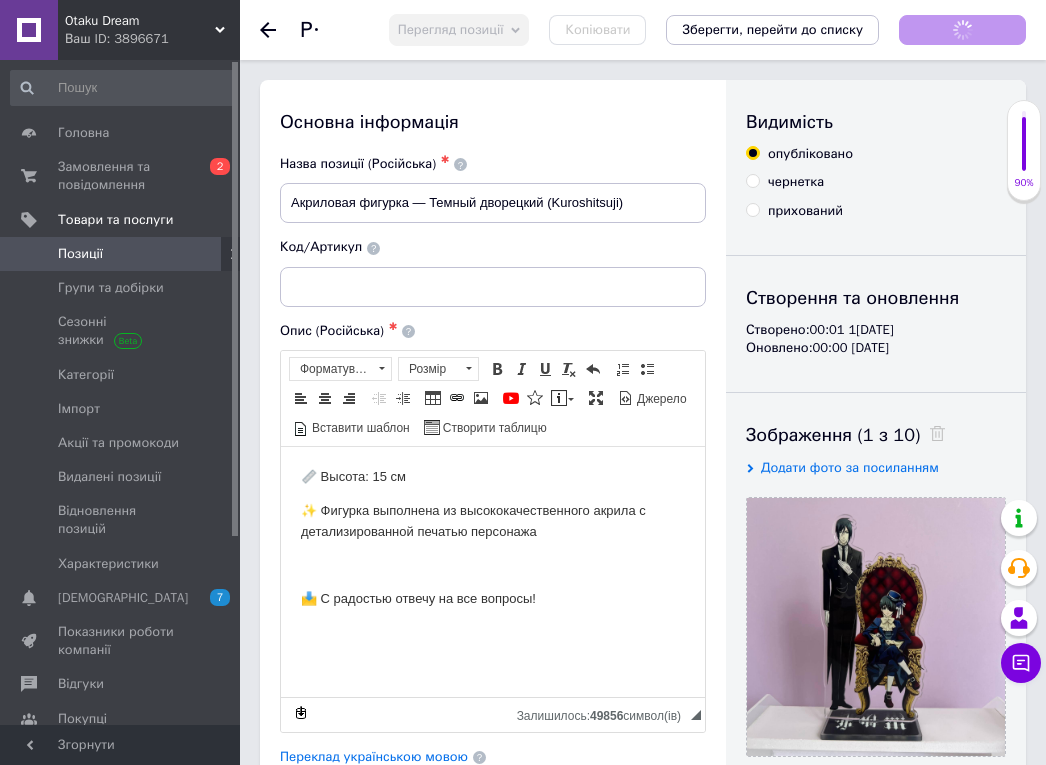 scroll, scrollTop: 0, scrollLeft: 0, axis: both 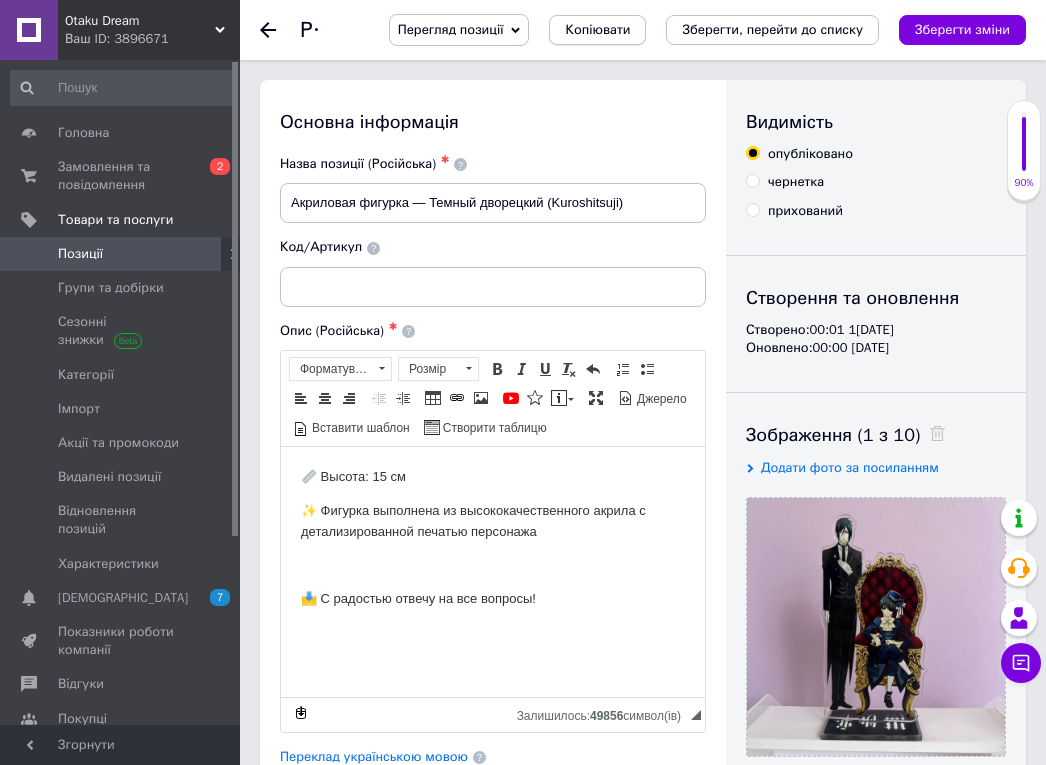 click on "Копіювати" at bounding box center (597, 30) 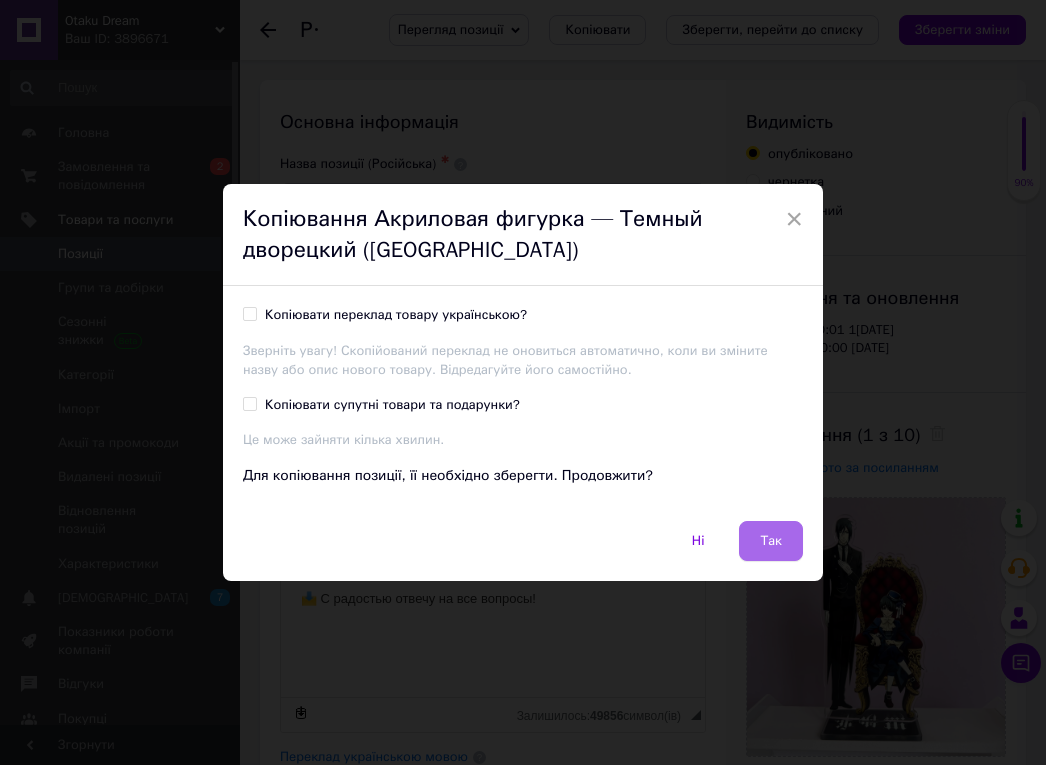 click on "Так" at bounding box center [771, 541] 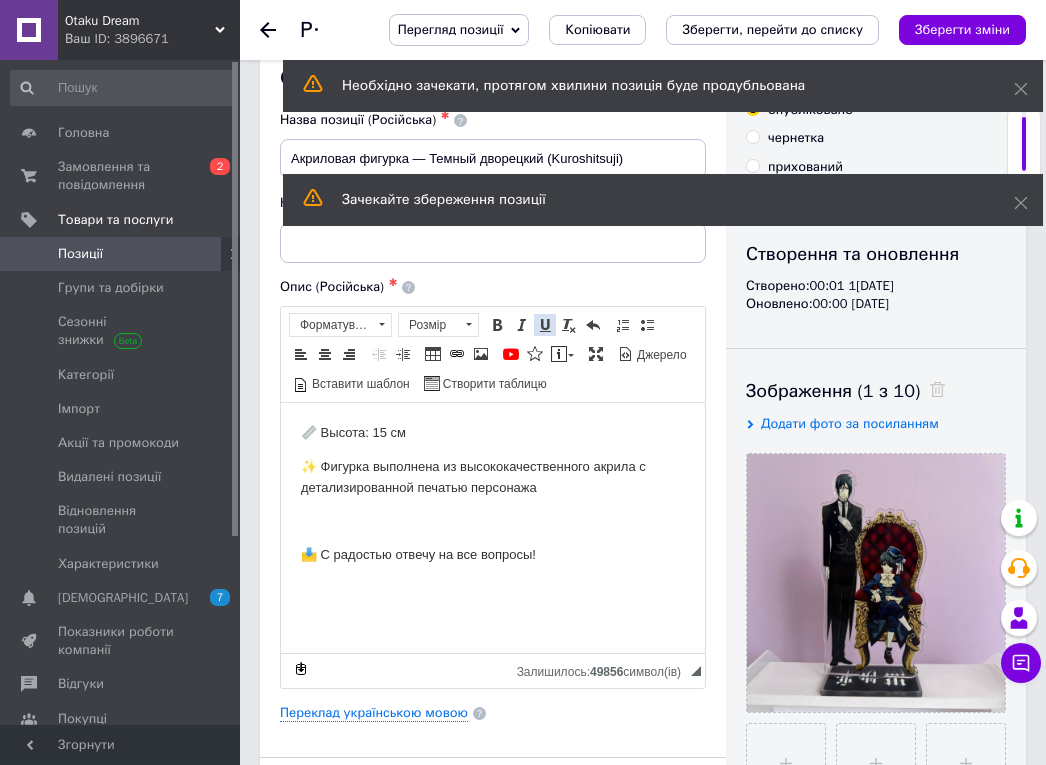 scroll, scrollTop: 227, scrollLeft: 0, axis: vertical 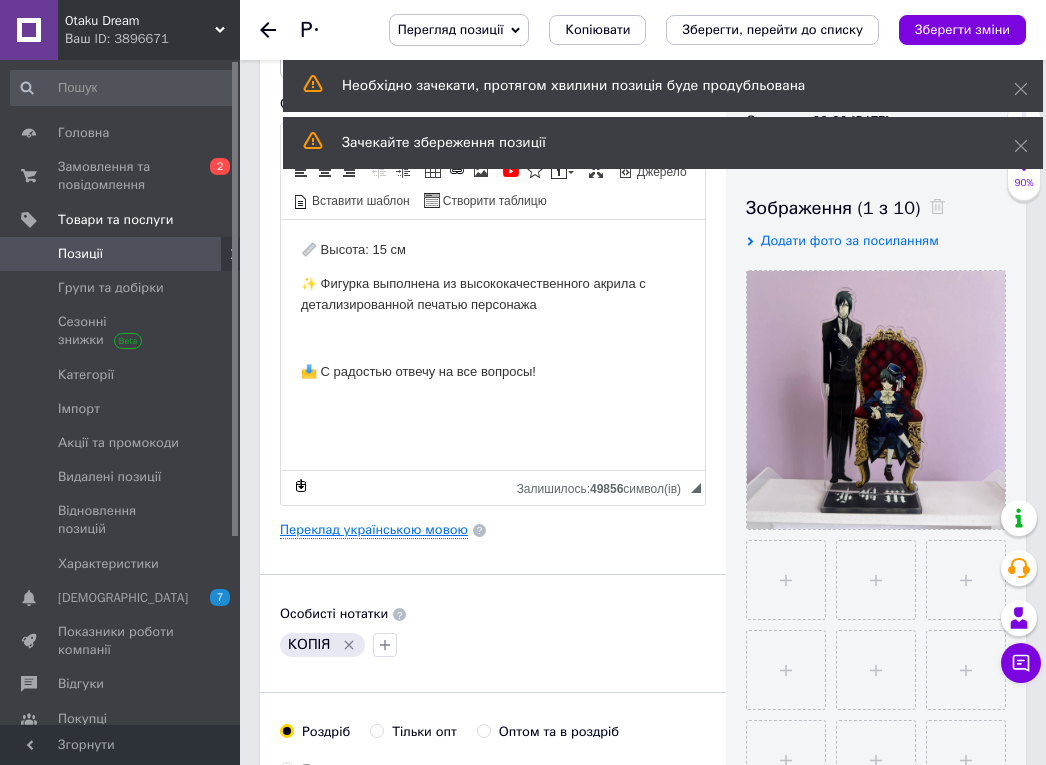 click on "Переклад українською мовою" at bounding box center [374, 530] 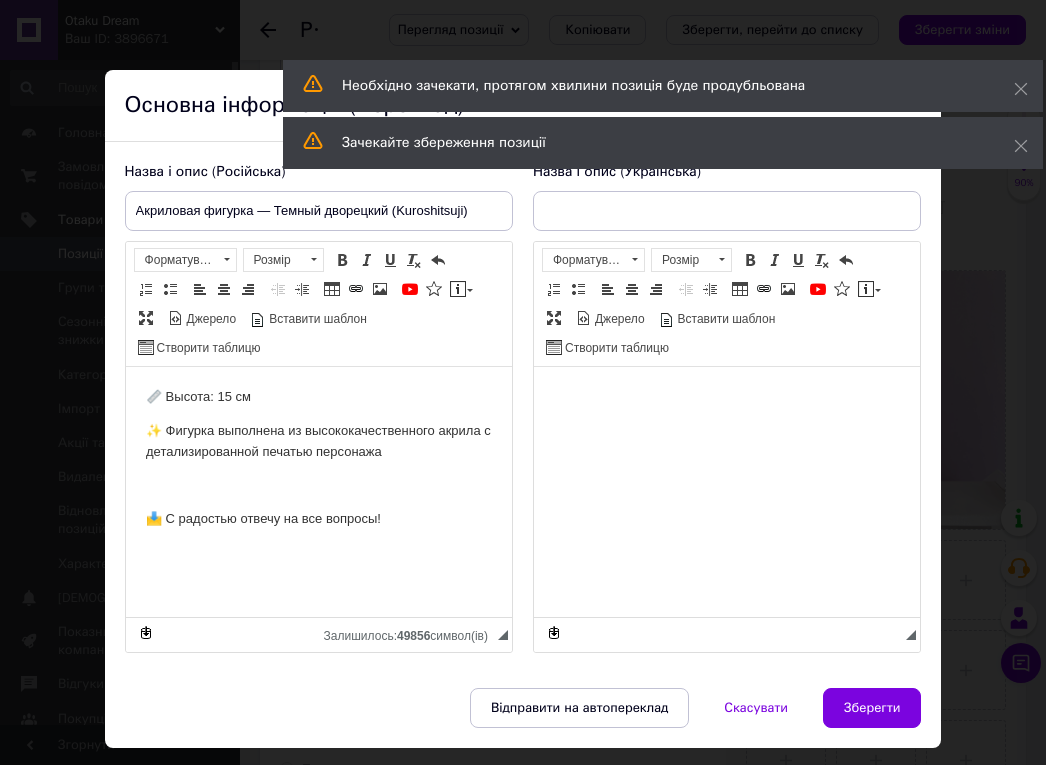 scroll, scrollTop: 0, scrollLeft: 0, axis: both 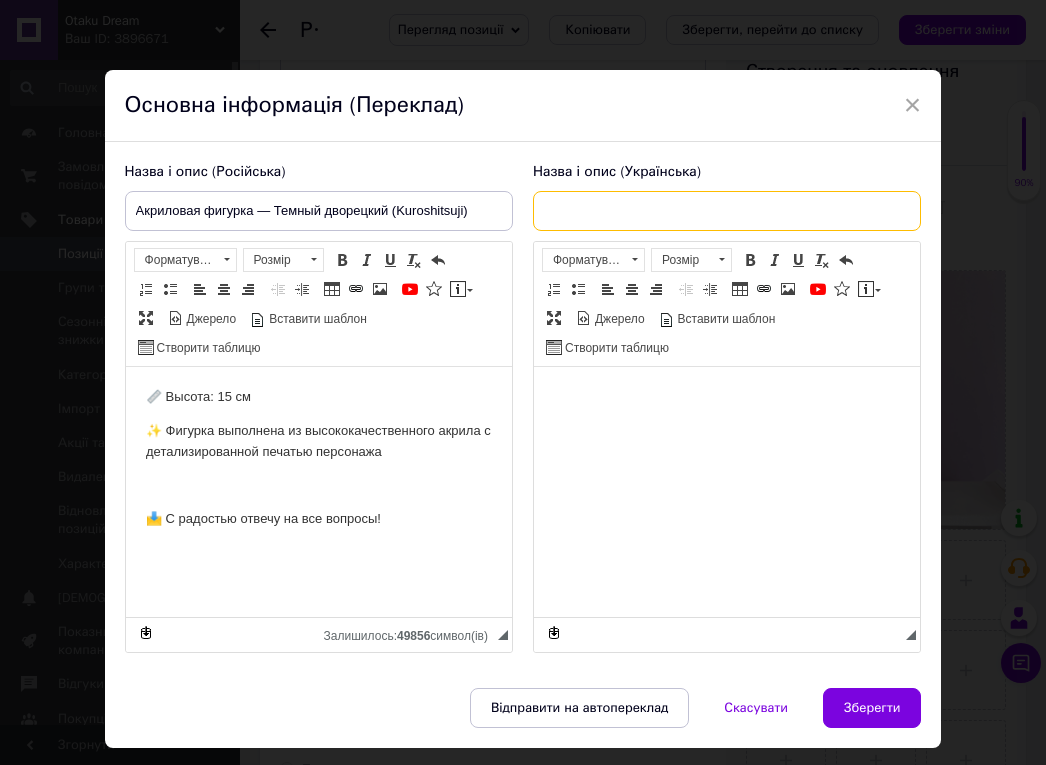 click at bounding box center [727, 211] 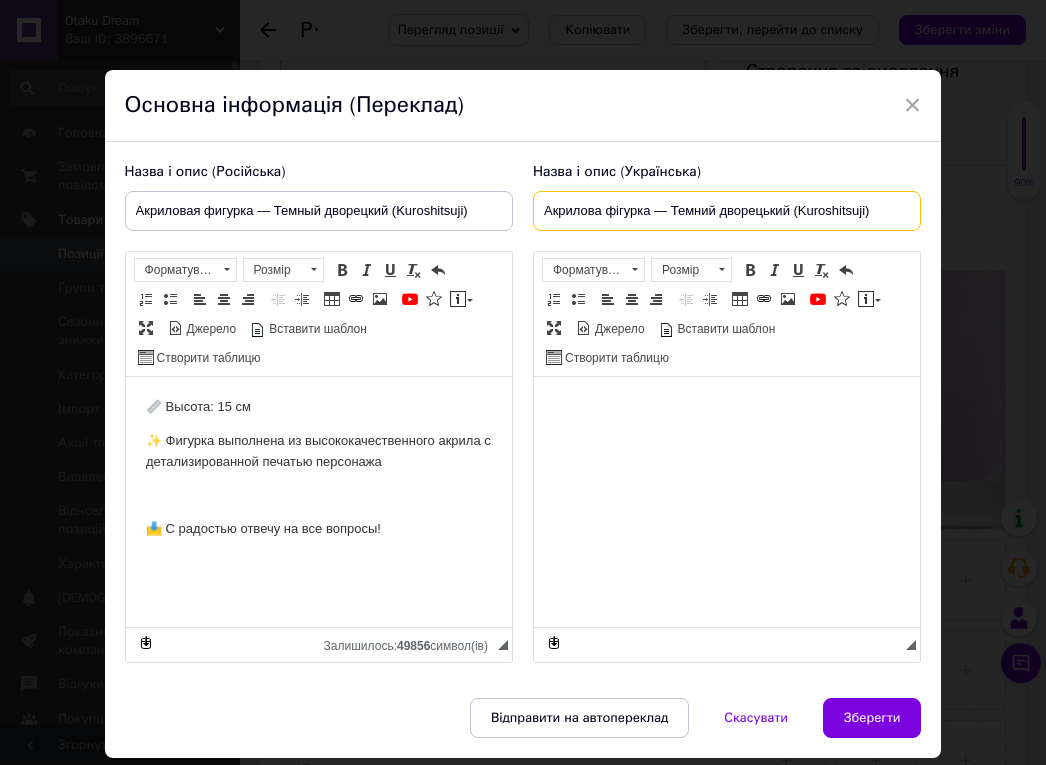 type on "Акрилова фігурка — Темний дворецький (Kuroshitsuji)" 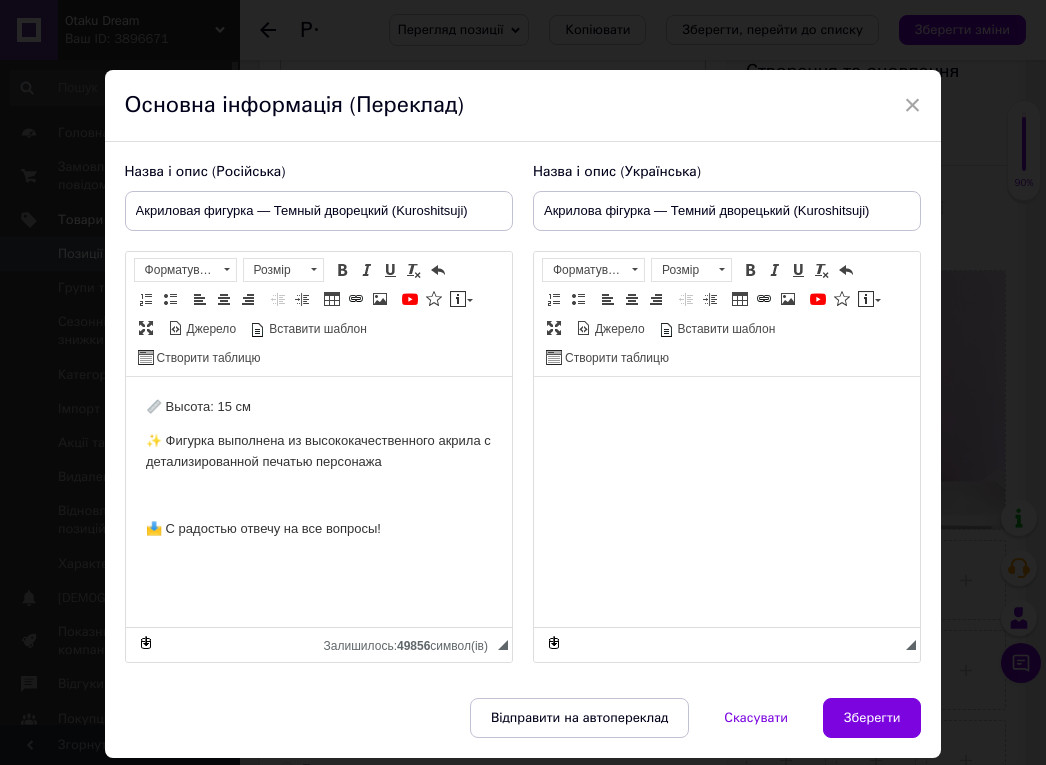 click at bounding box center (726, 407) 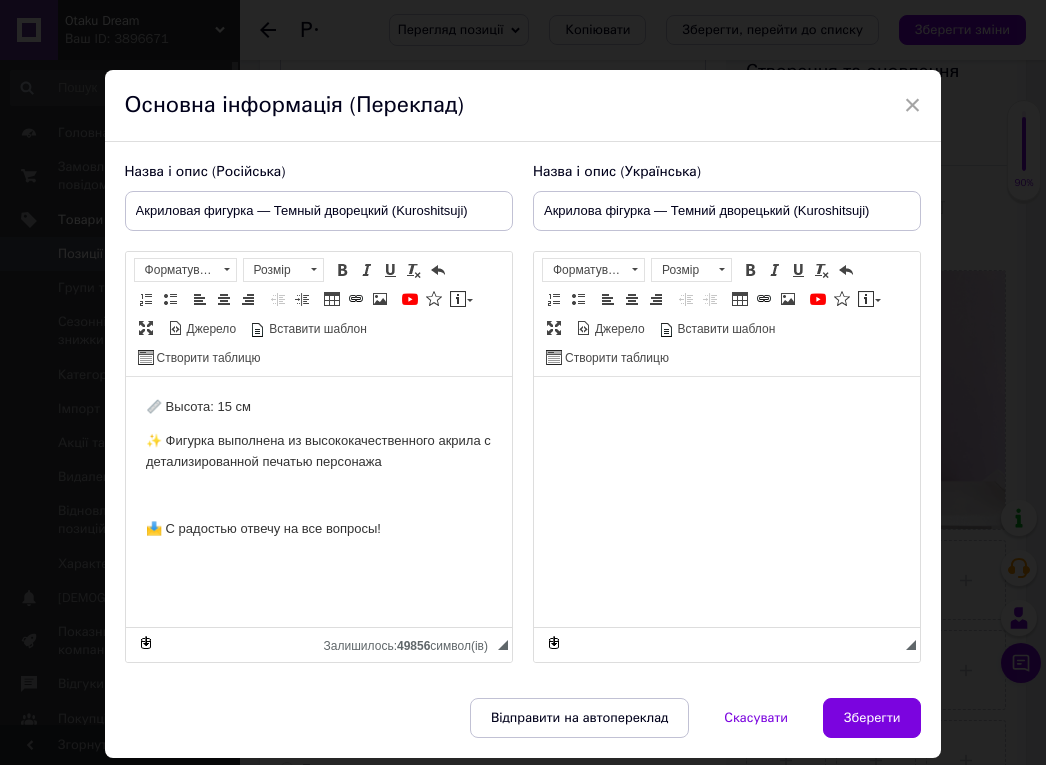type 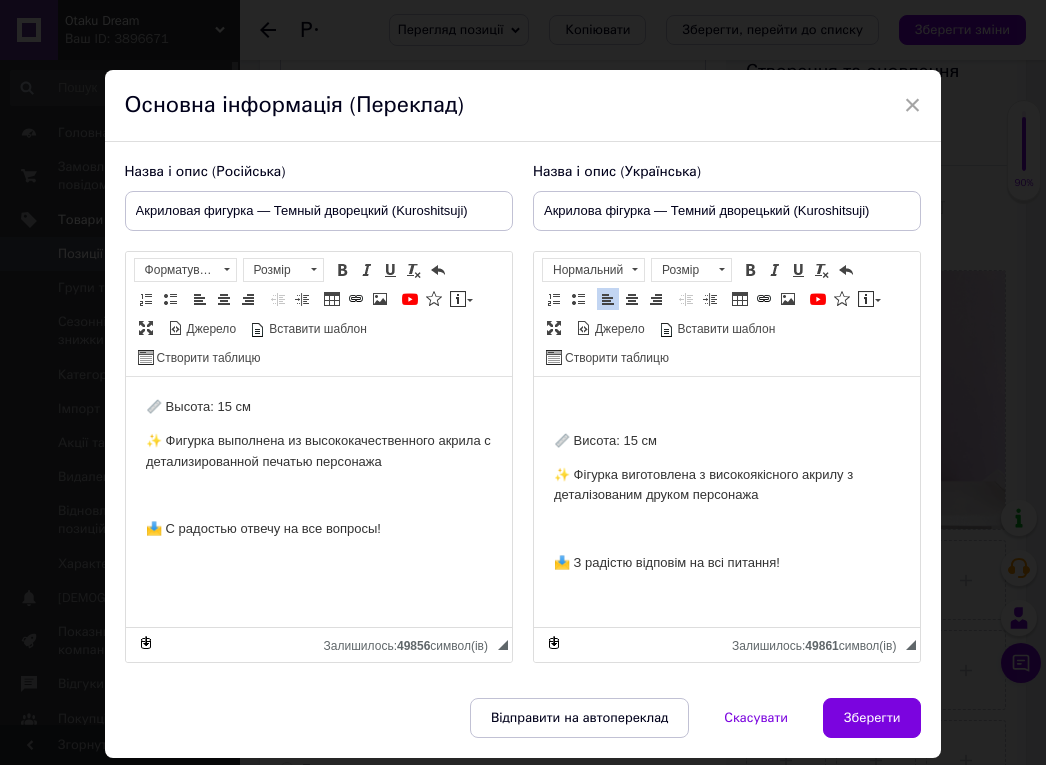 click on "📏 Висота: 15 см ✨ Фігурка виготовлена з високоякісного акрилу з деталізованим друком персонажа 📩 З радістю відповім на всі питання!" at bounding box center [726, 485] 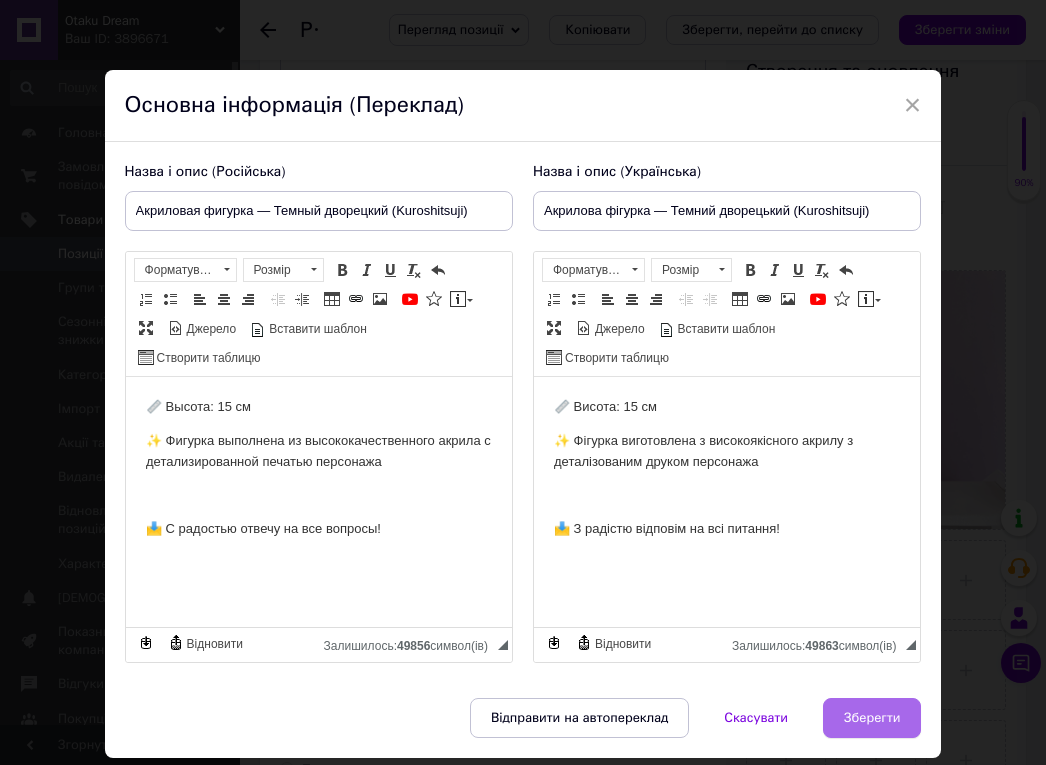 click on "Зберегти" at bounding box center (872, 718) 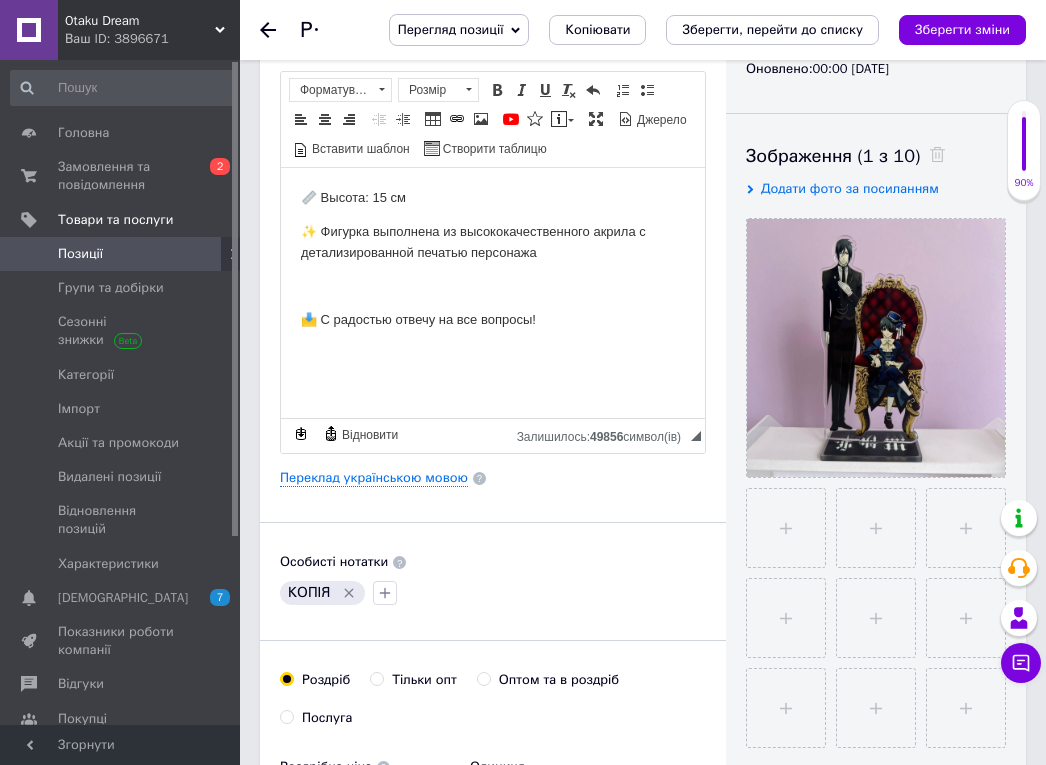 scroll, scrollTop: 337, scrollLeft: 0, axis: vertical 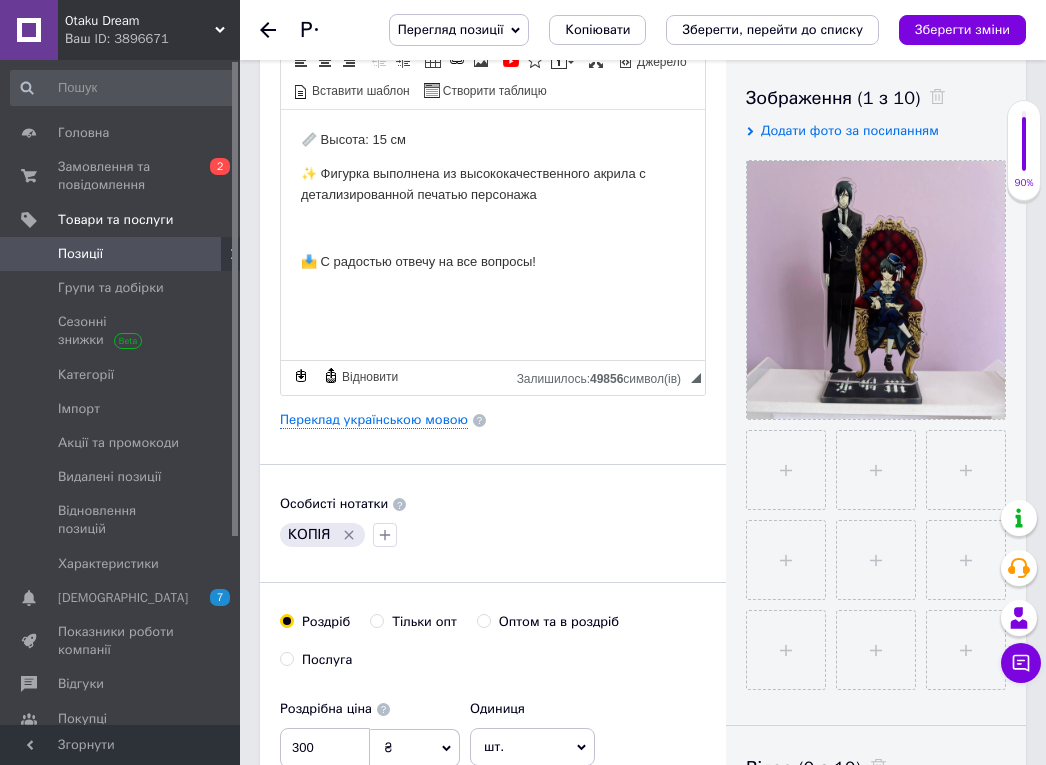 click 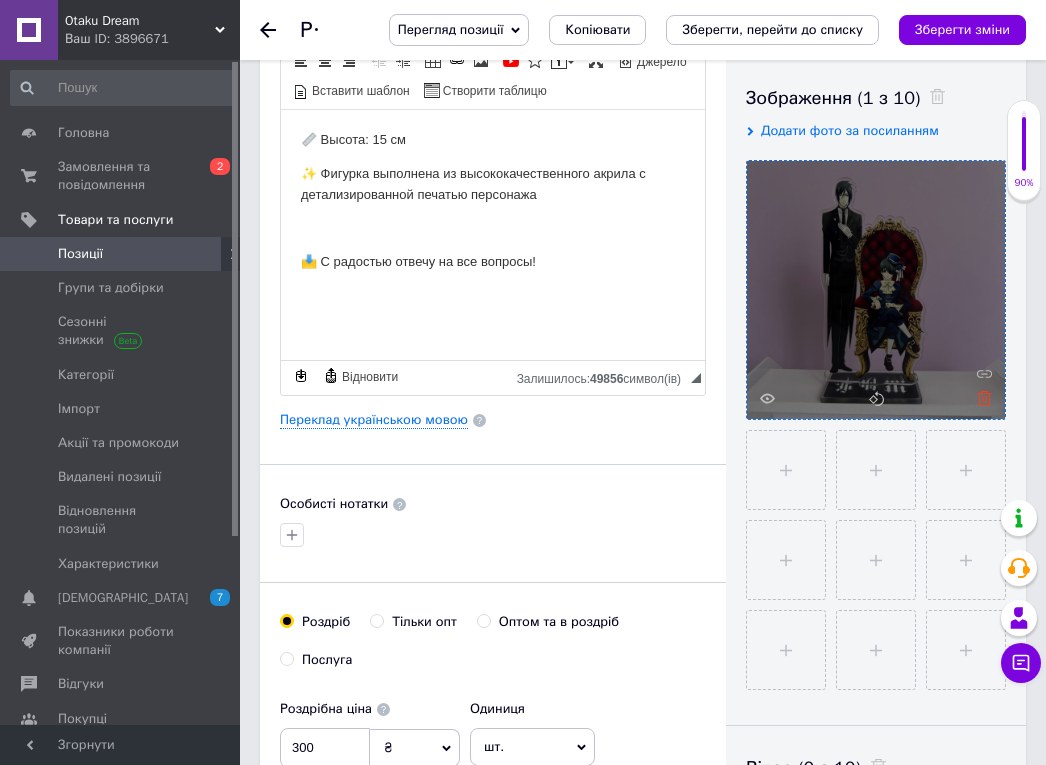 click 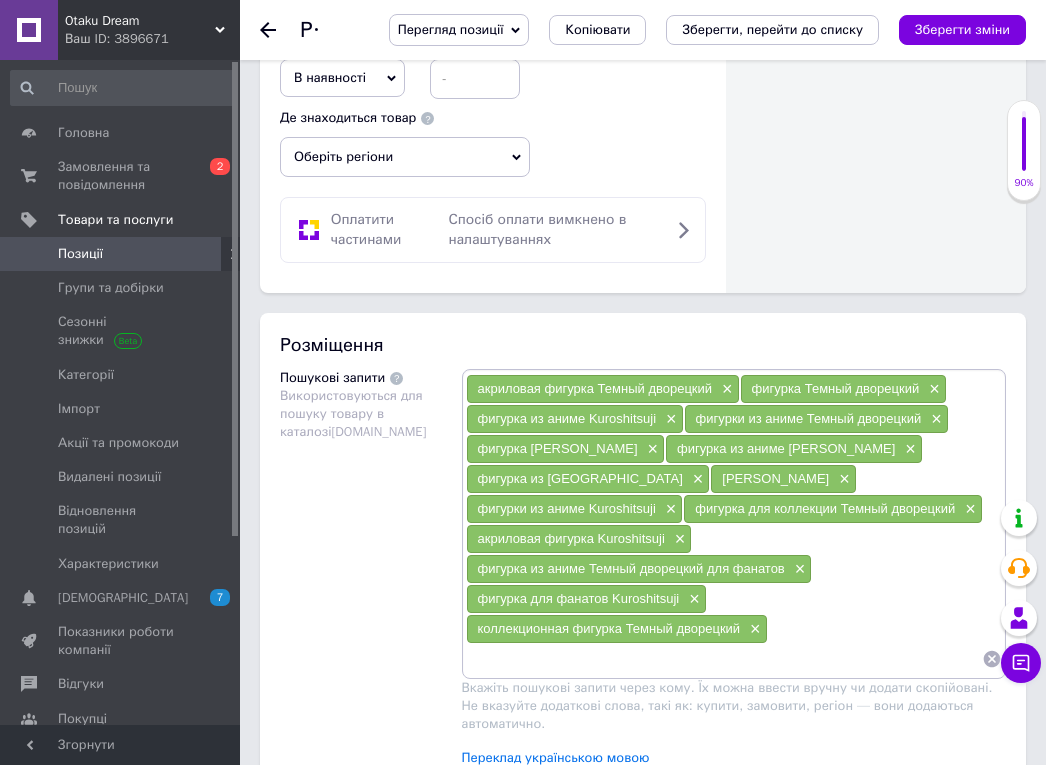 scroll, scrollTop: 1384, scrollLeft: 0, axis: vertical 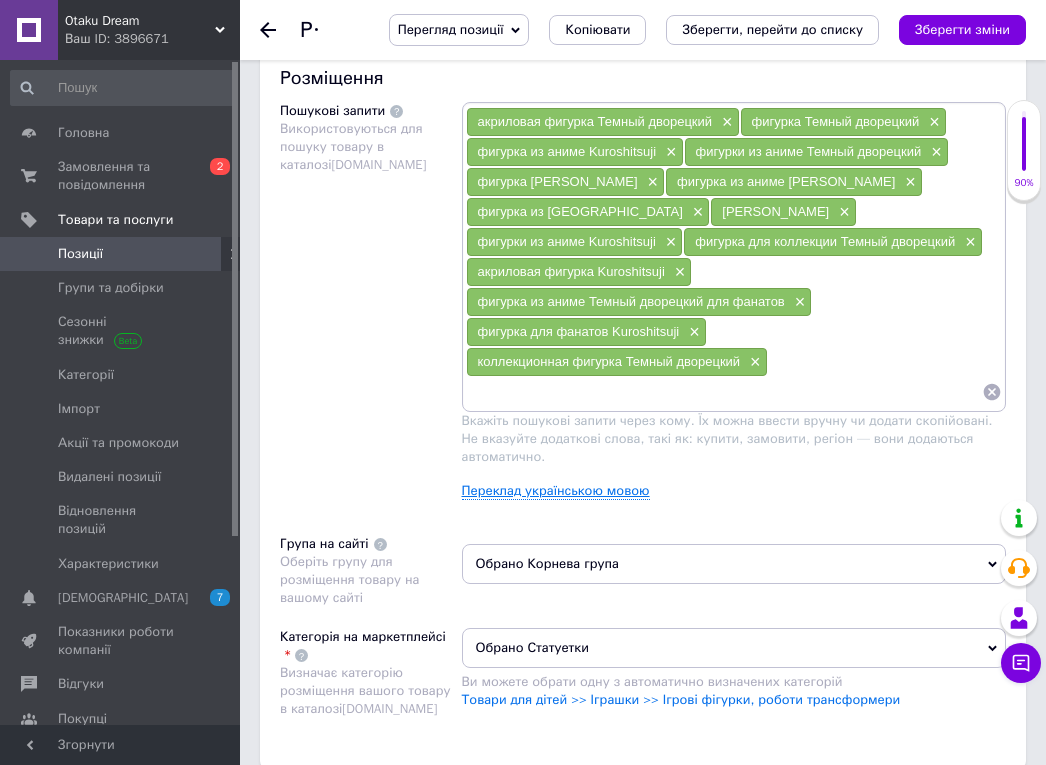 click on "Переклад українською мовою" at bounding box center (556, 491) 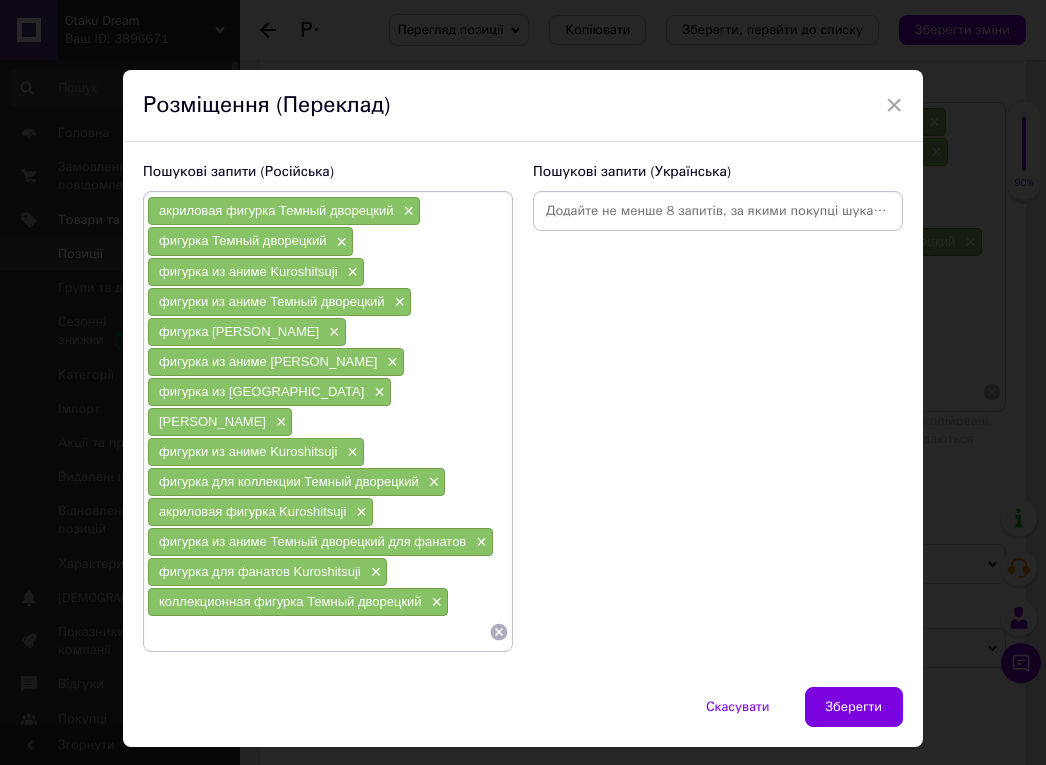click at bounding box center (718, 211) 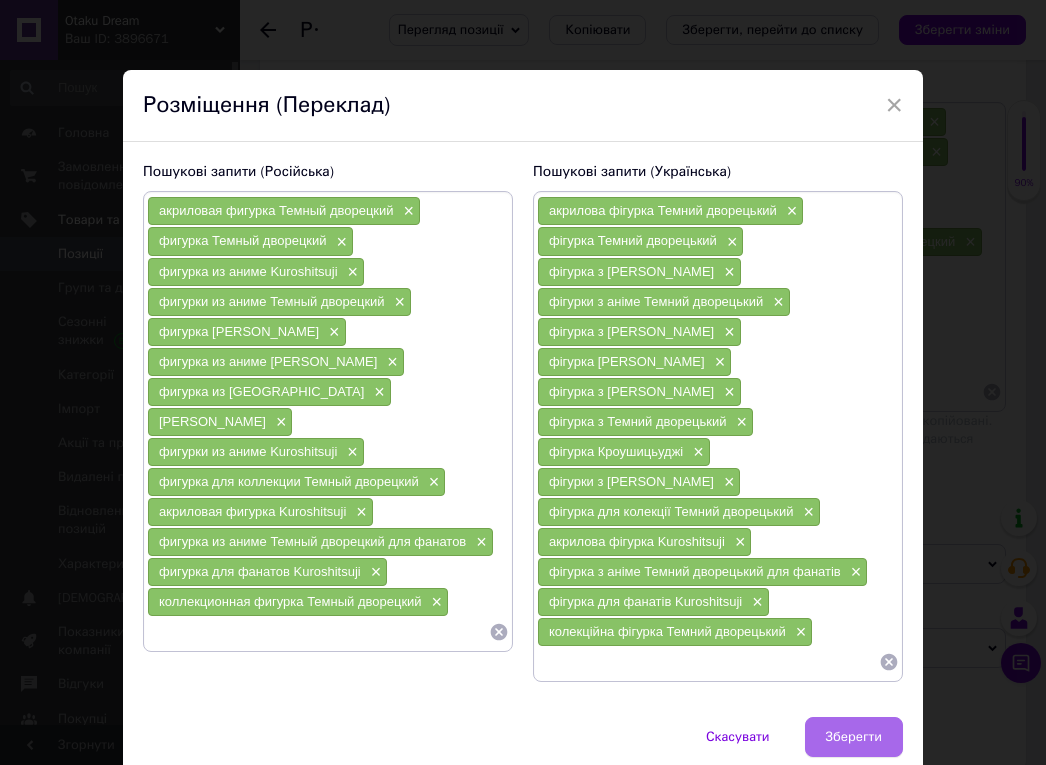 click on "Зберегти" at bounding box center [854, 737] 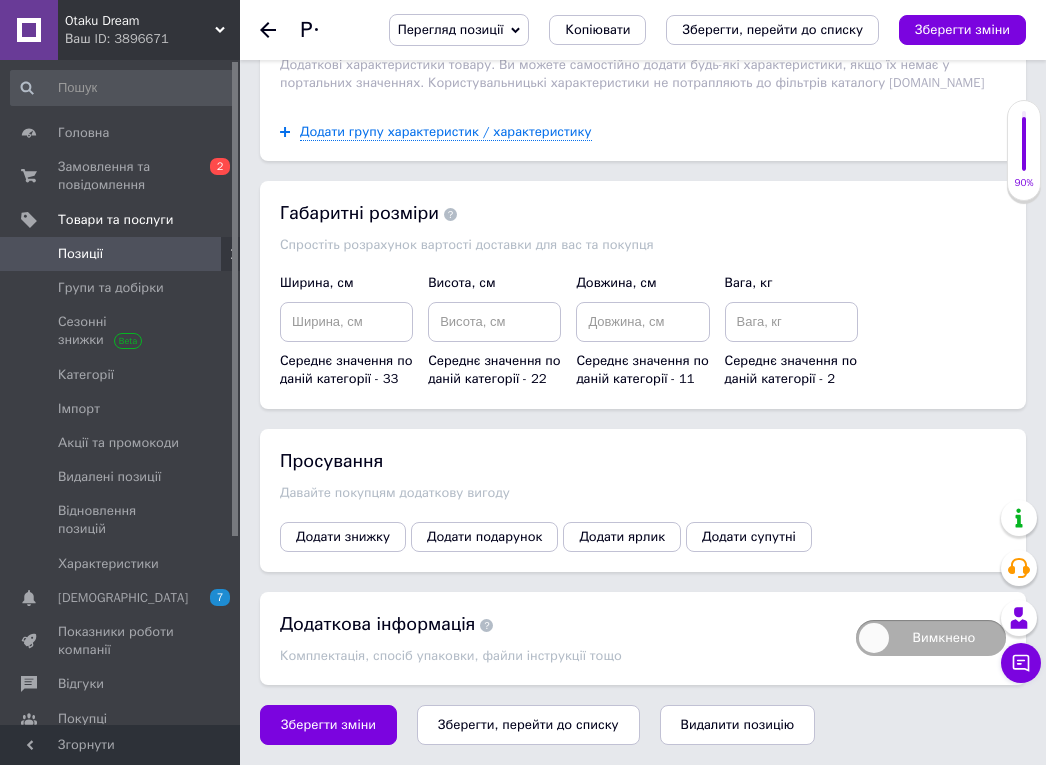 scroll, scrollTop: 2372, scrollLeft: 0, axis: vertical 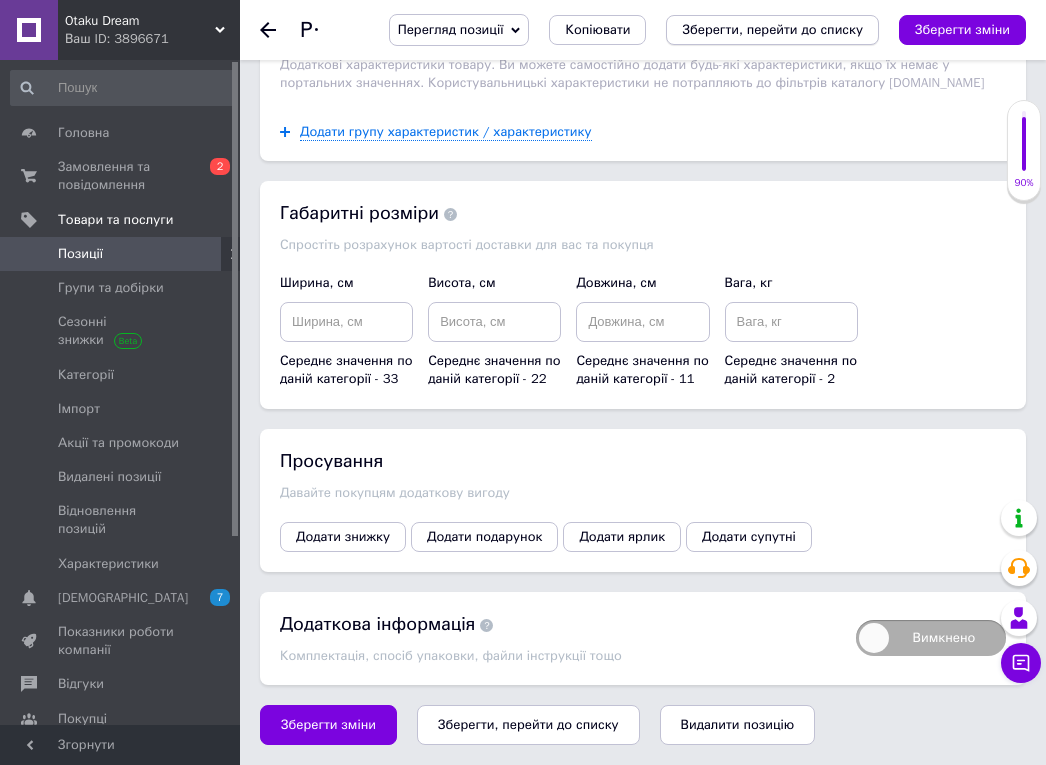 click on "Зберегти, перейти до списку" at bounding box center [772, 30] 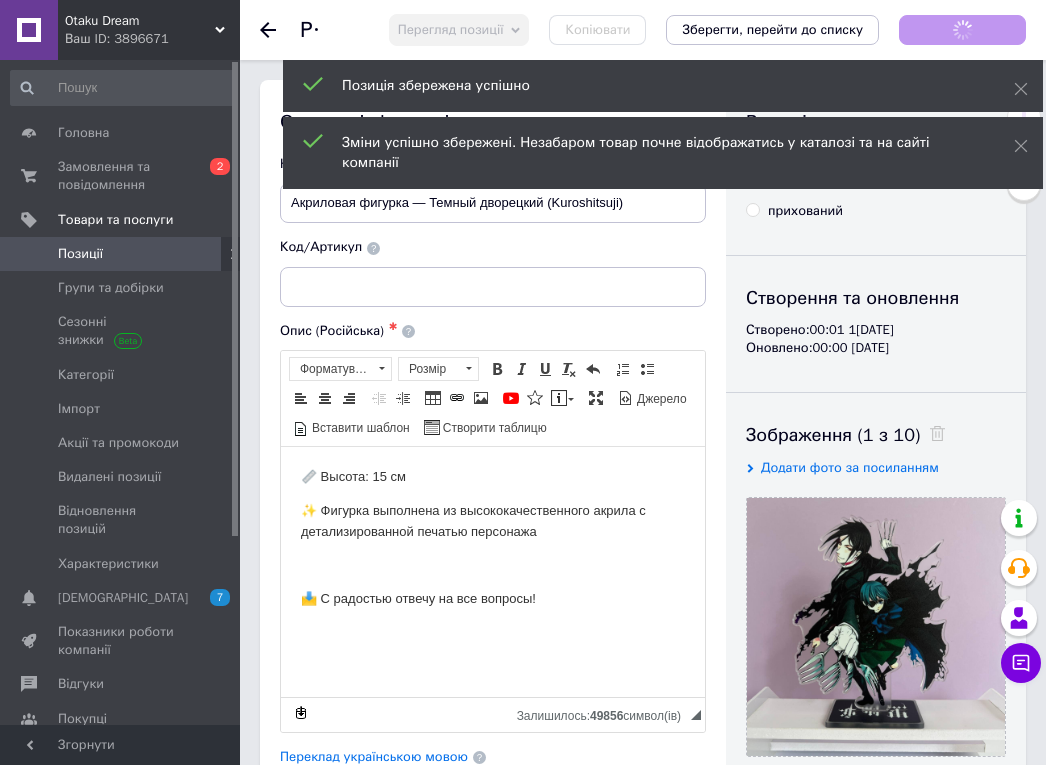 scroll, scrollTop: 0, scrollLeft: 0, axis: both 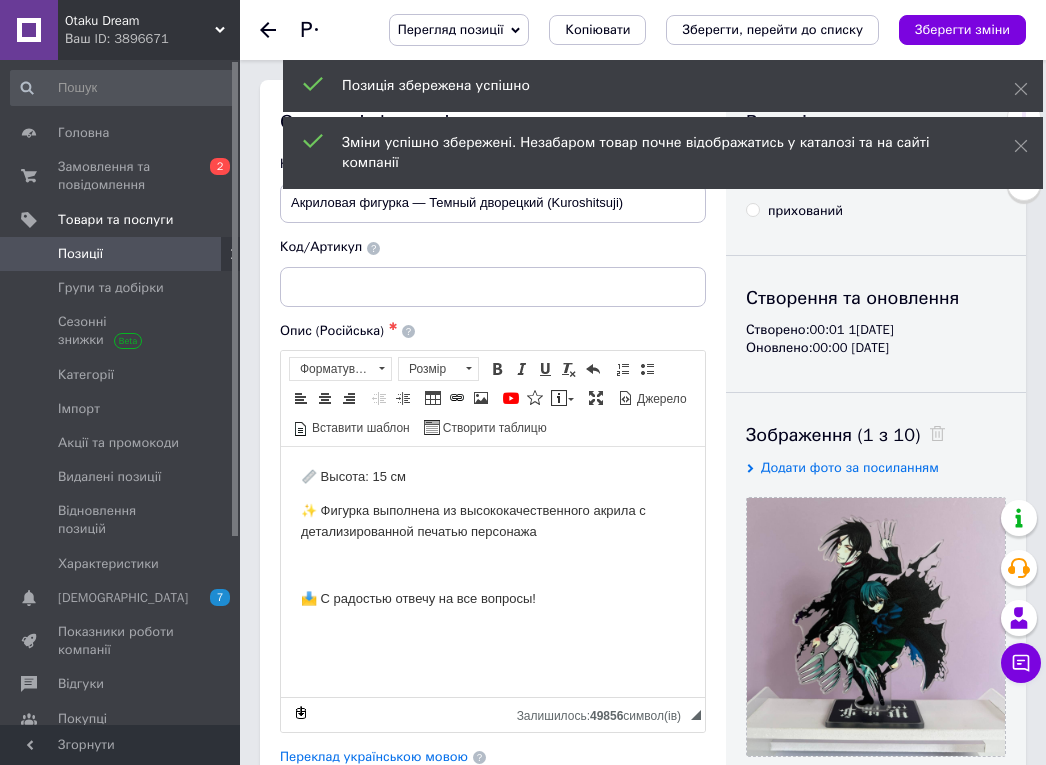 click on "Зберегти, перейти до списку" at bounding box center (772, 30) 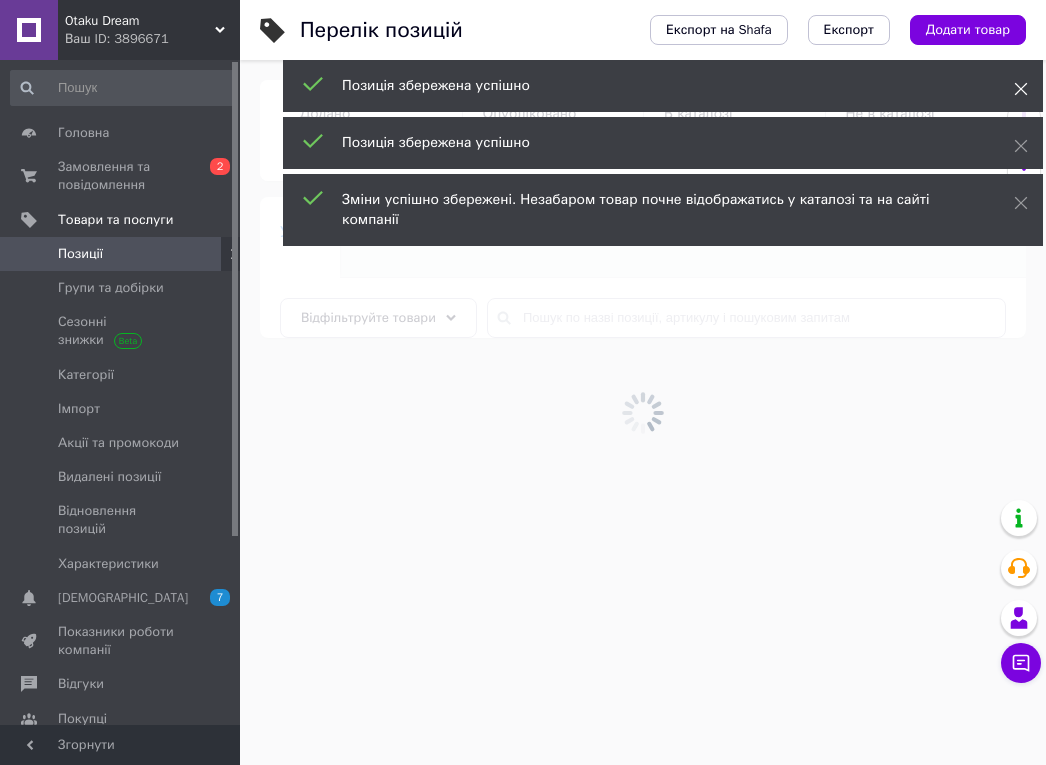 click 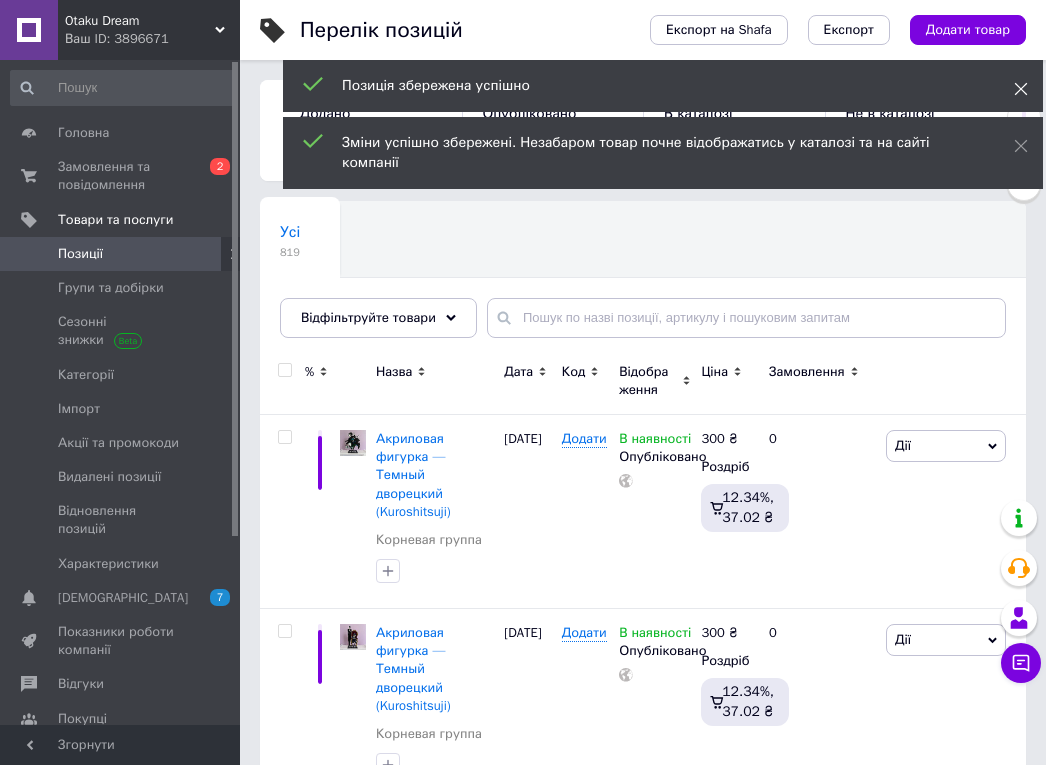 click 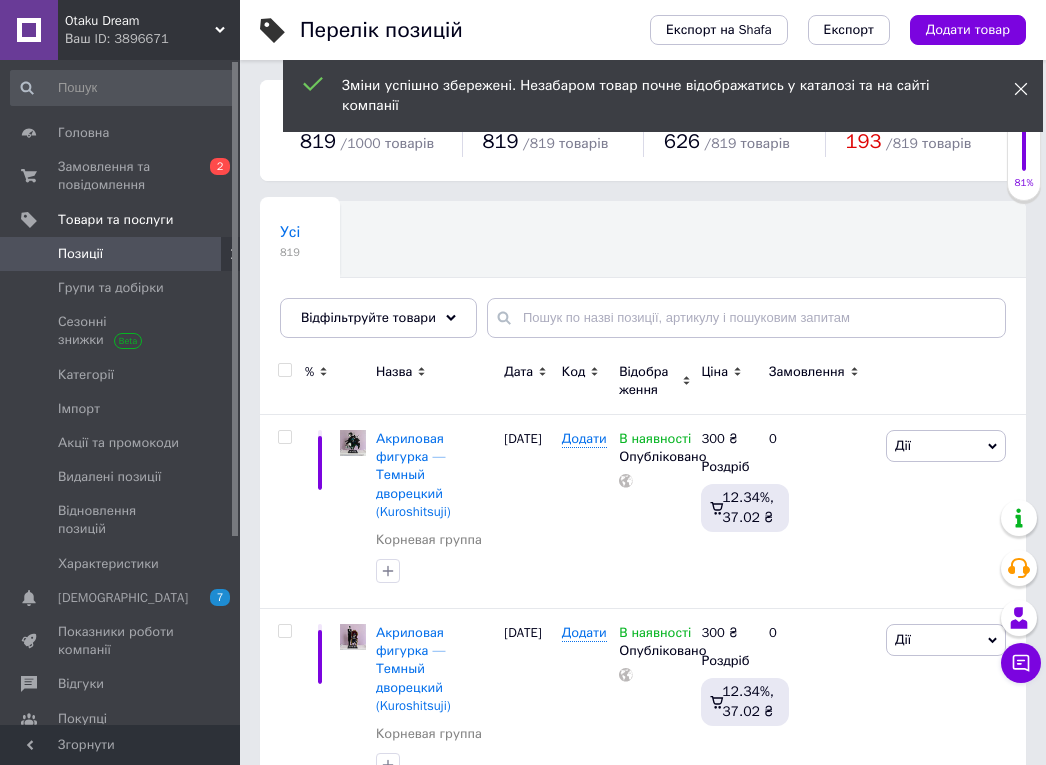 click 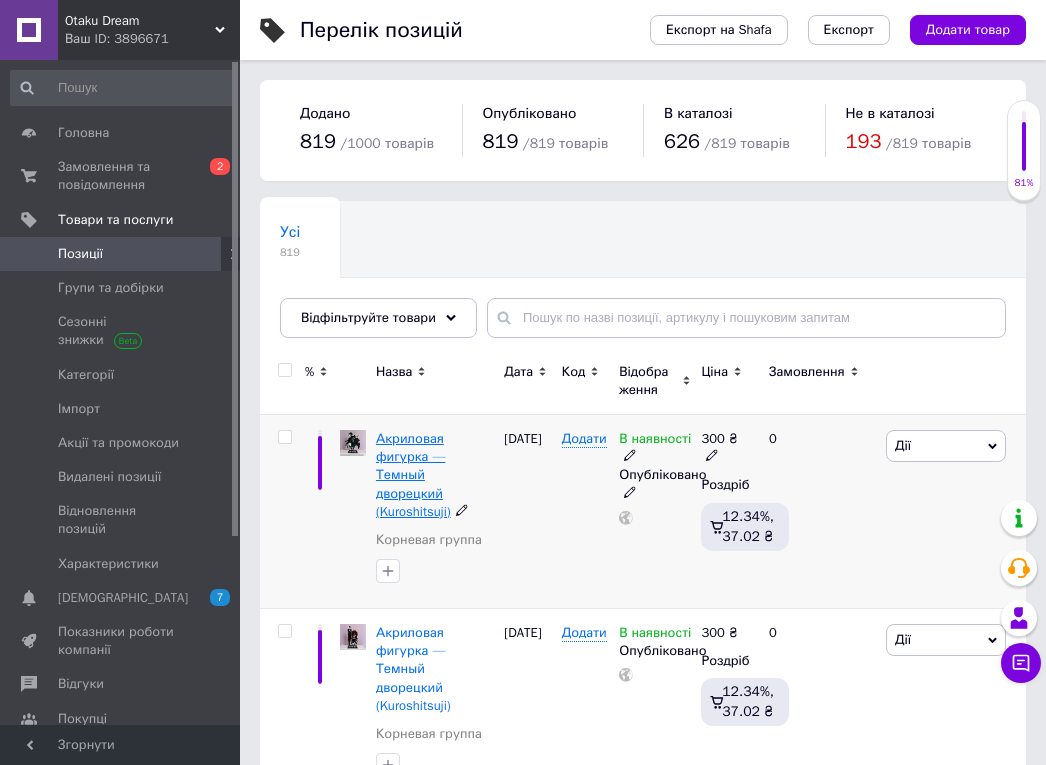 click on "Акриловая фигурка — Темный дворецкий (Kuroshitsuji)" at bounding box center [413, 475] 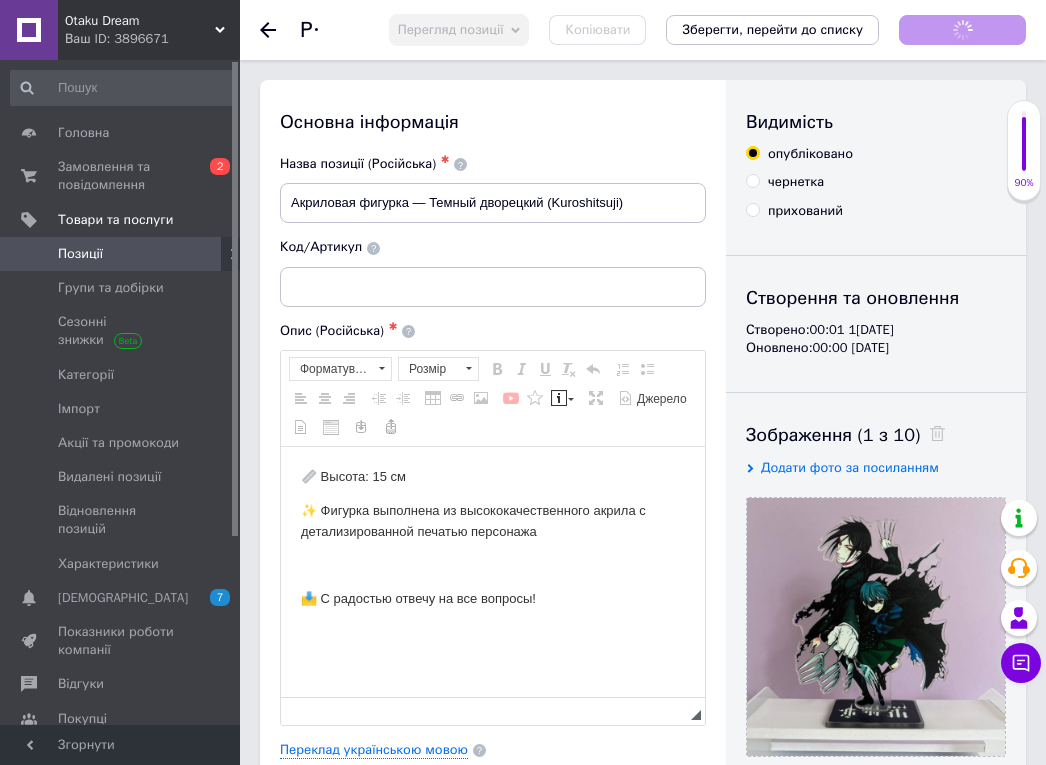 scroll, scrollTop: 0, scrollLeft: 0, axis: both 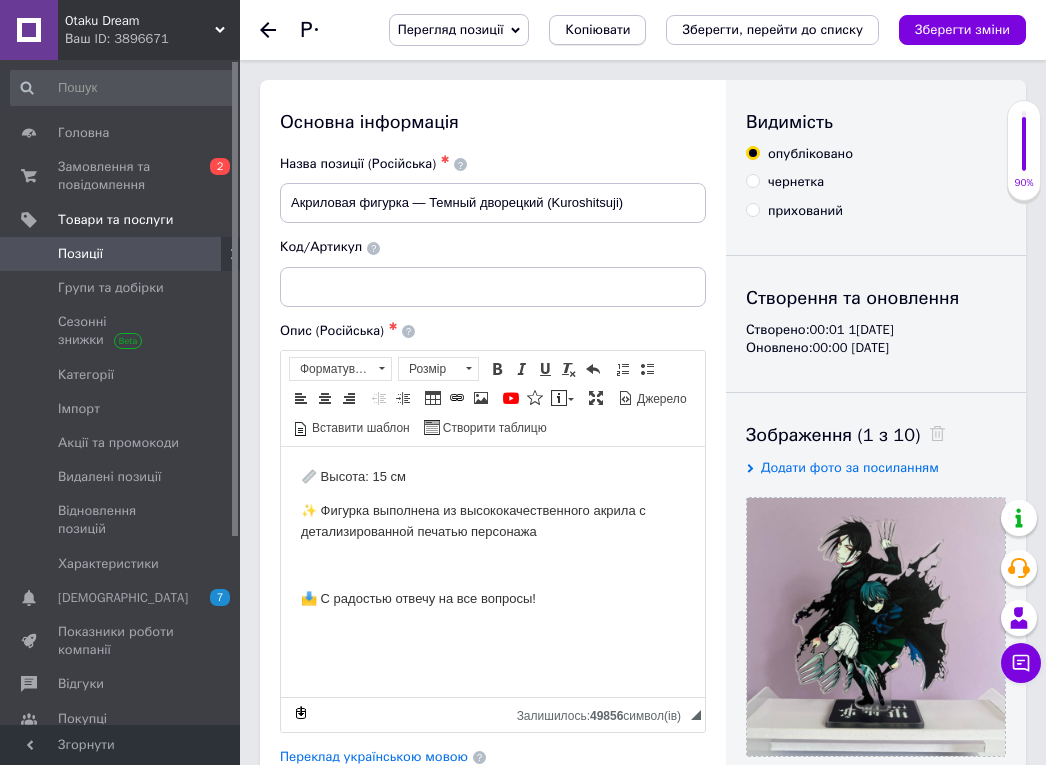click on "Копіювати" at bounding box center [597, 30] 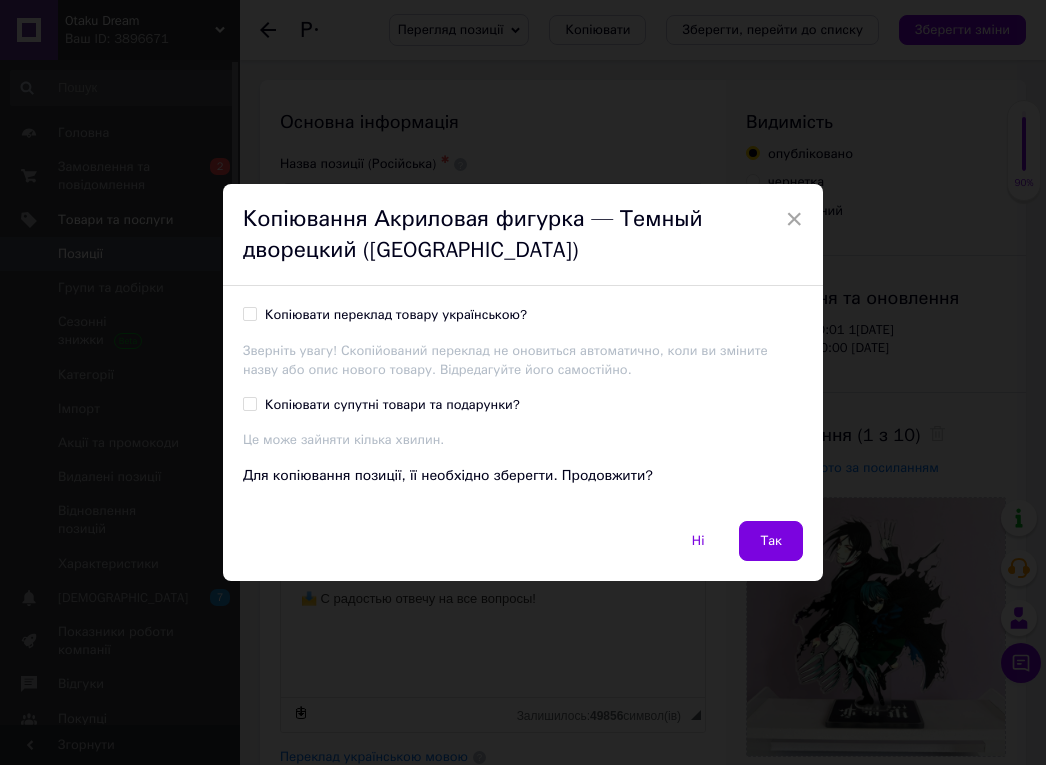 click on "Копіювати переклад товару українською?" at bounding box center (385, 315) 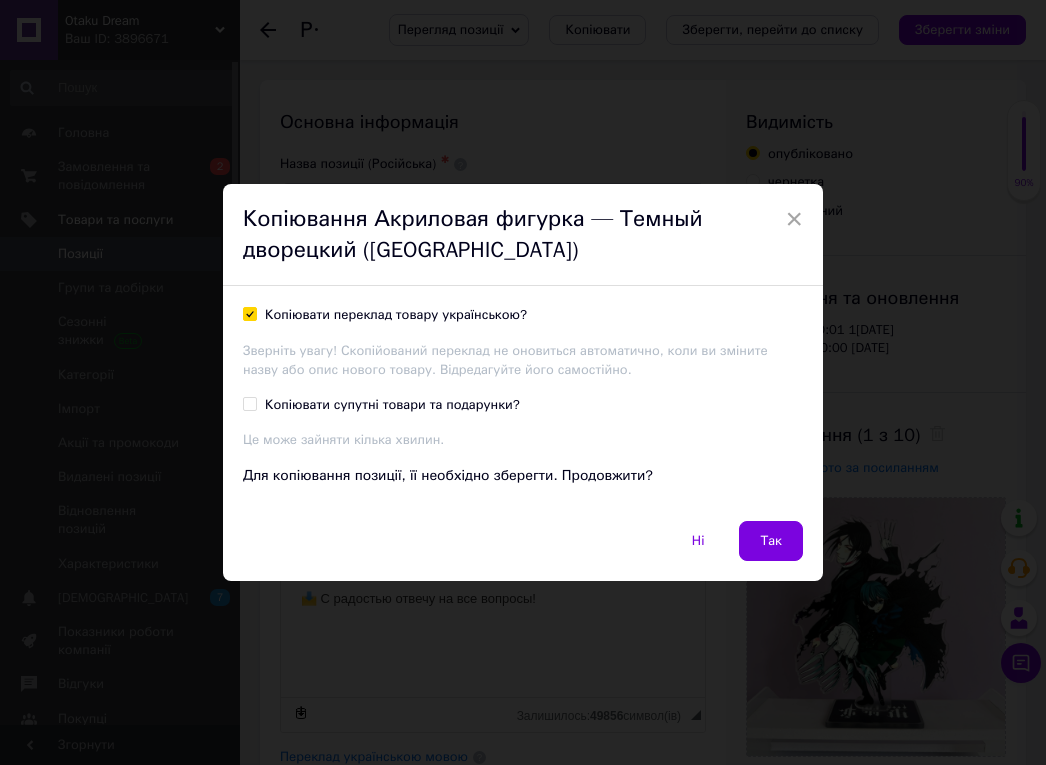 checkbox on "true" 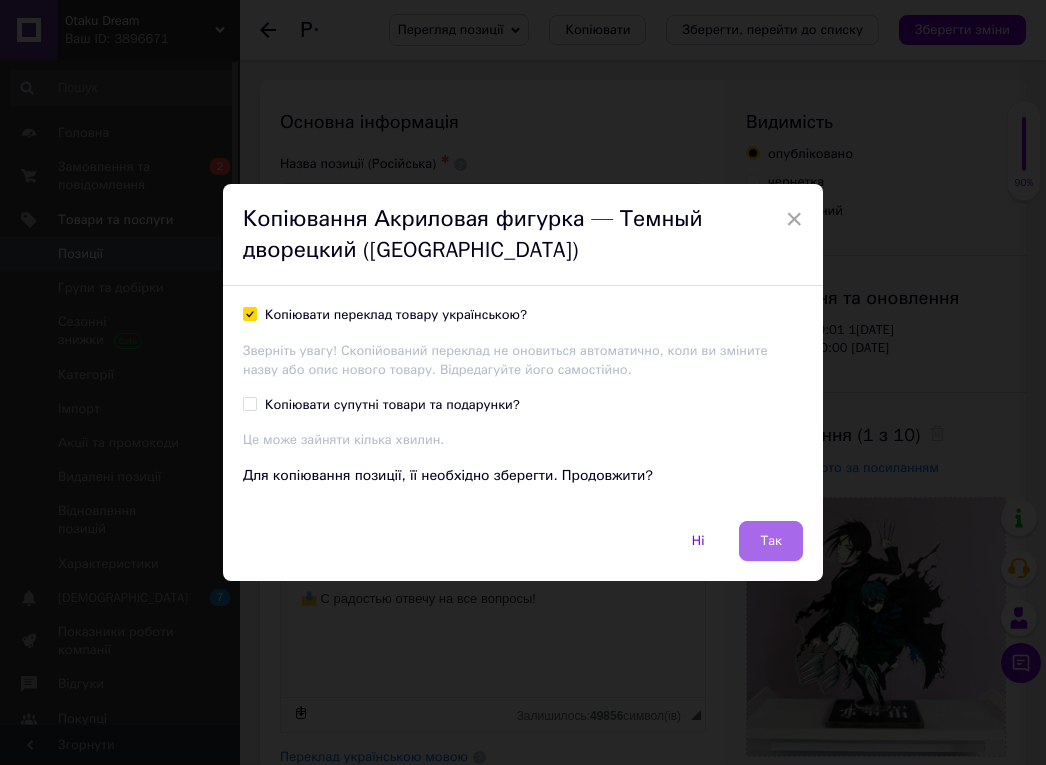 click on "Так" at bounding box center [771, 541] 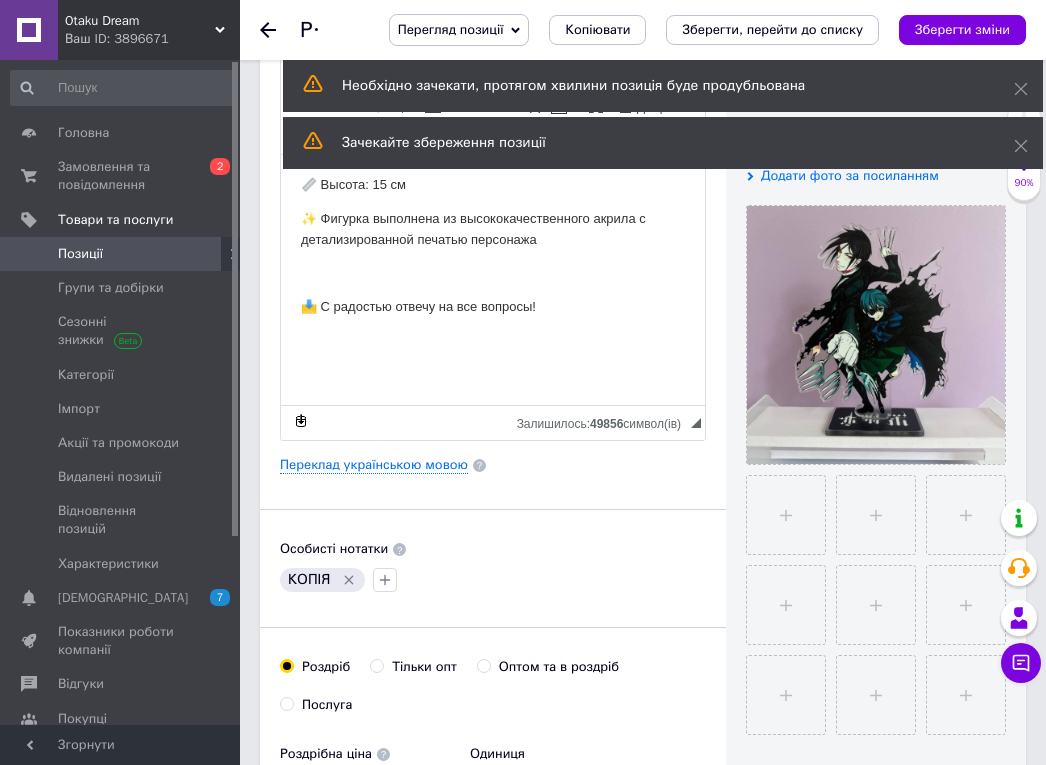 scroll, scrollTop: 260, scrollLeft: 0, axis: vertical 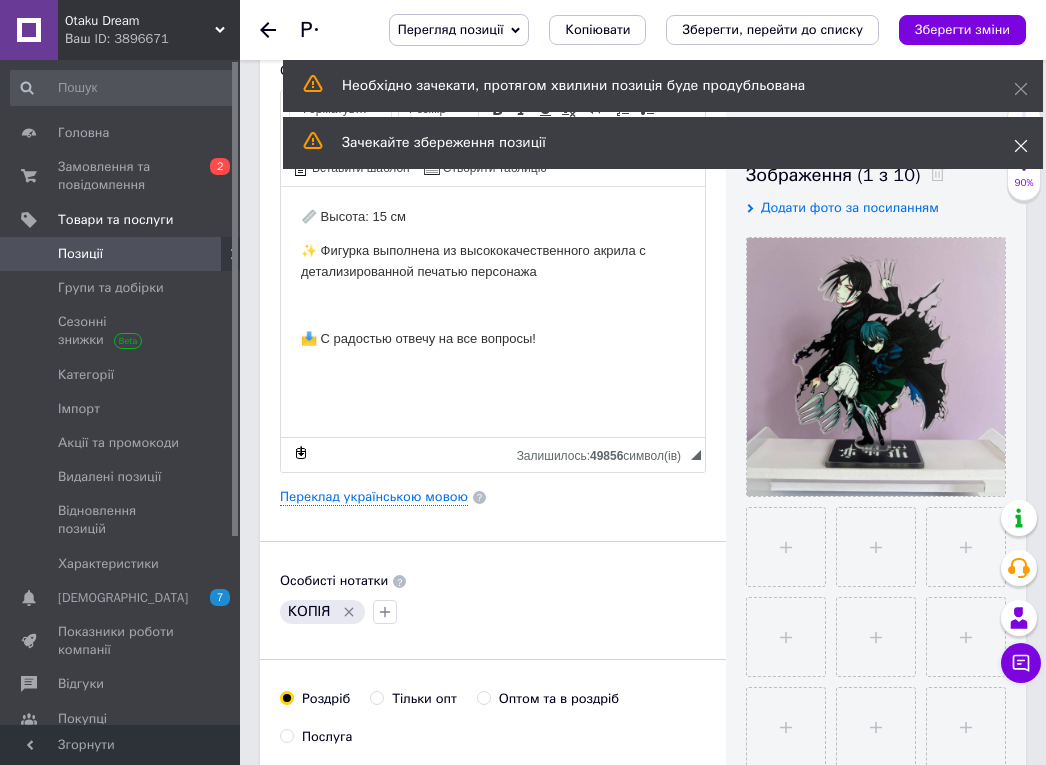 click 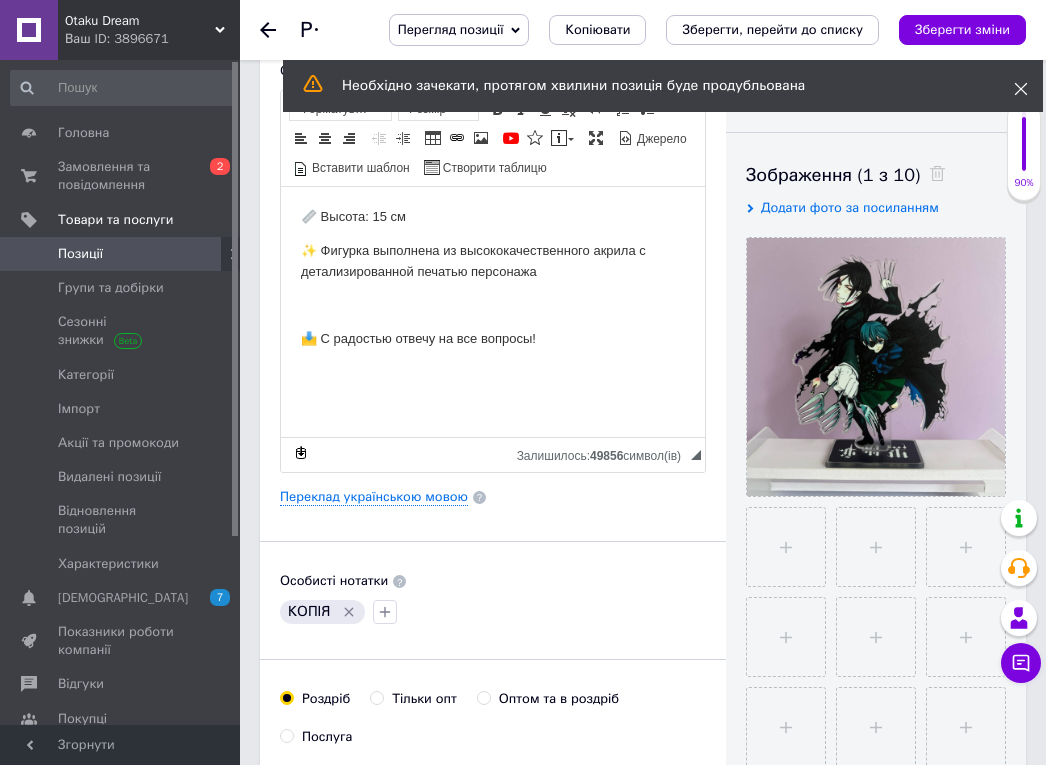 click 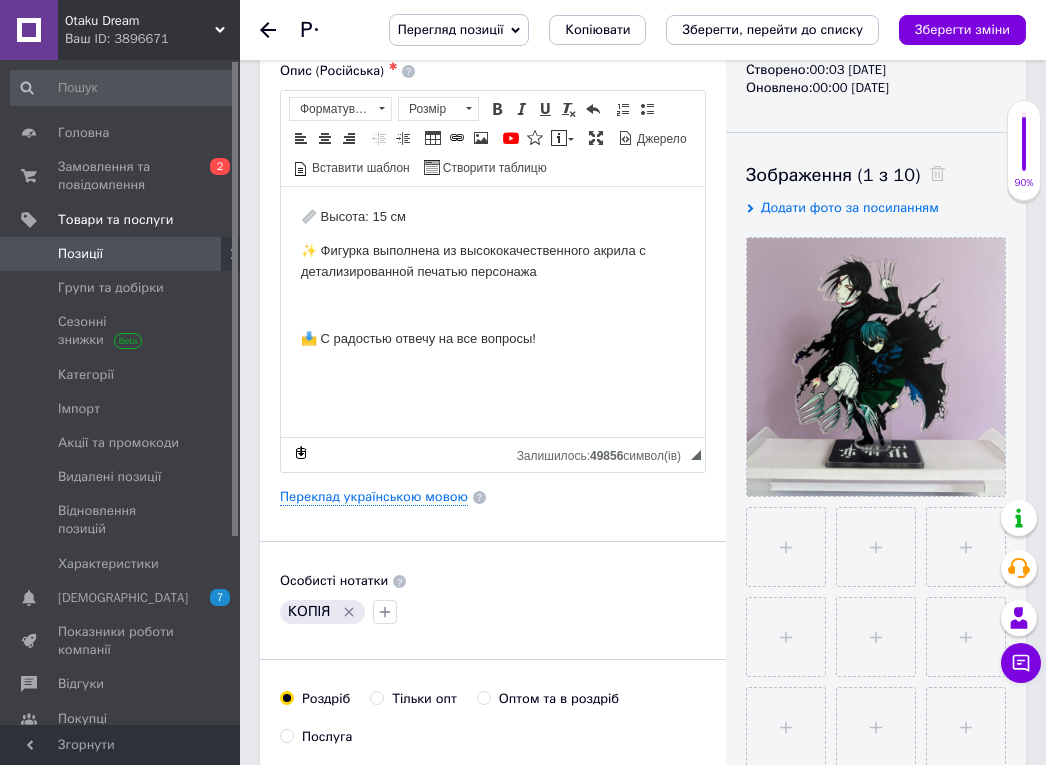 click 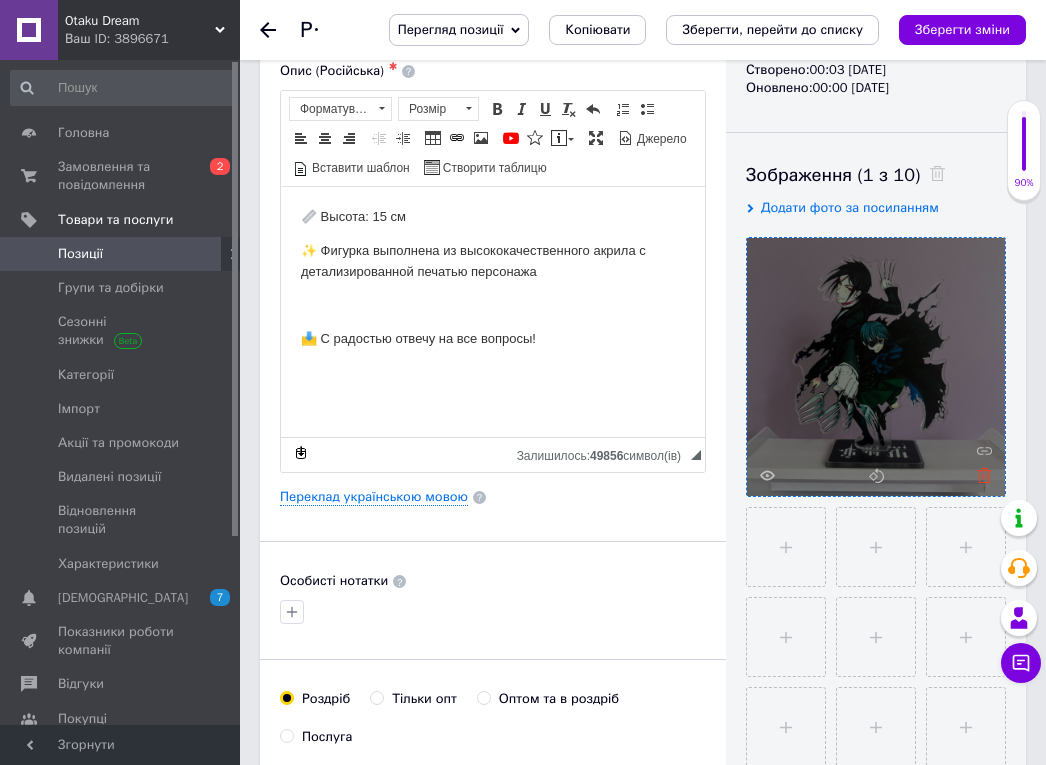 click 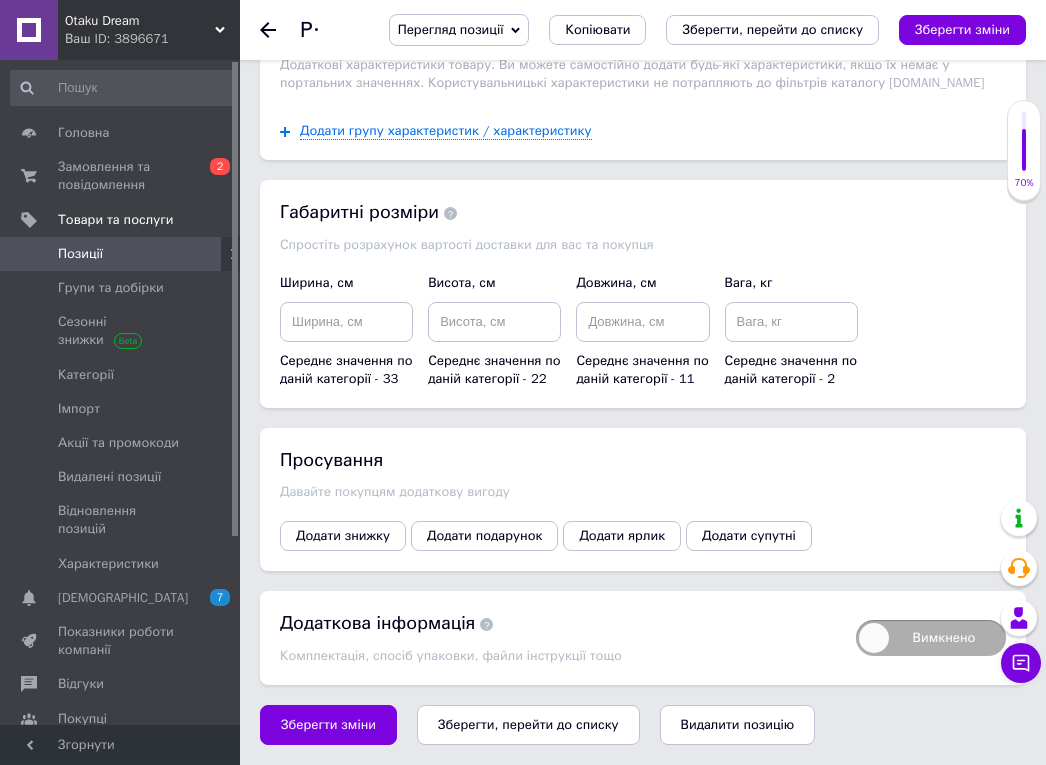 scroll, scrollTop: 2361, scrollLeft: 0, axis: vertical 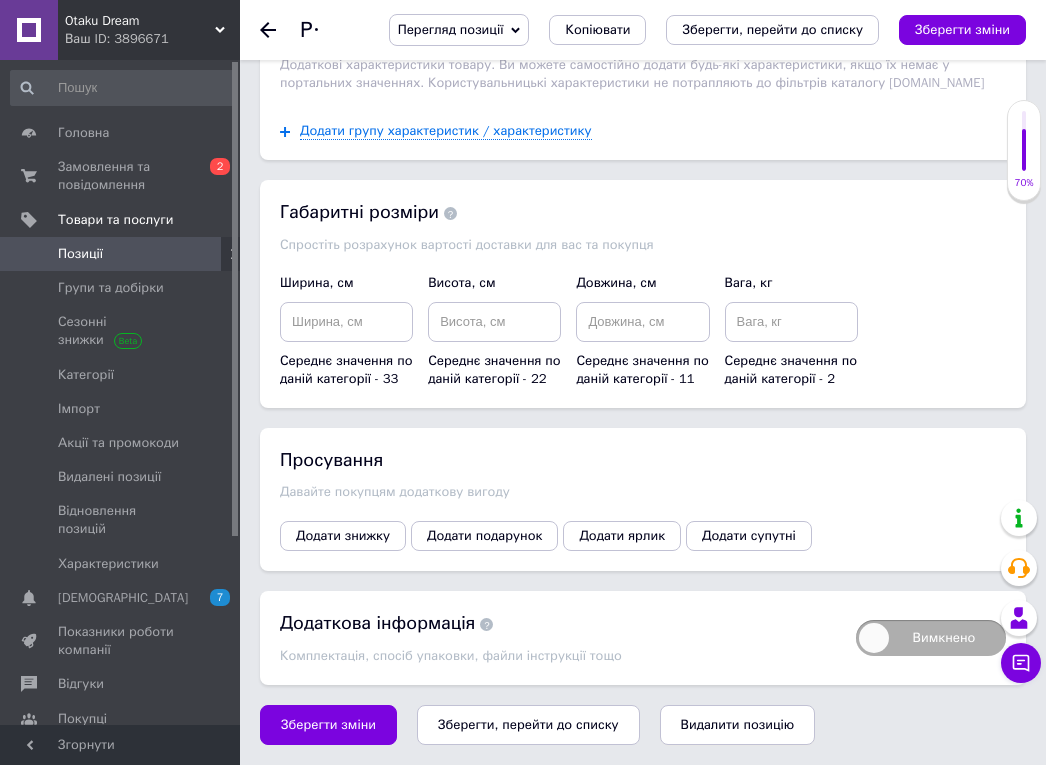 click on "Видалити позицію" at bounding box center (738, 725) 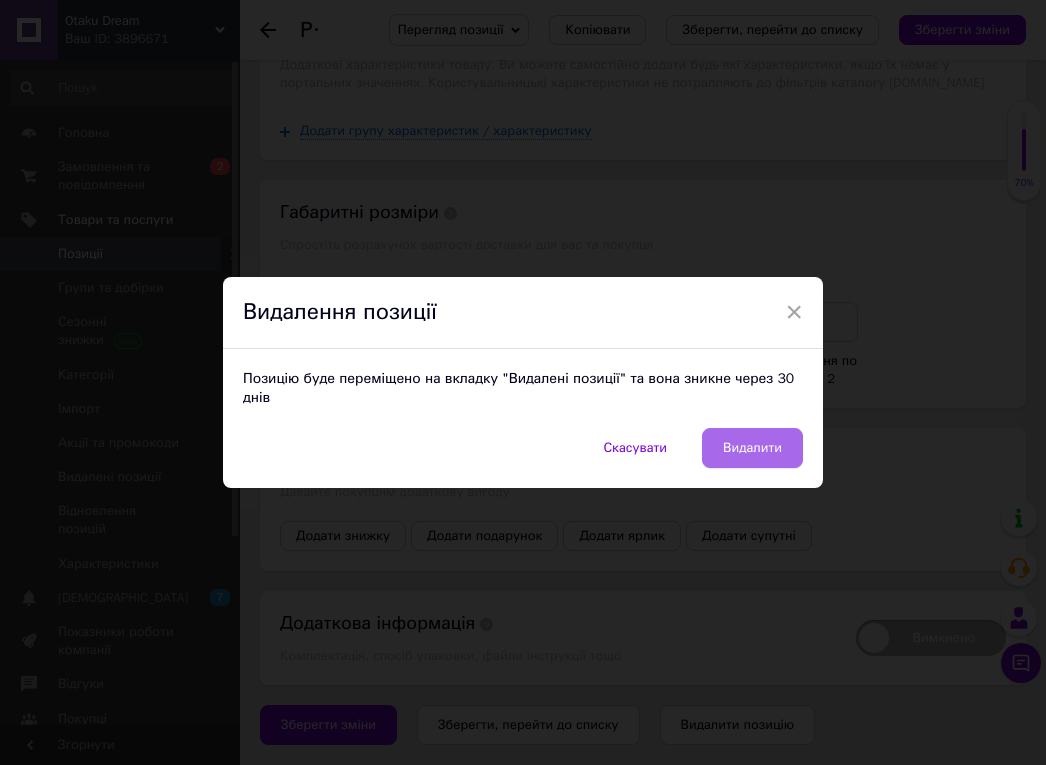 click on "Видалити" at bounding box center (752, 448) 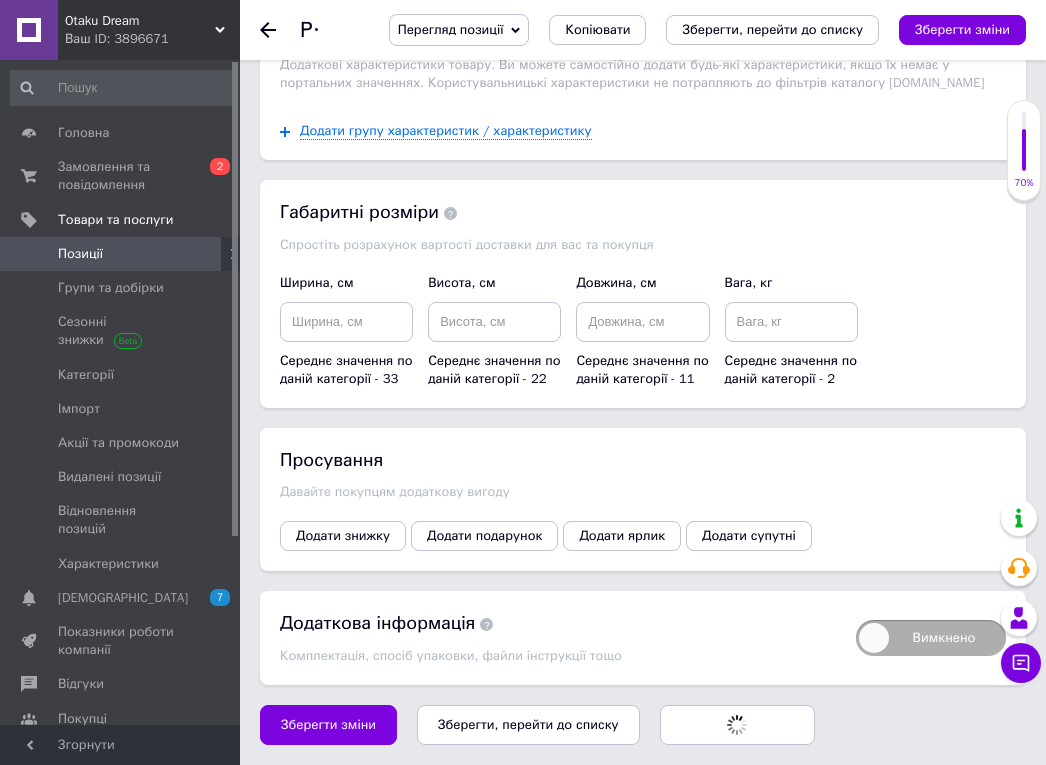 radio on "false" 